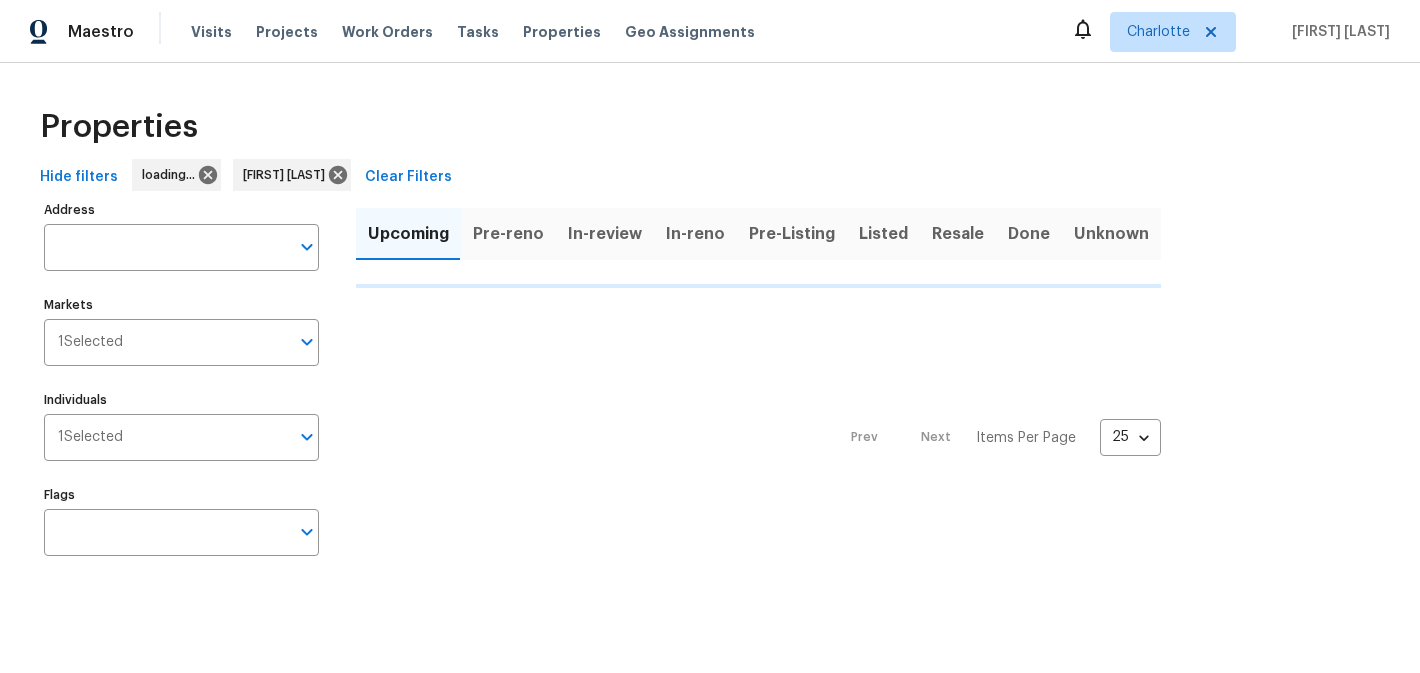scroll, scrollTop: 0, scrollLeft: 0, axis: both 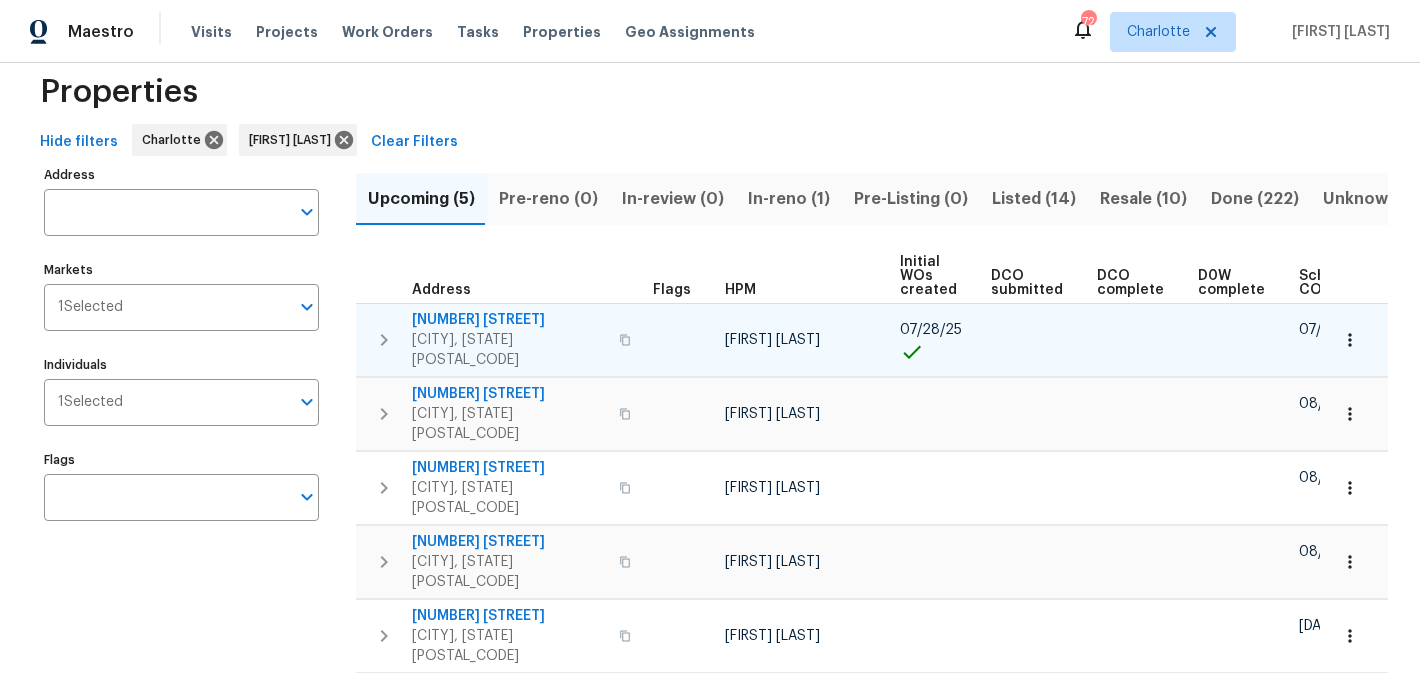 click on "[NUMBER] [STREET]" at bounding box center [509, 320] 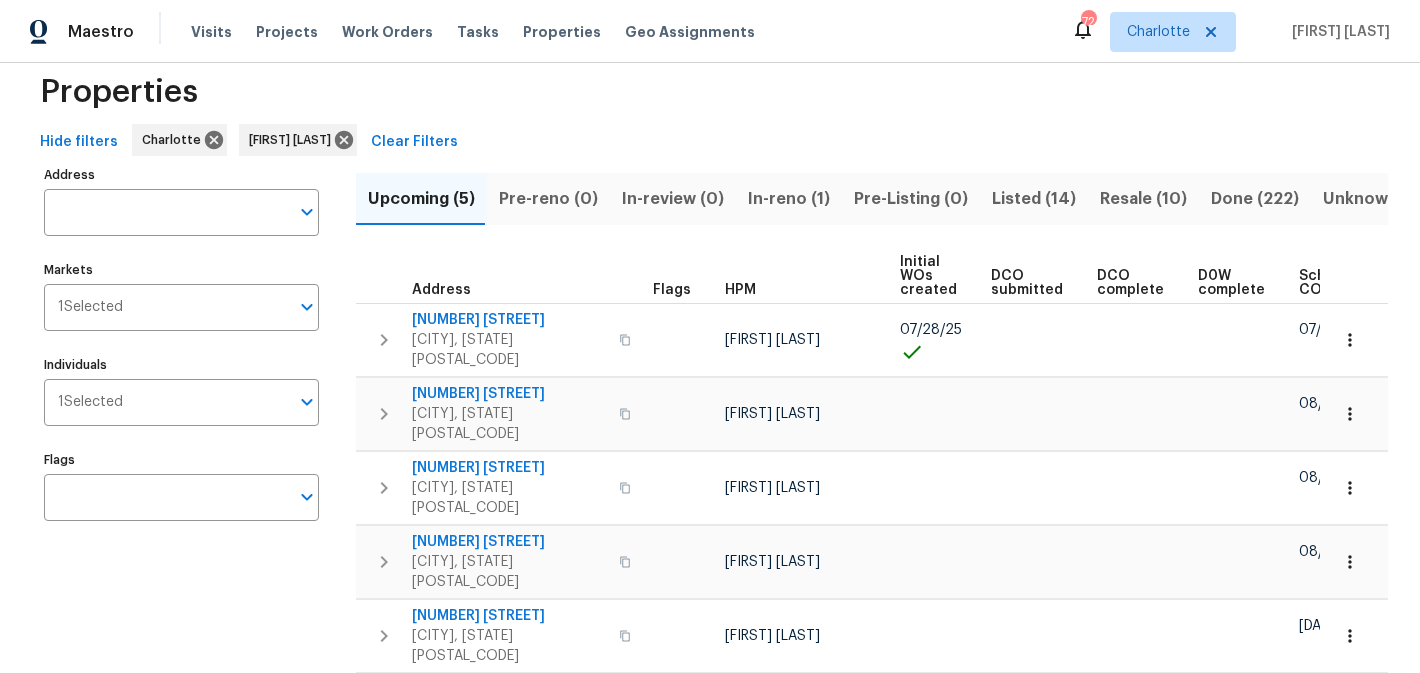 click on "In-reno (1)" at bounding box center [789, 199] 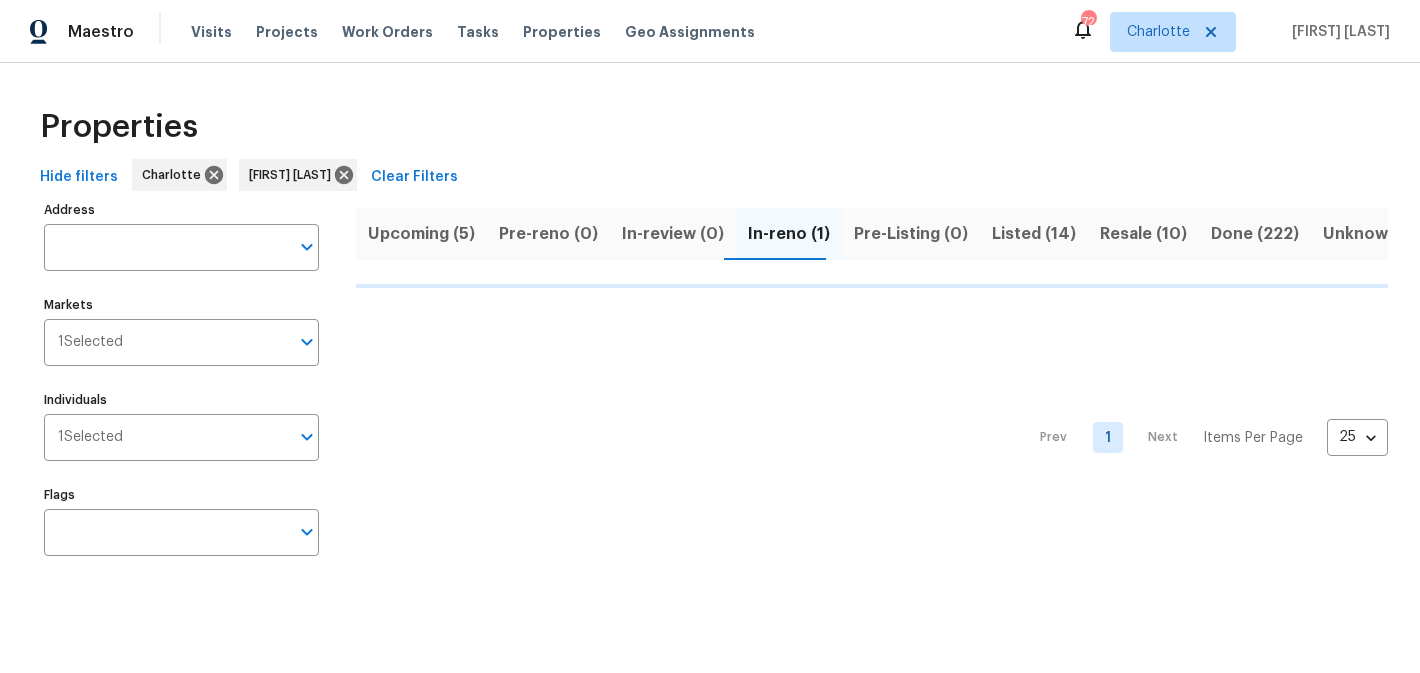 scroll, scrollTop: 0, scrollLeft: 0, axis: both 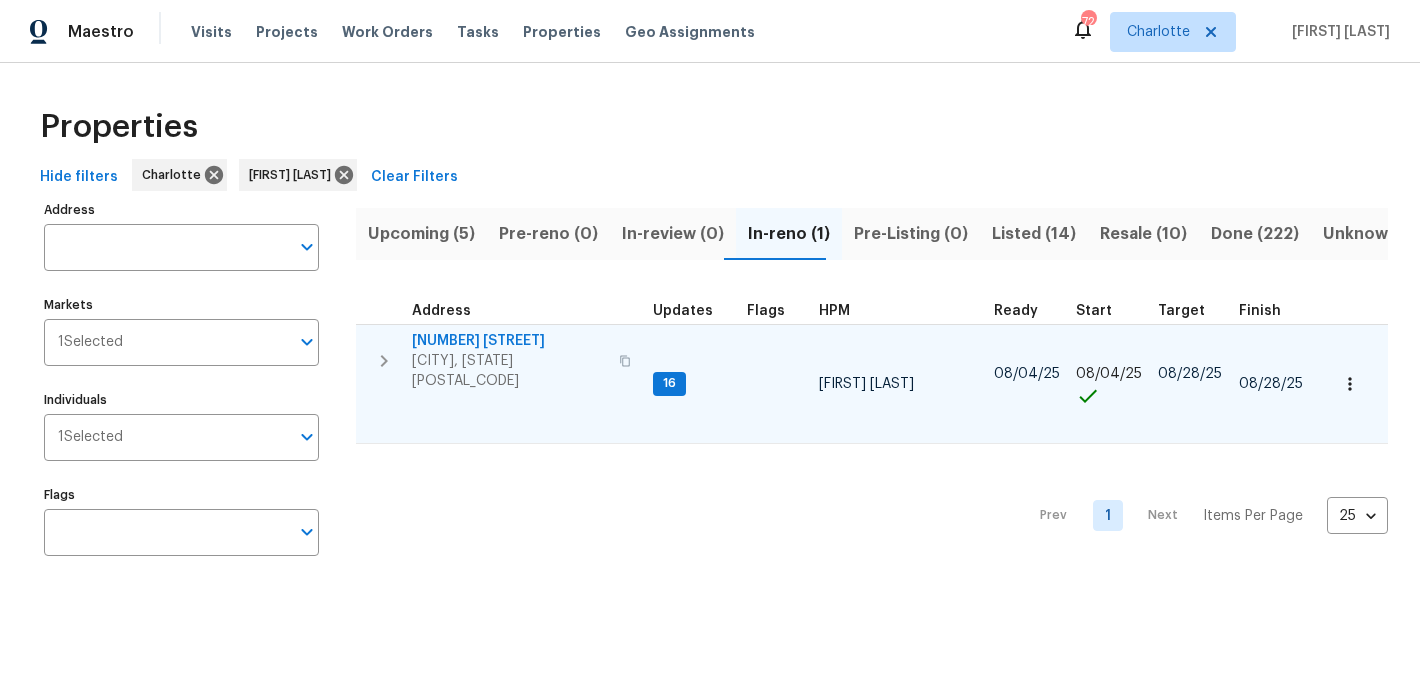 click on "505 Old Vine Ct" at bounding box center [509, 341] 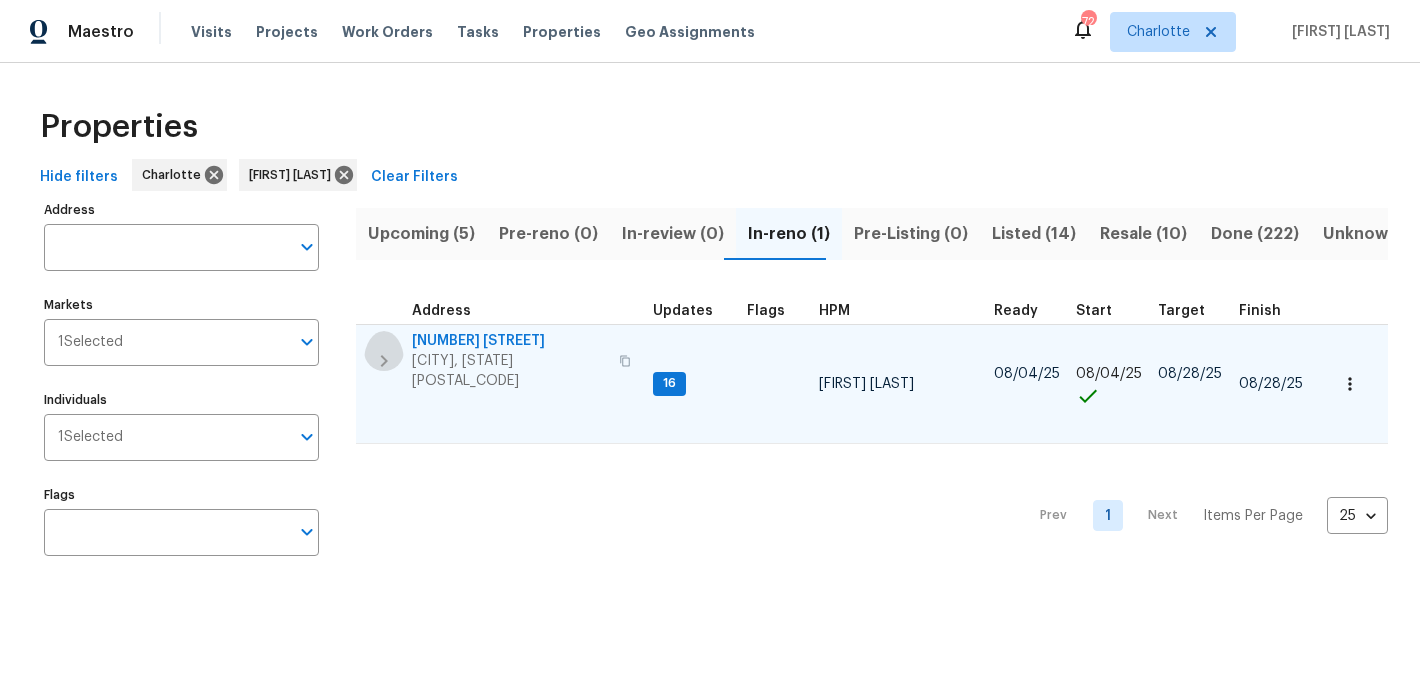click 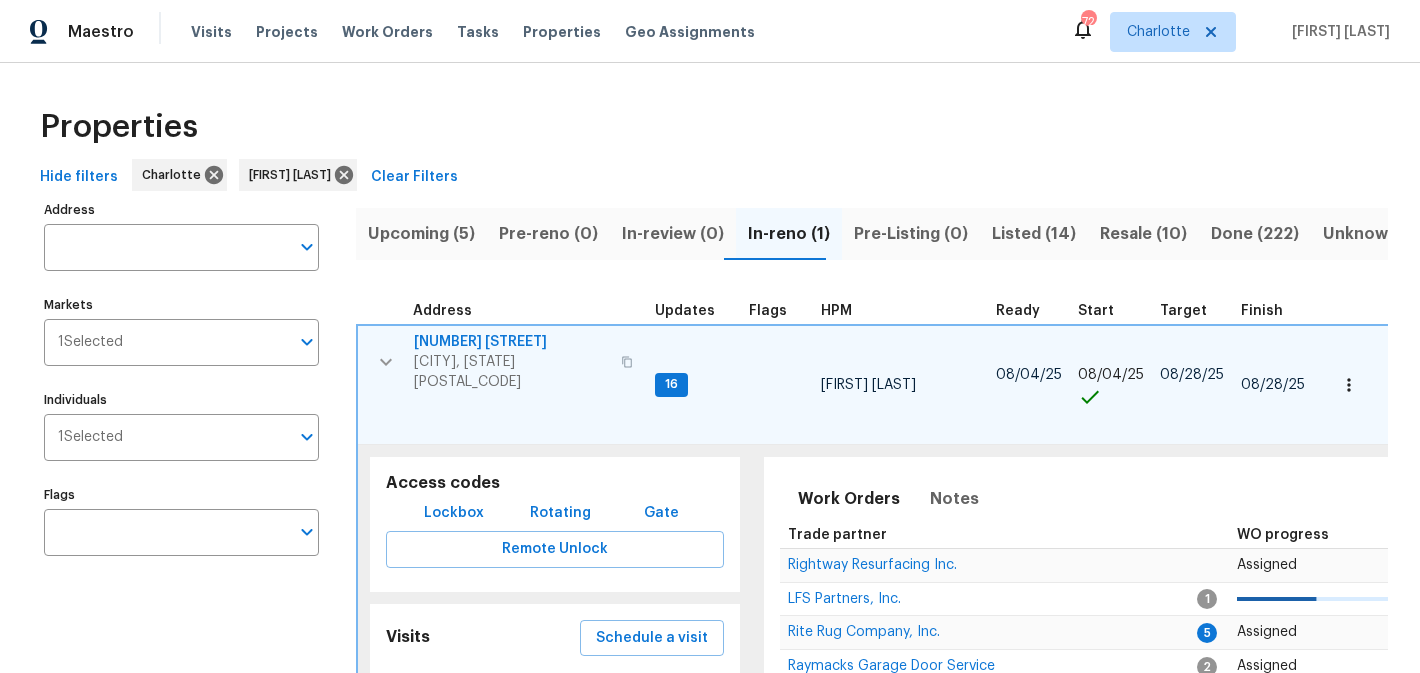 click on "Lockbox" at bounding box center [454, 513] 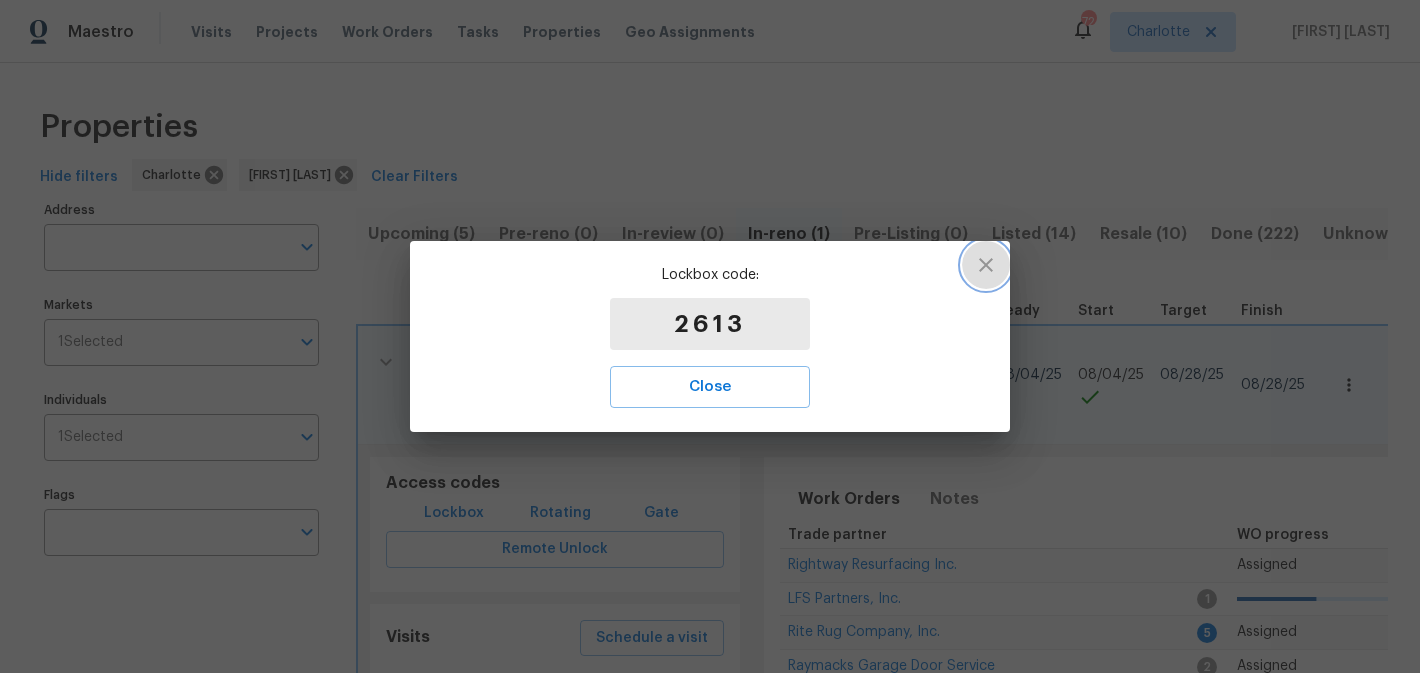 click 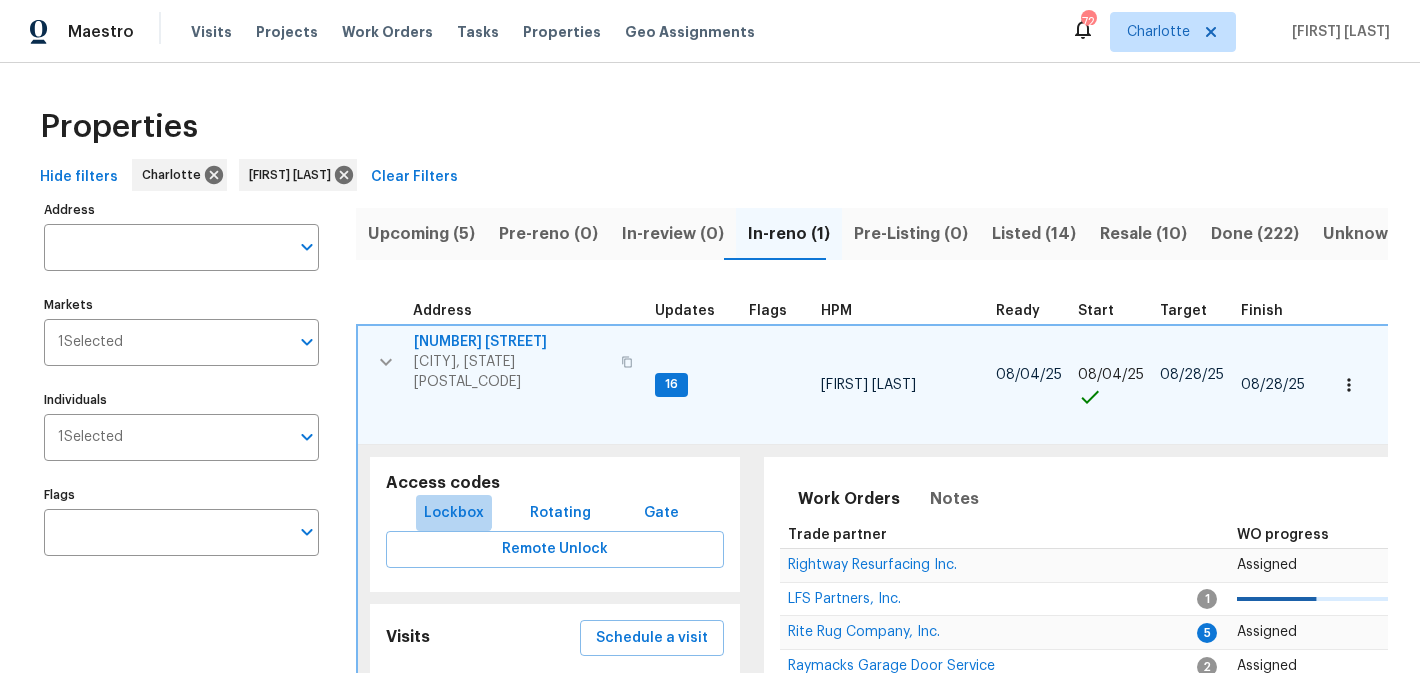 click on "Lockbox" at bounding box center (454, 513) 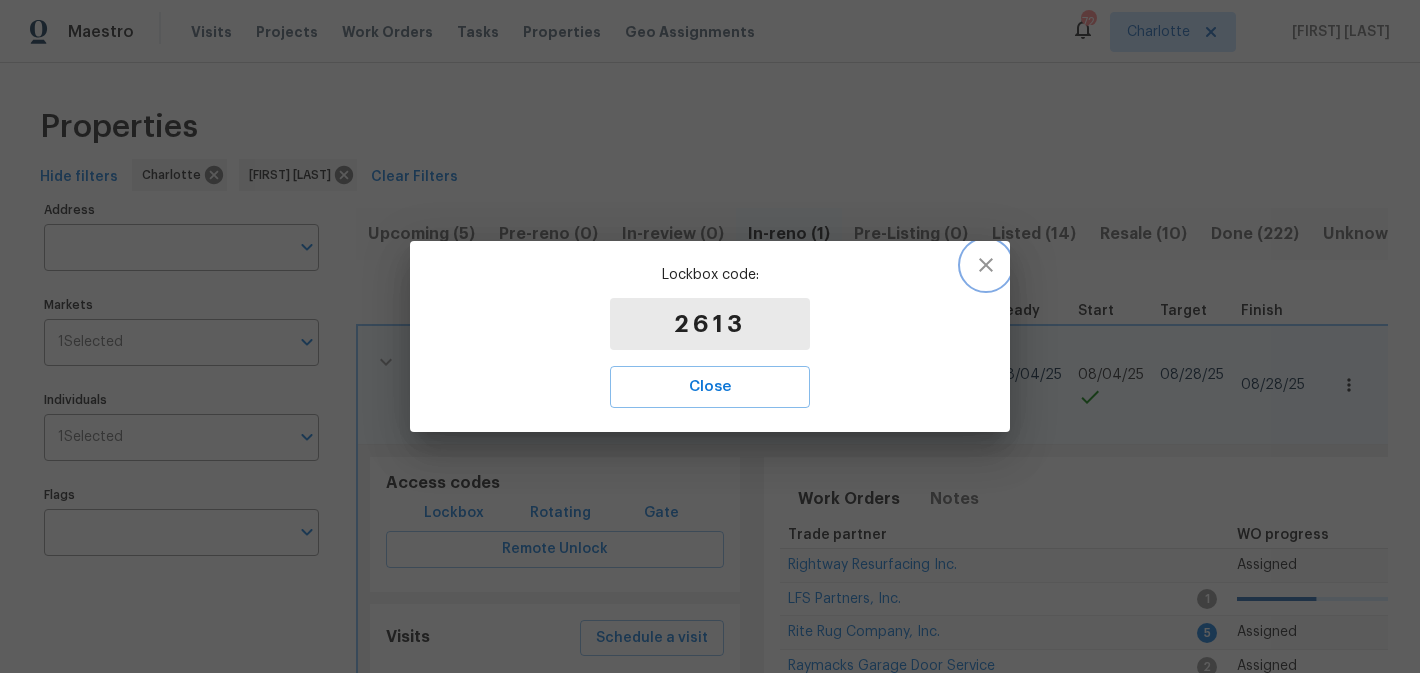 click 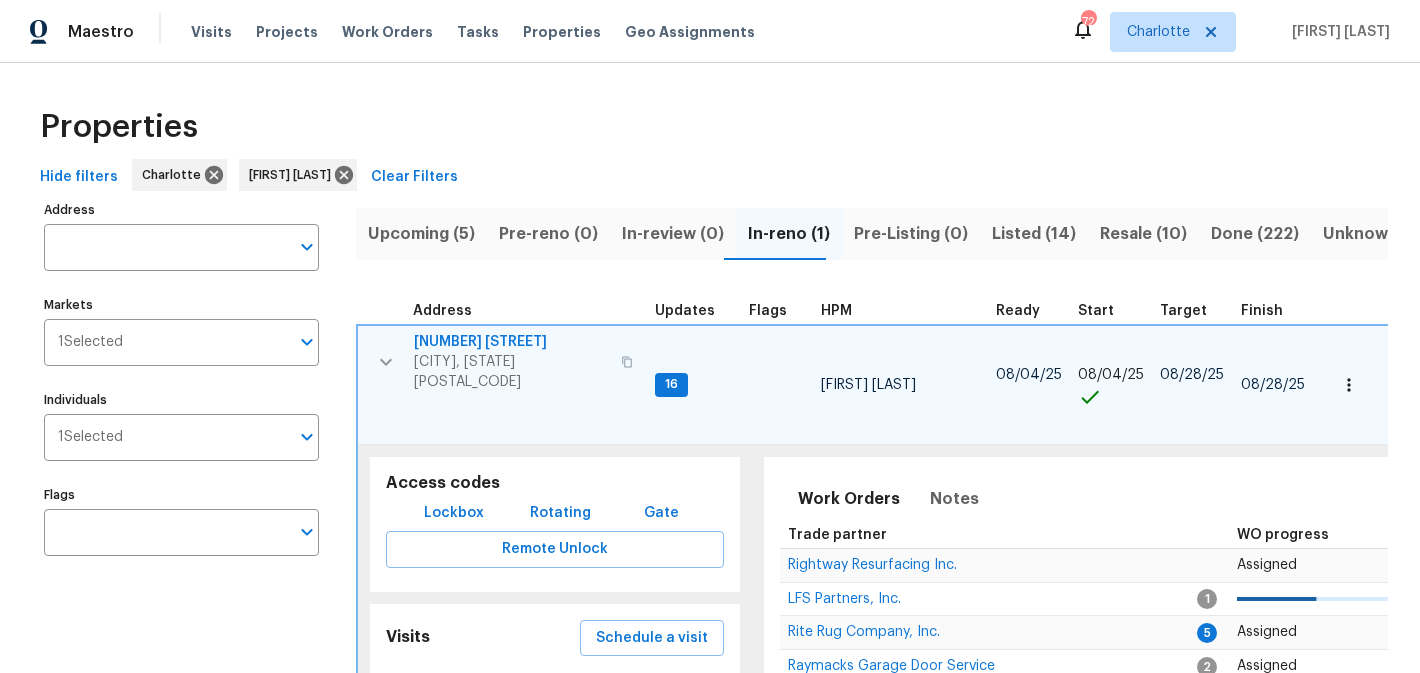 click on "505 Old Vine Ct" at bounding box center [511, 342] 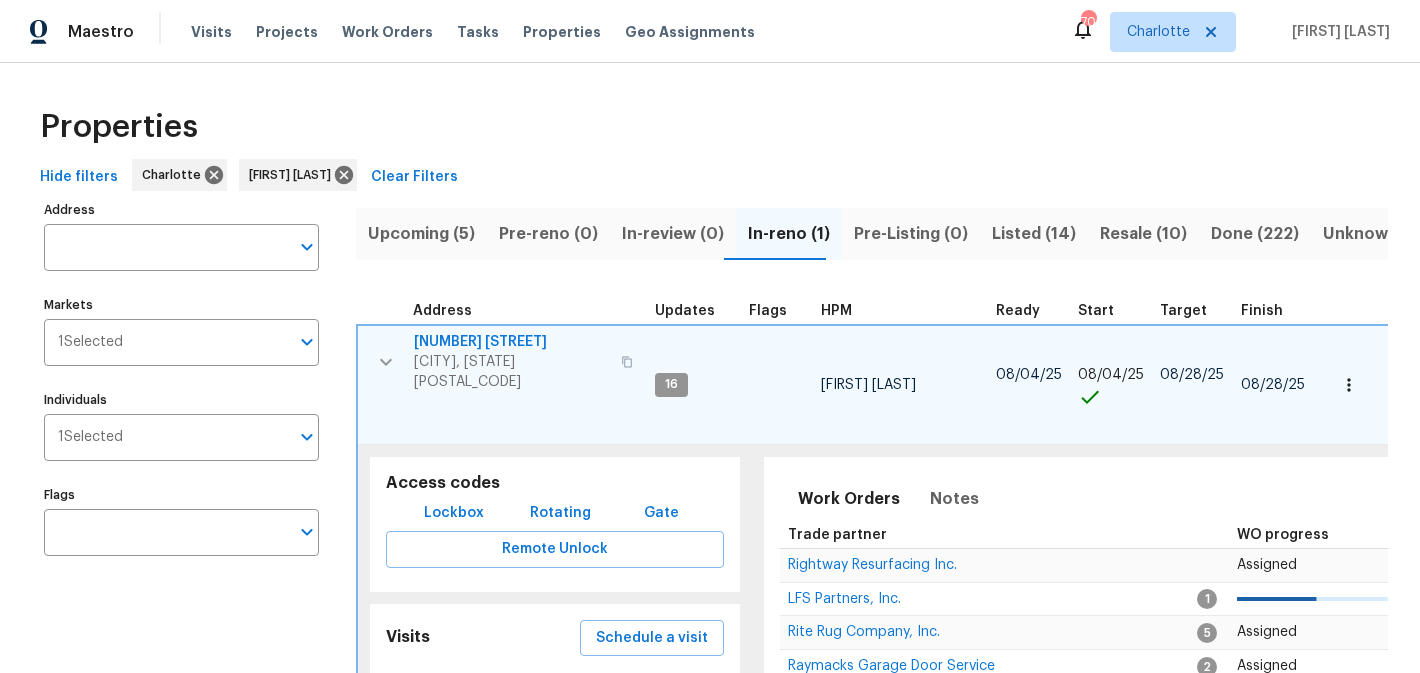 click on "505 Old Vine Ct" at bounding box center (511, 342) 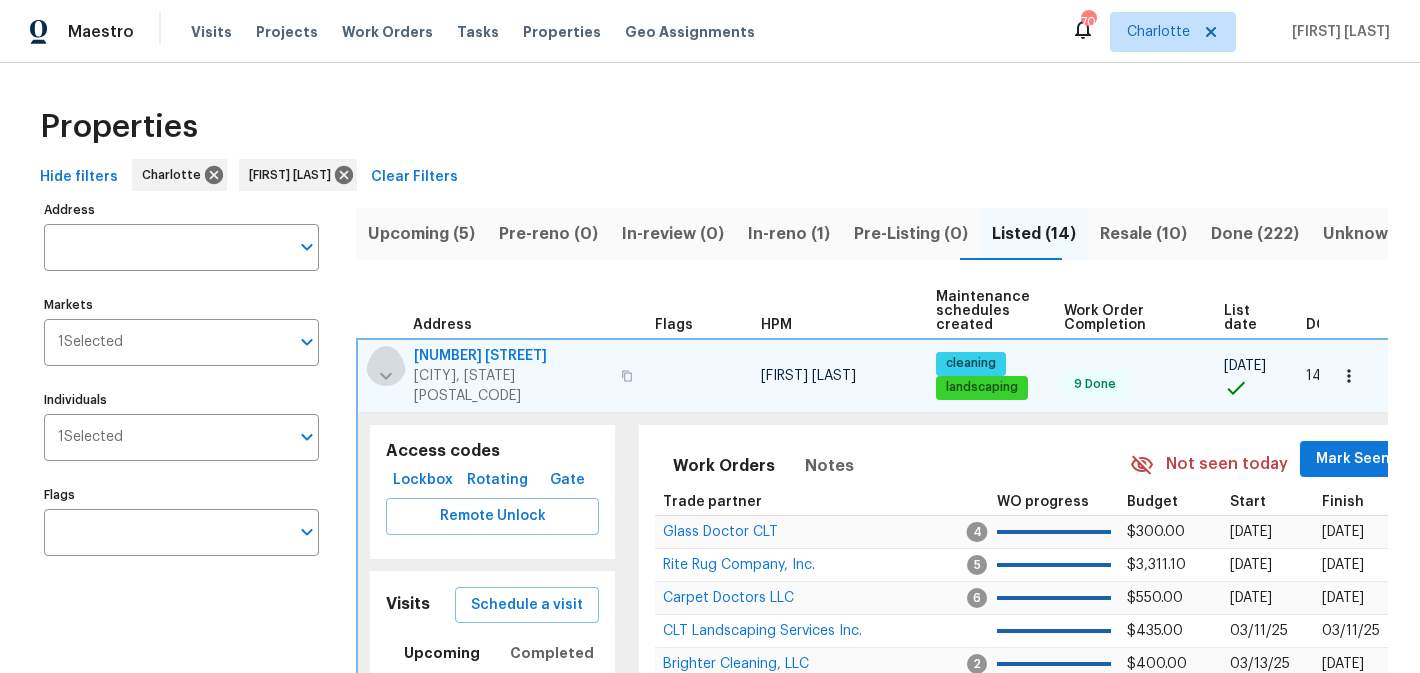 click 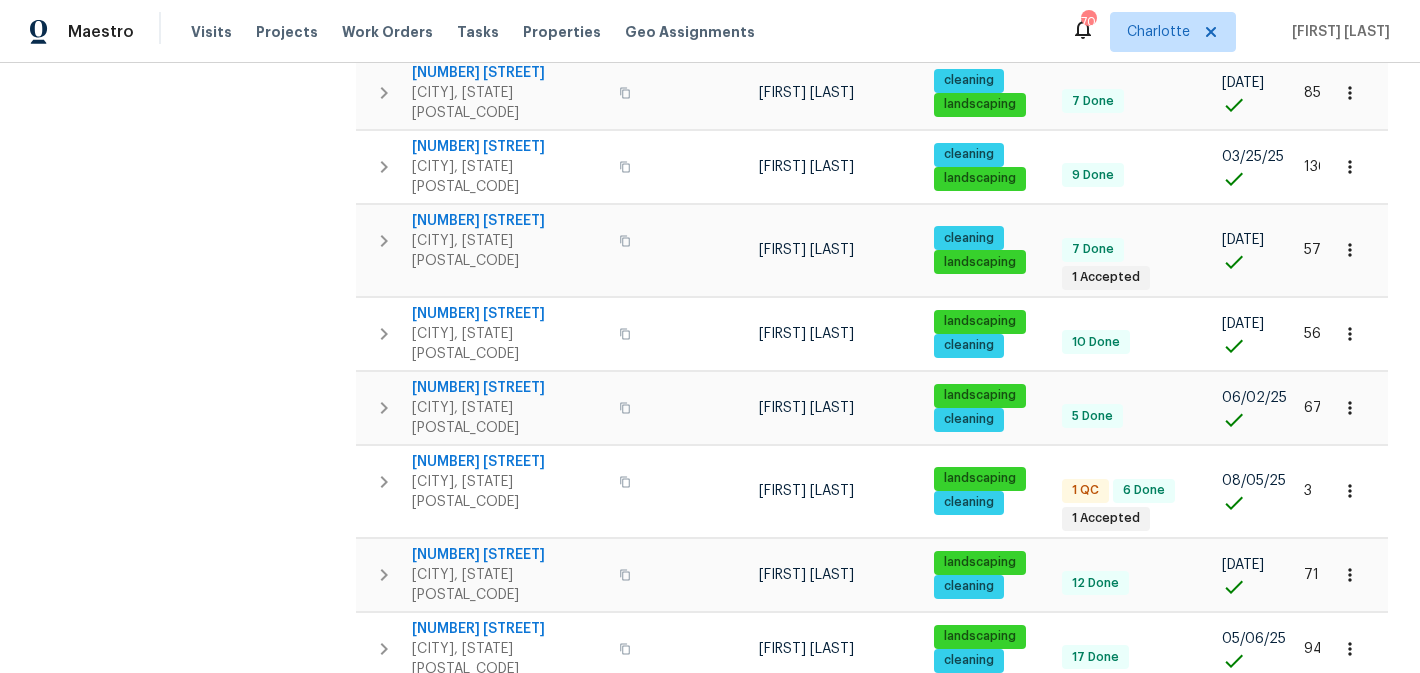scroll, scrollTop: 676, scrollLeft: 0, axis: vertical 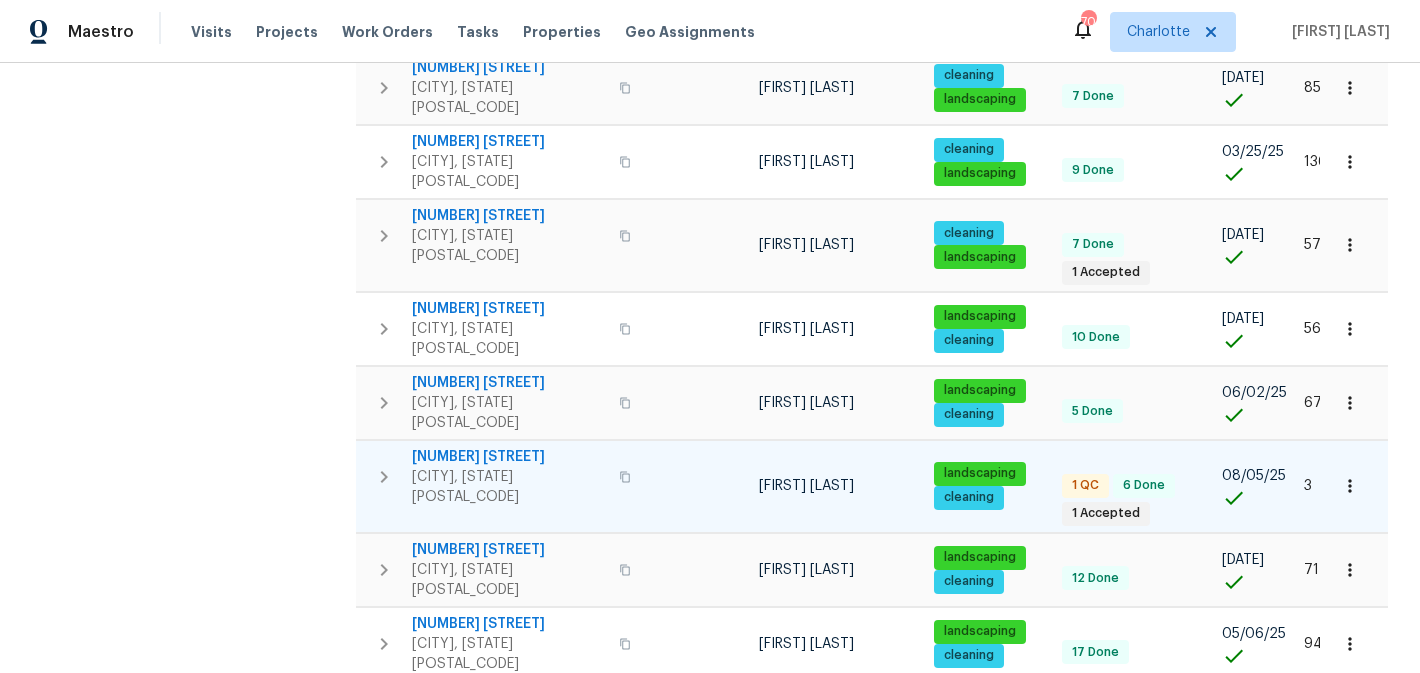 click on "[NUMBER] [STREET]" at bounding box center (509, 457) 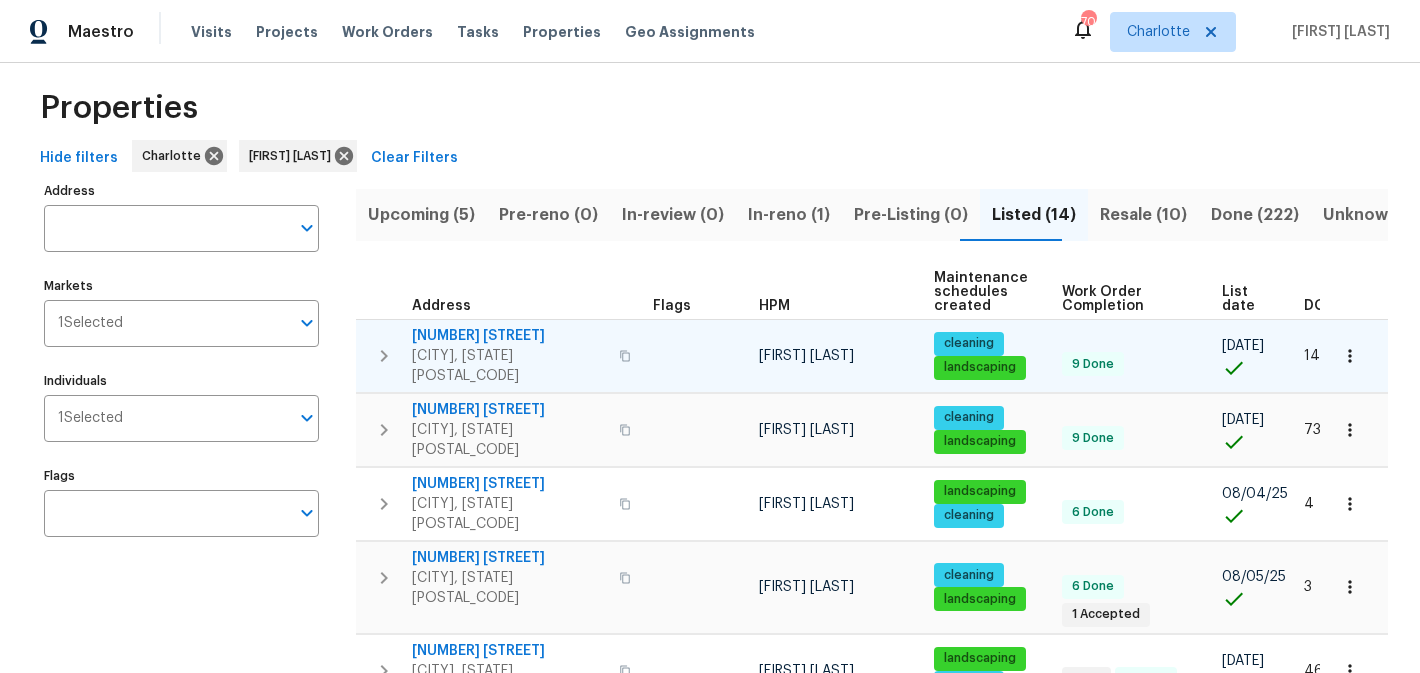 scroll, scrollTop: 14, scrollLeft: 0, axis: vertical 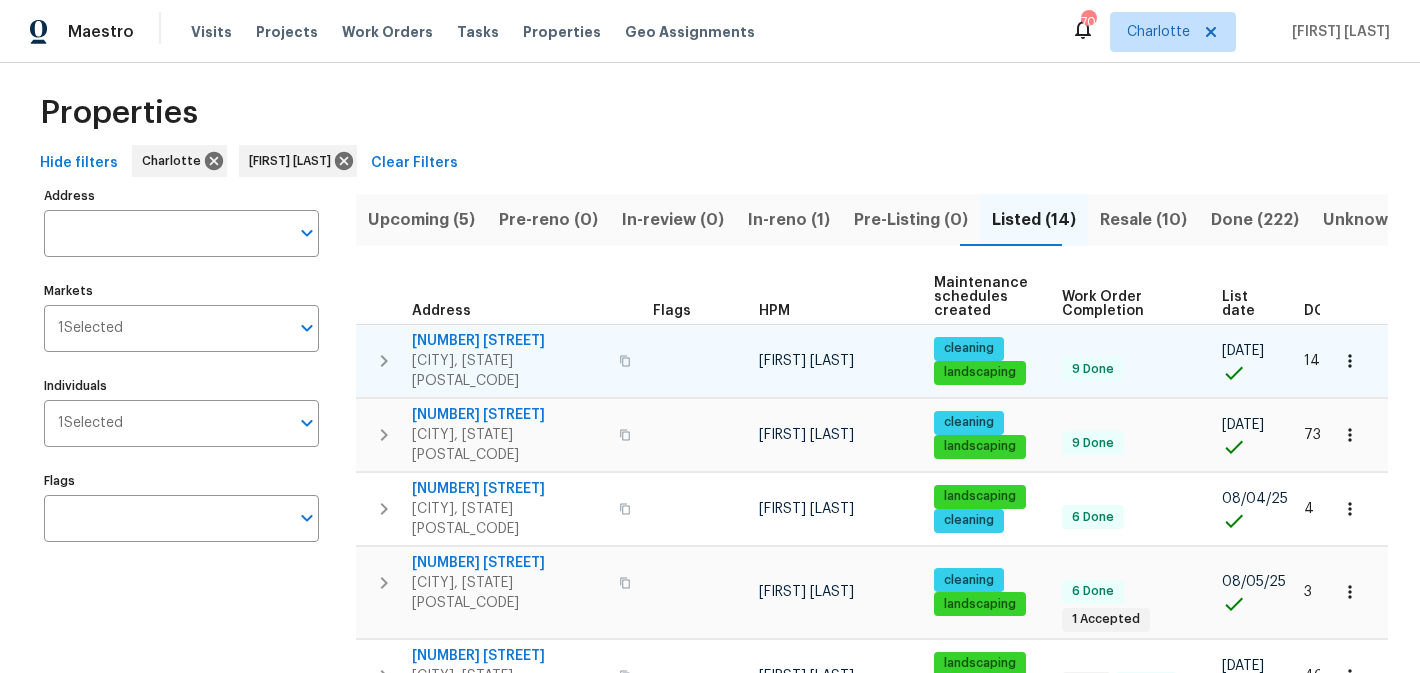 click on "Resale (10)" at bounding box center [1143, 220] 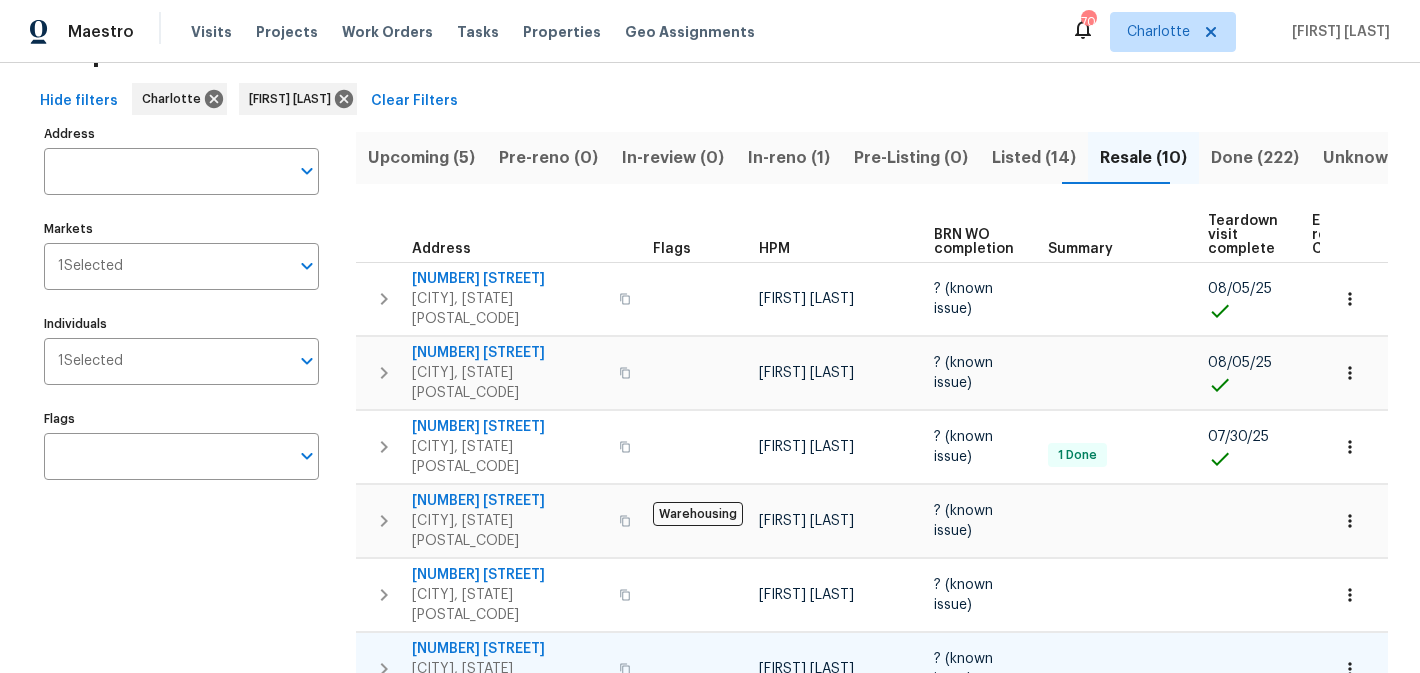 scroll, scrollTop: 0, scrollLeft: 0, axis: both 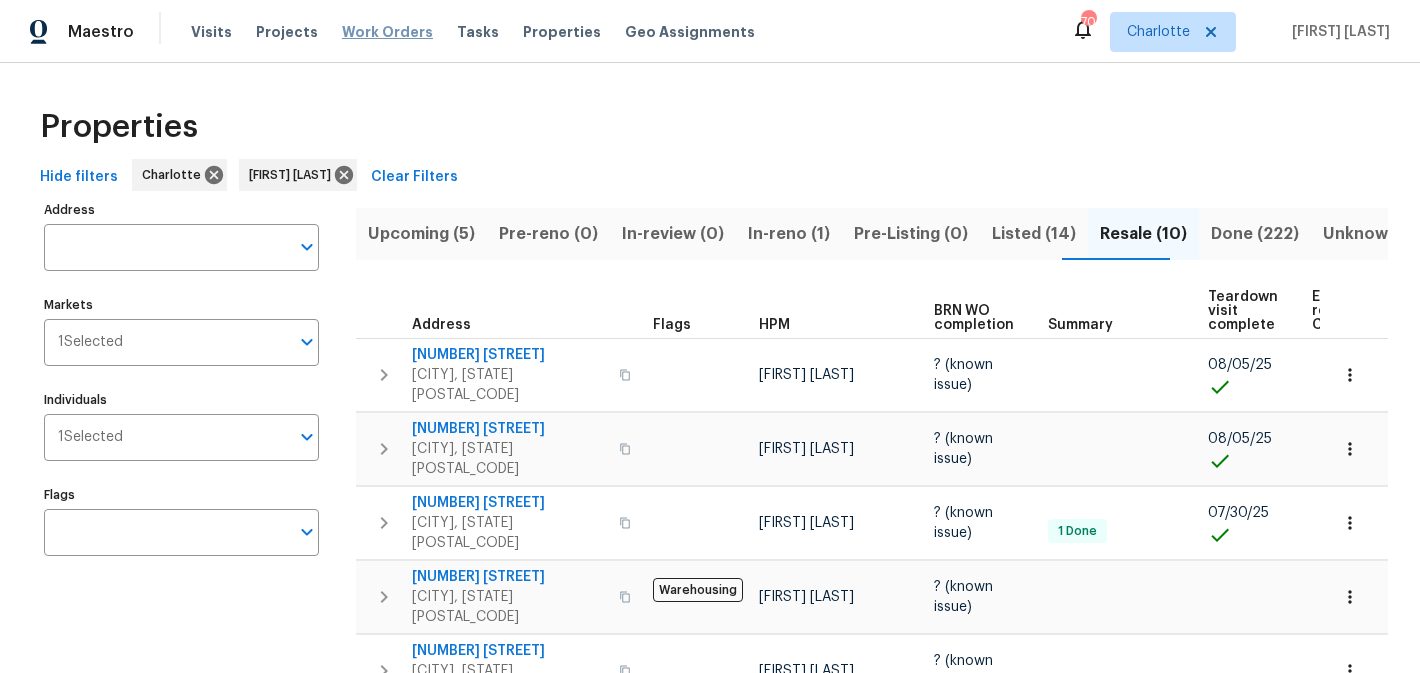 click on "Work Orders" at bounding box center [387, 32] 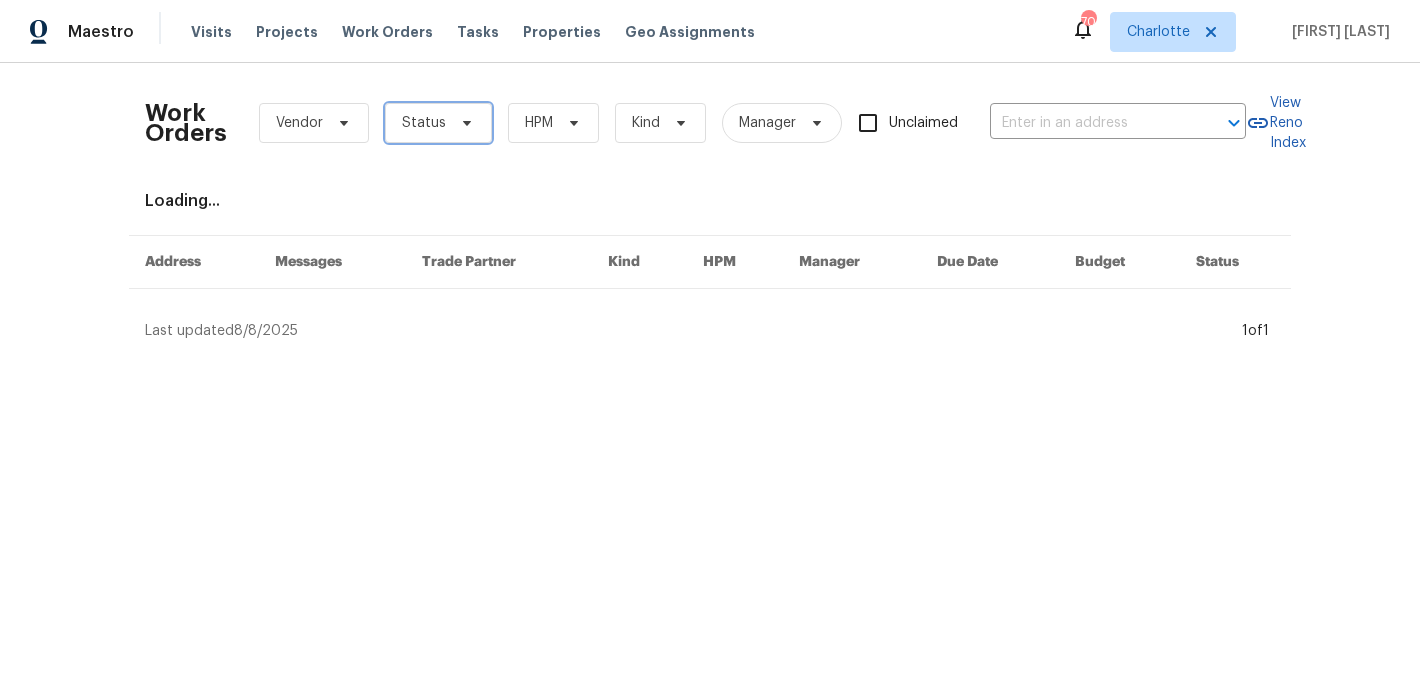 click 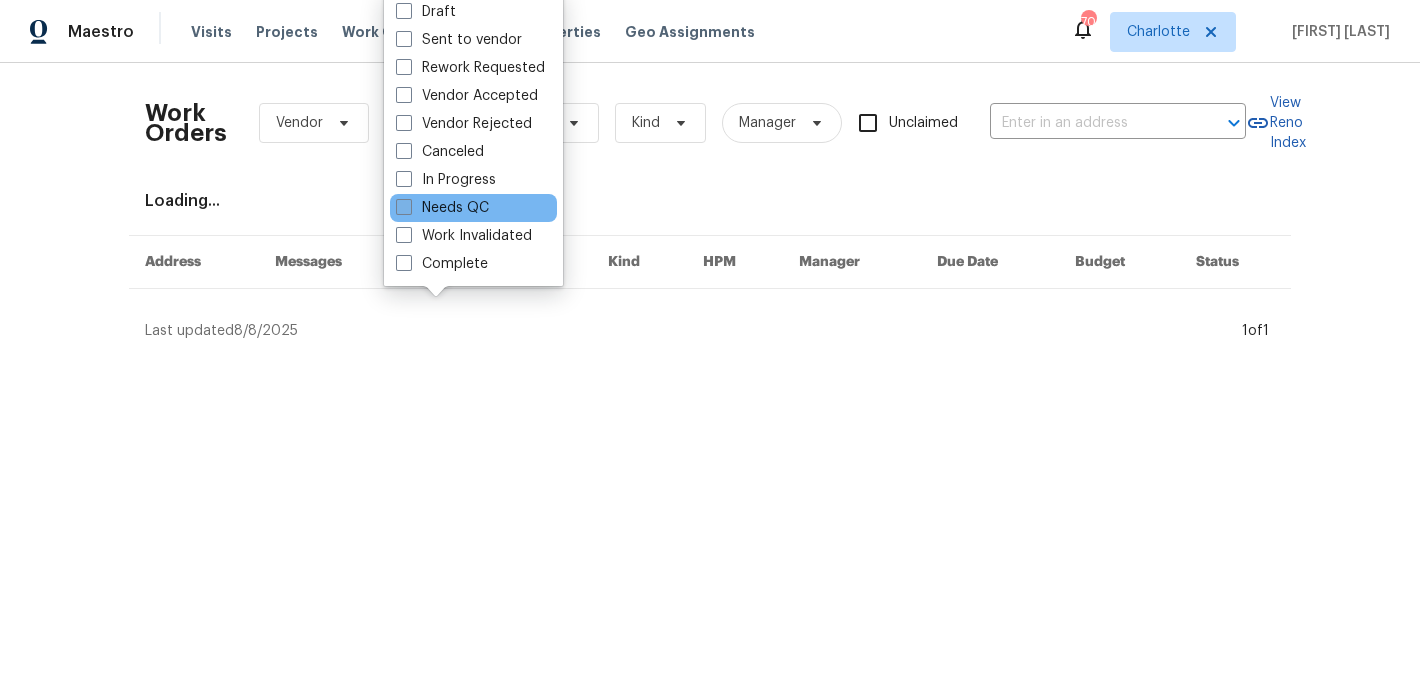 click on "Needs QC" at bounding box center (442, 208) 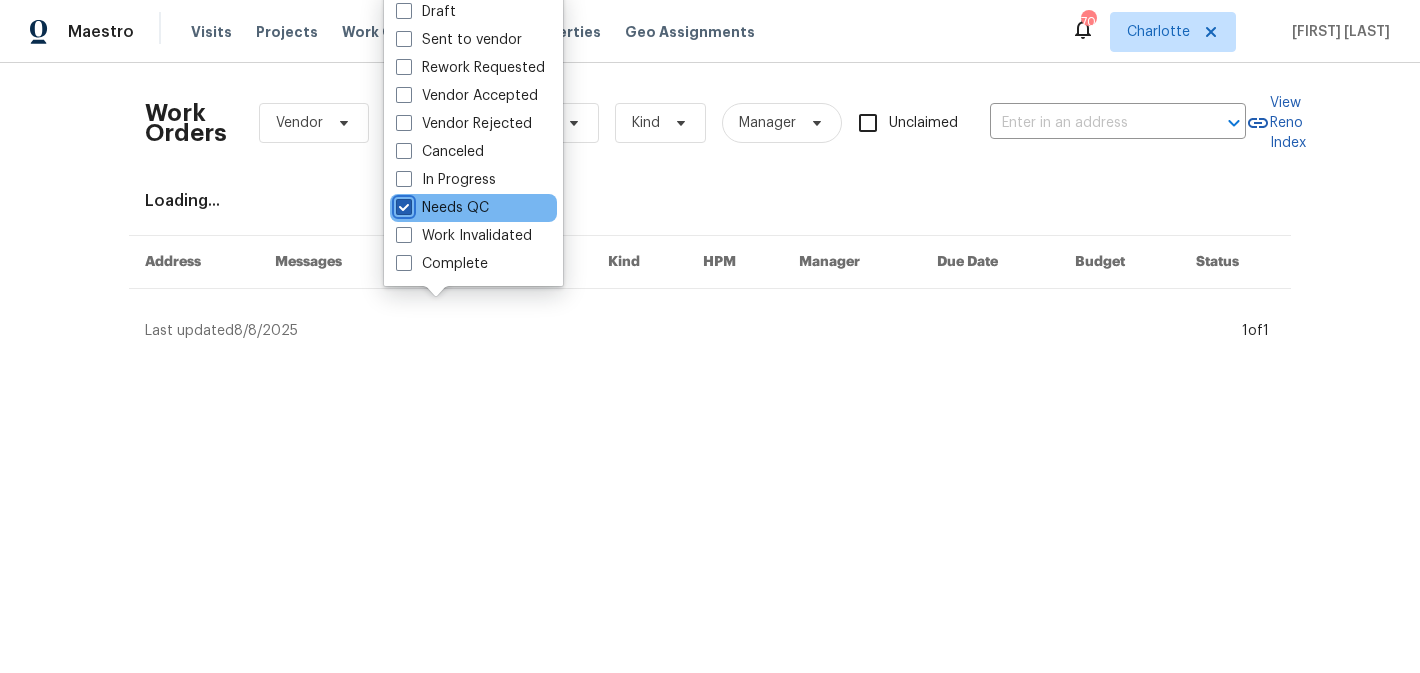 checkbox on "true" 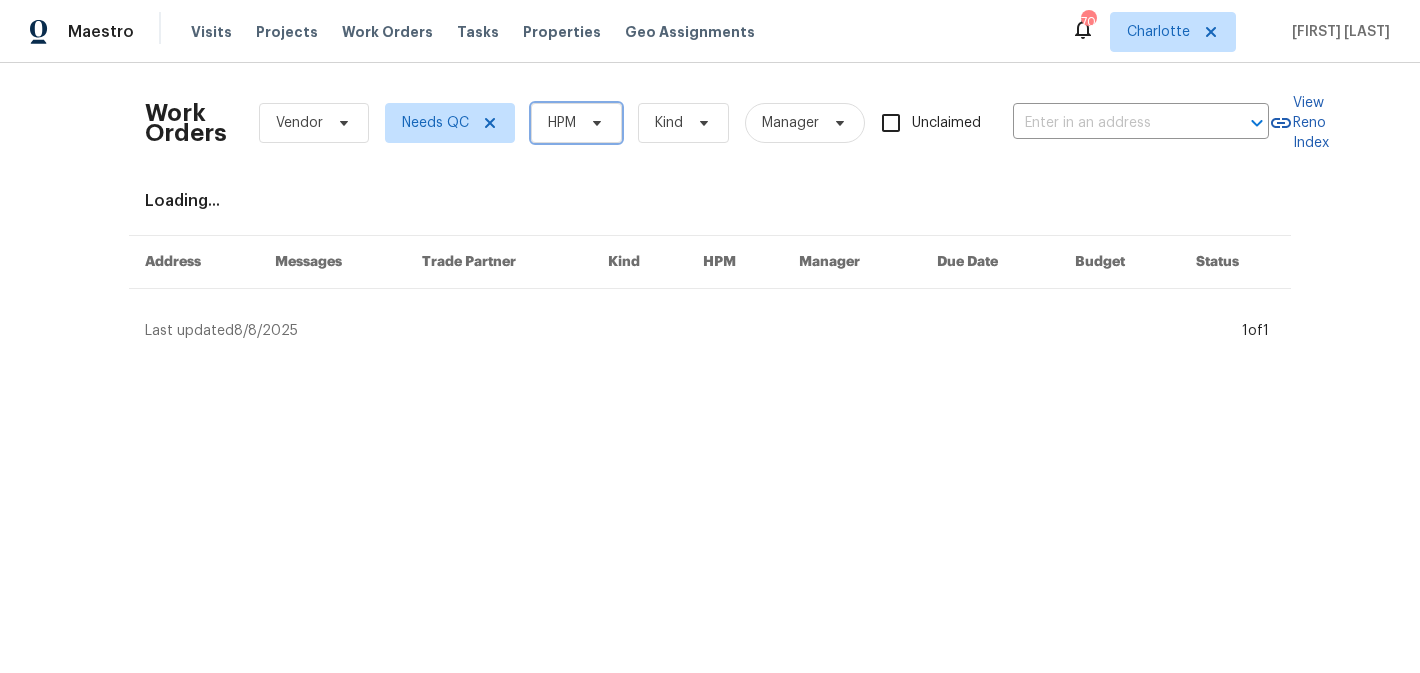click 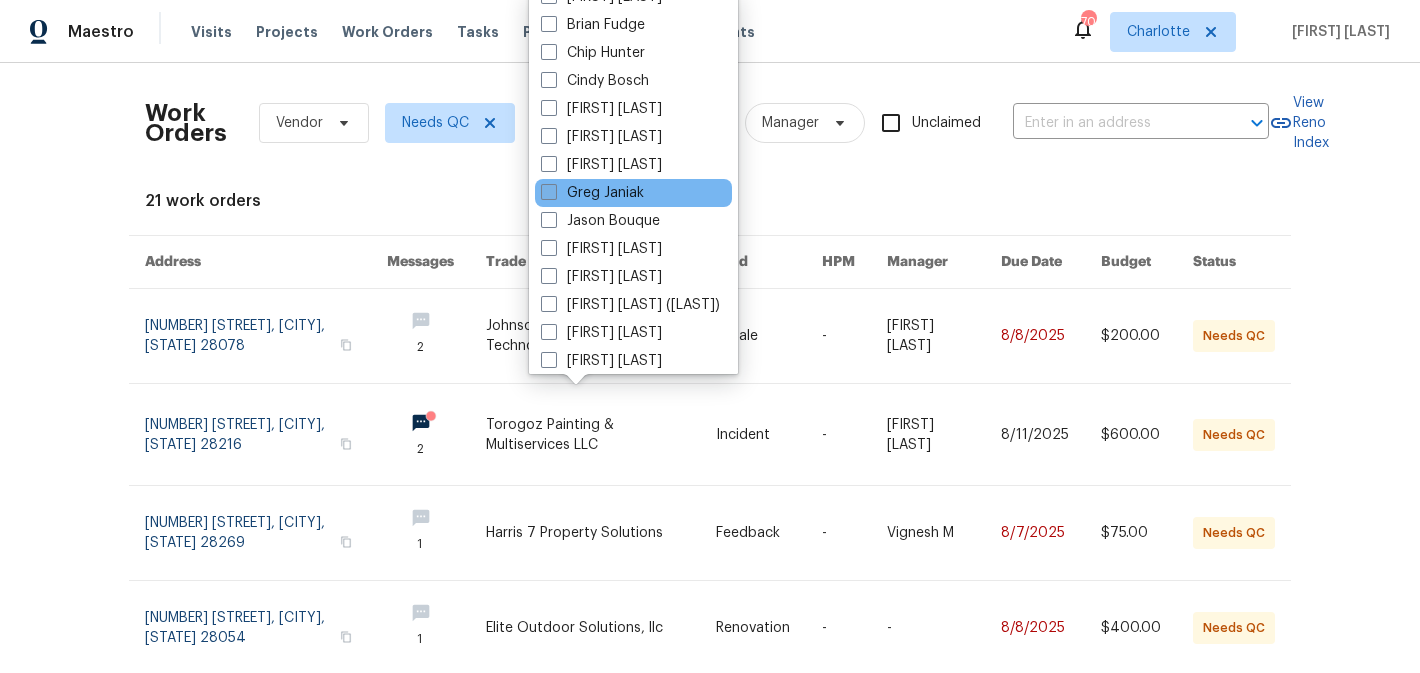 scroll, scrollTop: 248, scrollLeft: 0, axis: vertical 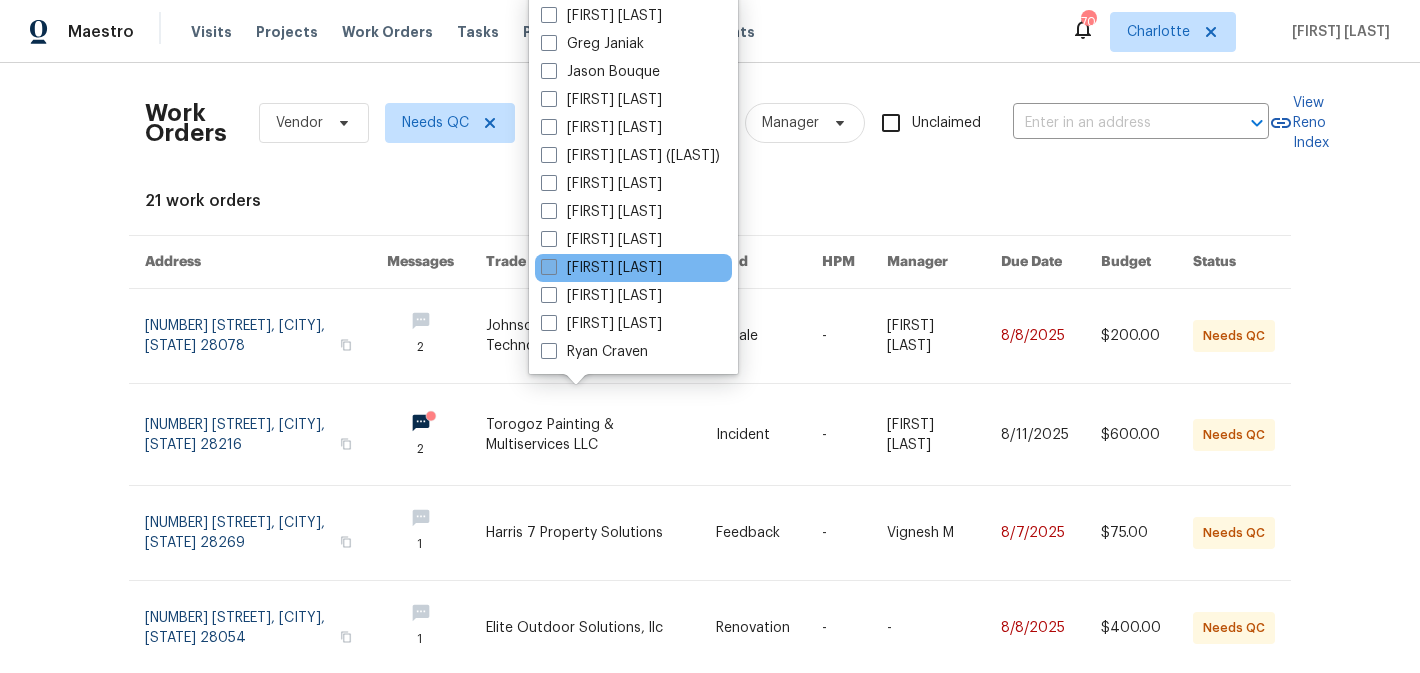 click on "[FIRST] [LAST]" at bounding box center [601, 268] 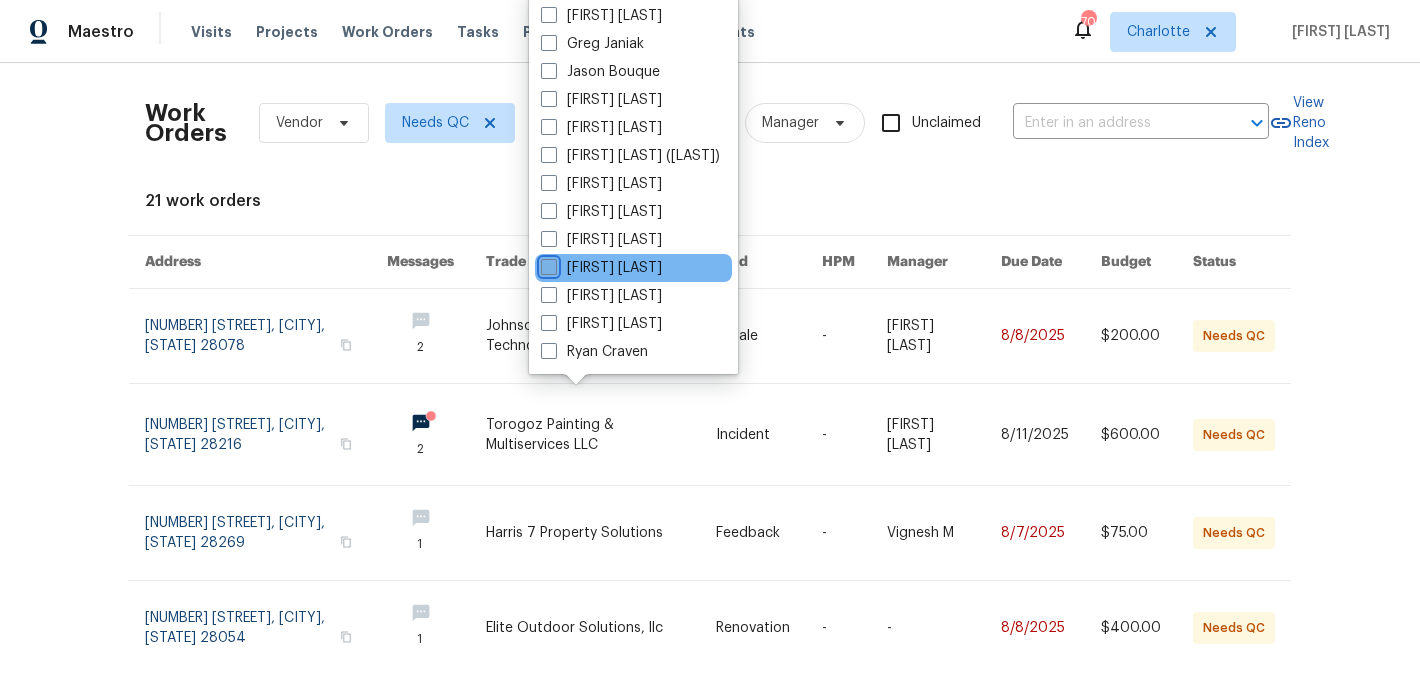 click on "[FIRST] [LAST]" at bounding box center (547, 264) 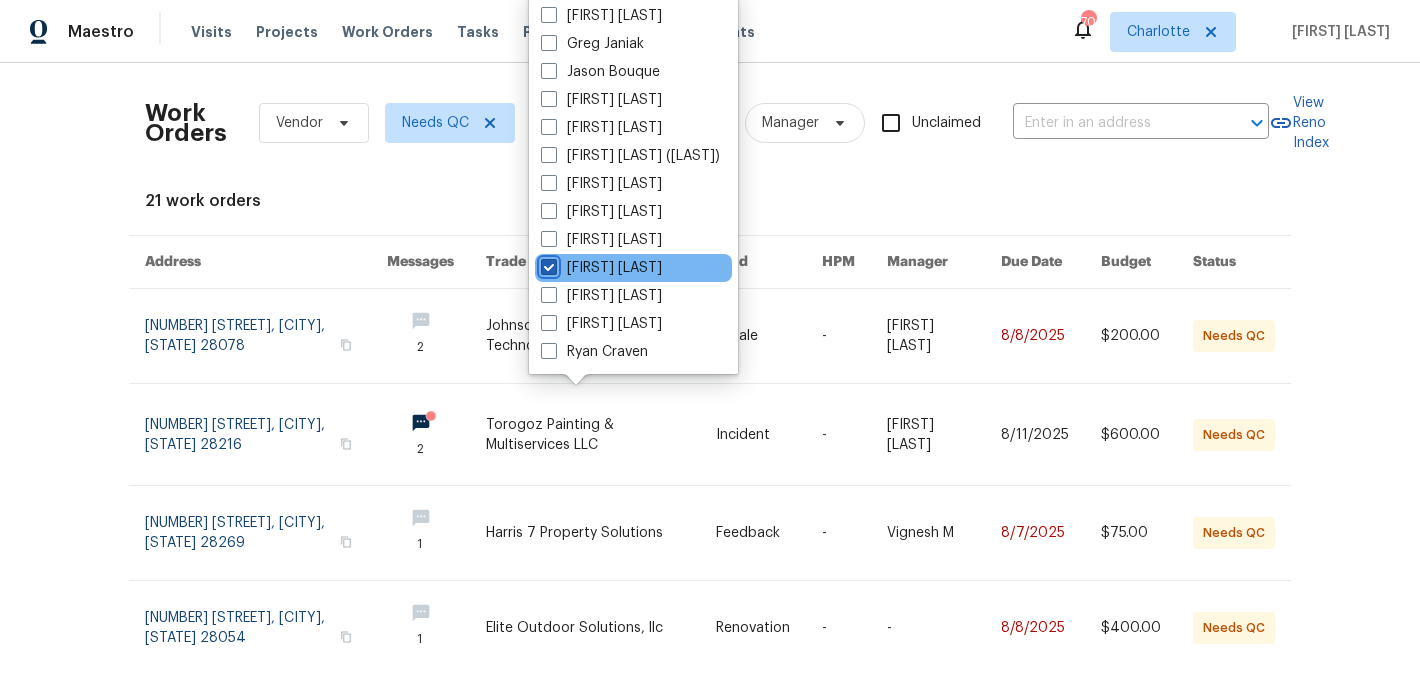checkbox on "true" 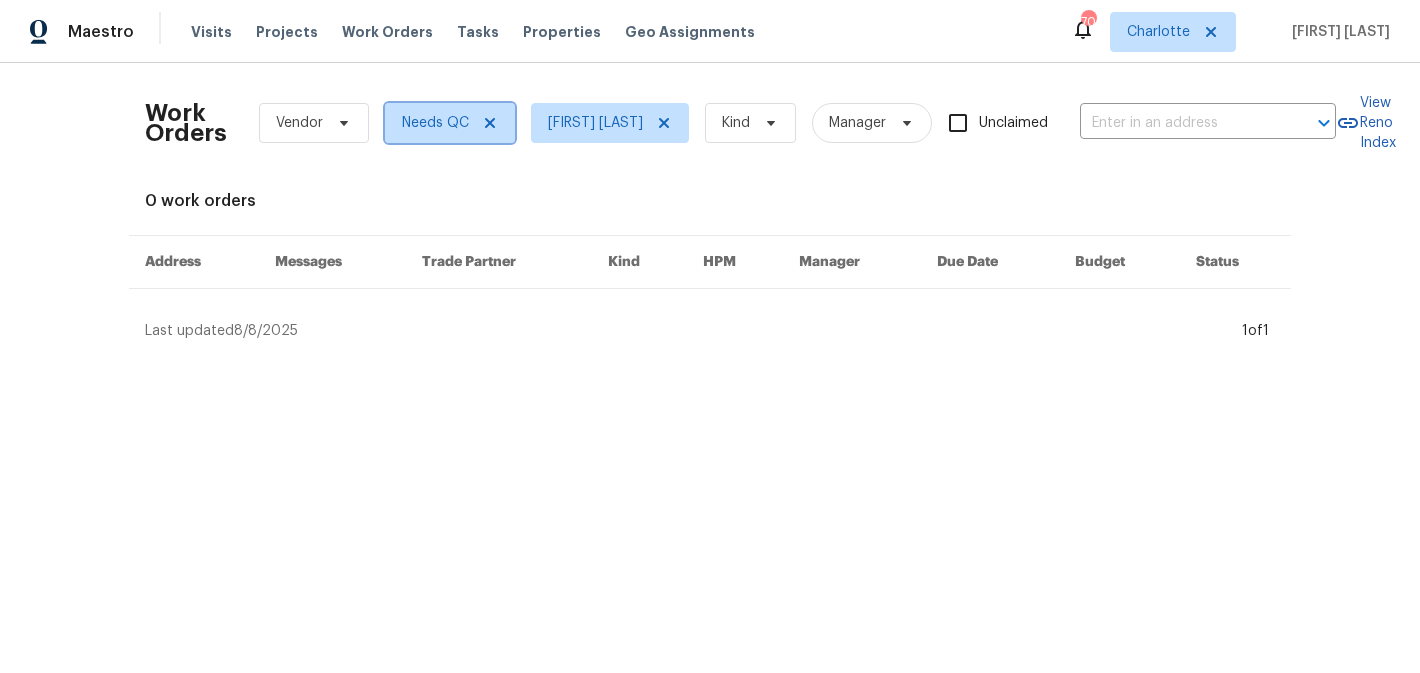 click 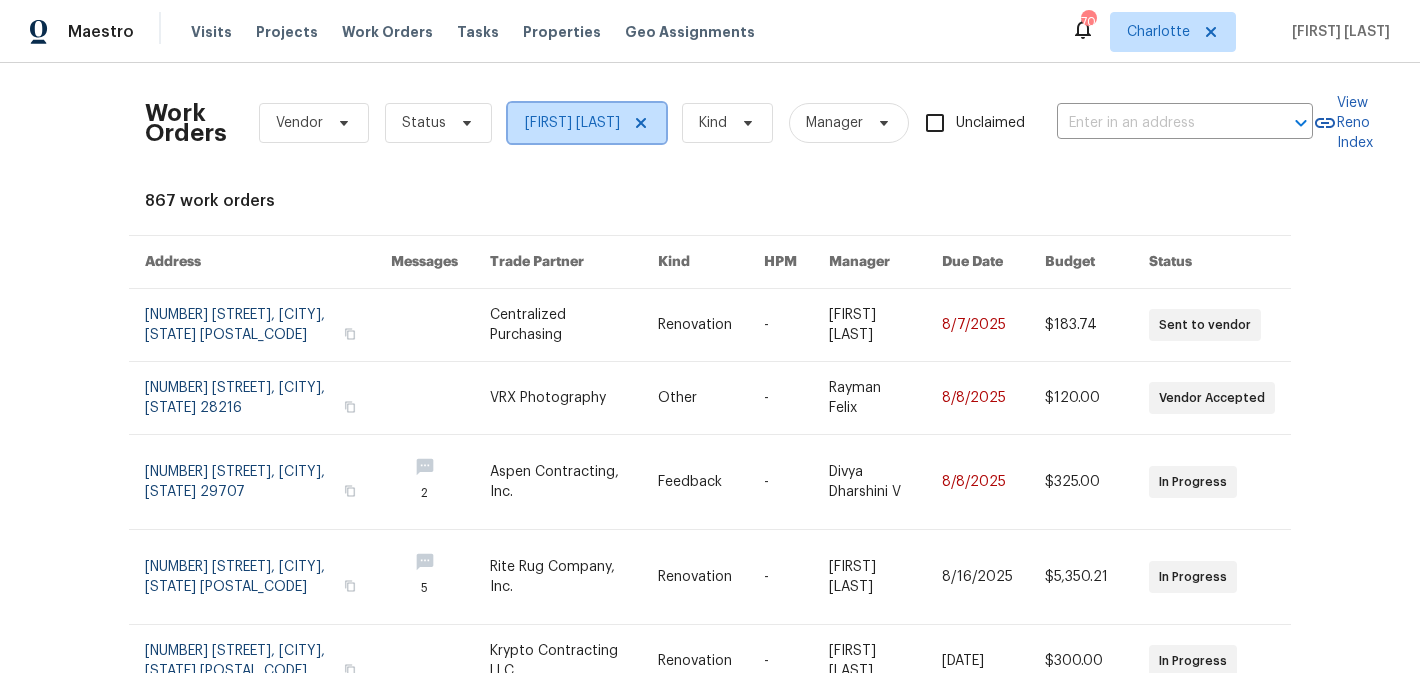click 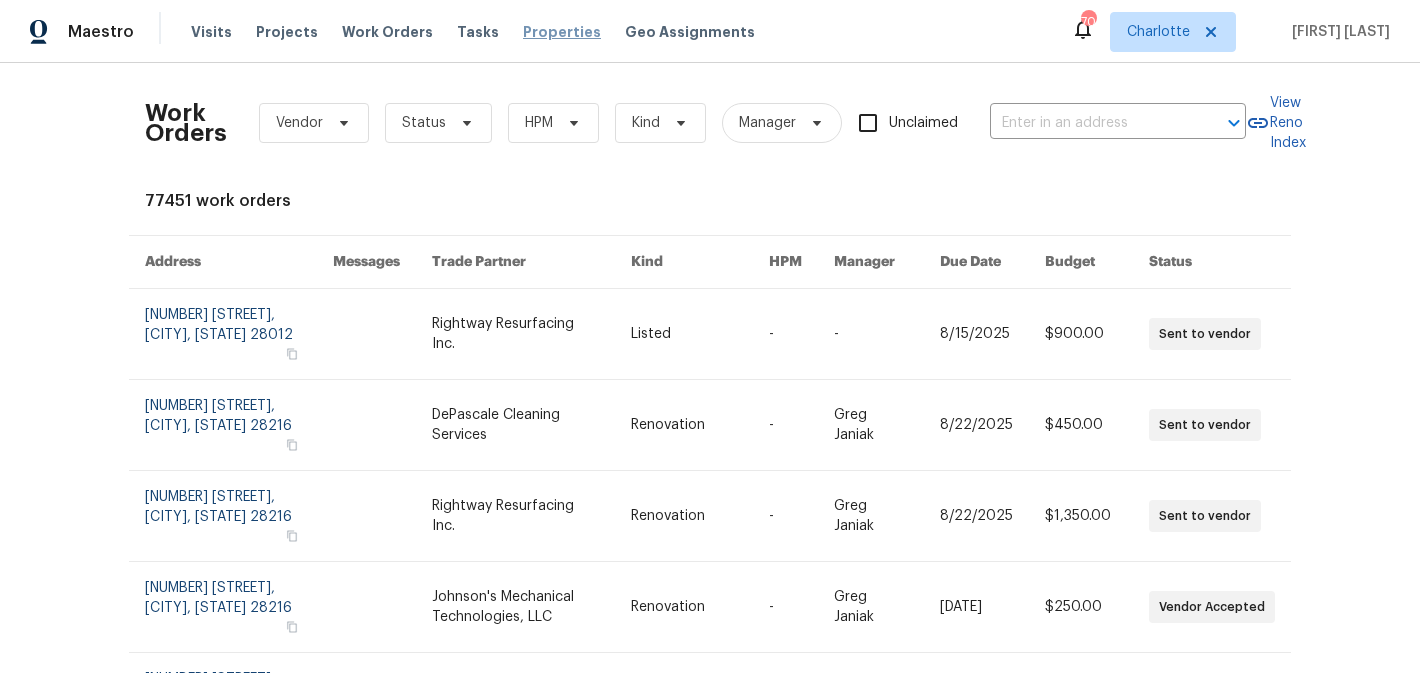 click on "Properties" at bounding box center [562, 32] 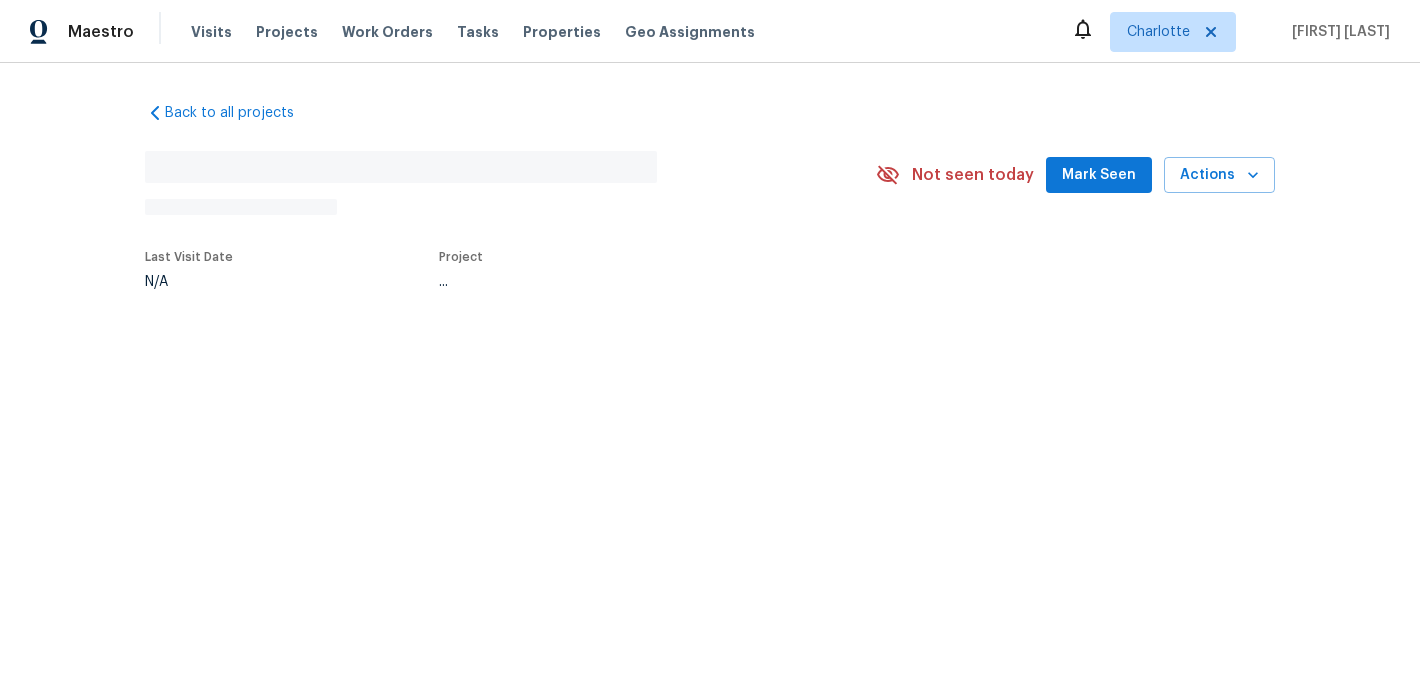 scroll, scrollTop: 0, scrollLeft: 0, axis: both 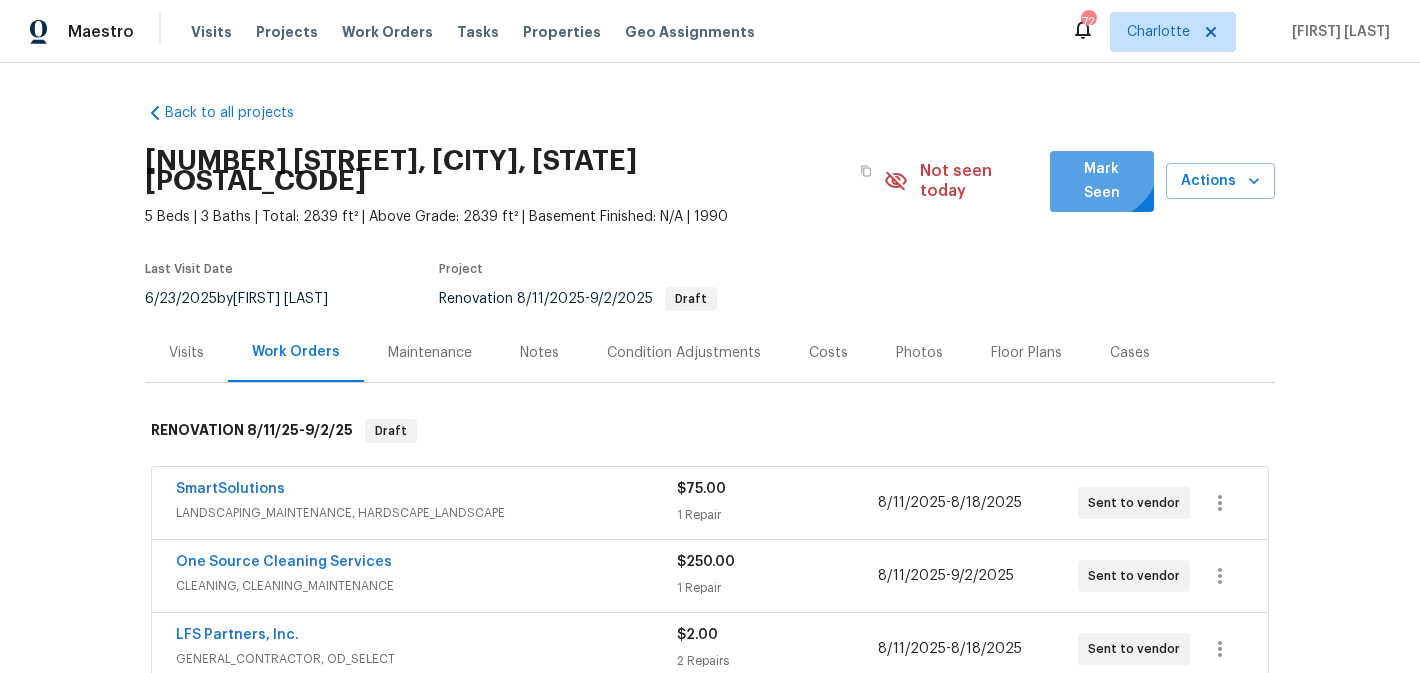 click on "Mark Seen" at bounding box center (1102, 181) 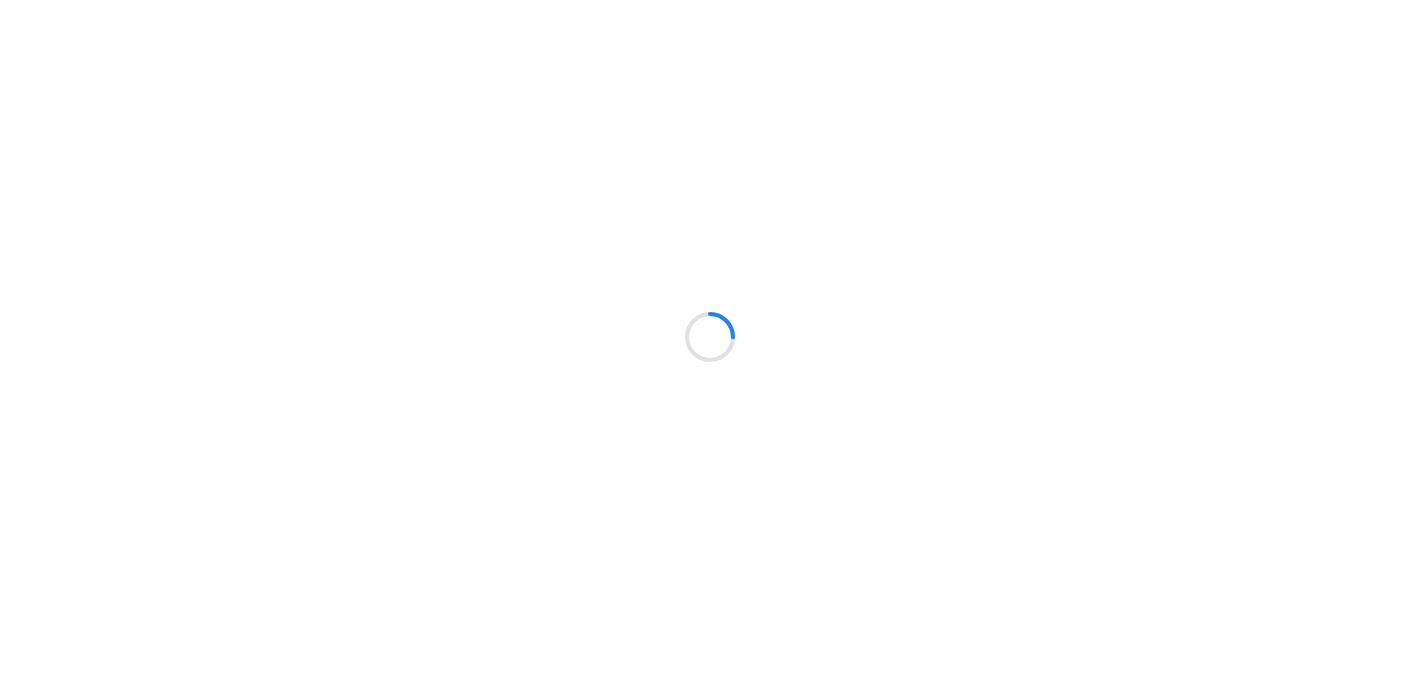 scroll, scrollTop: 0, scrollLeft: 0, axis: both 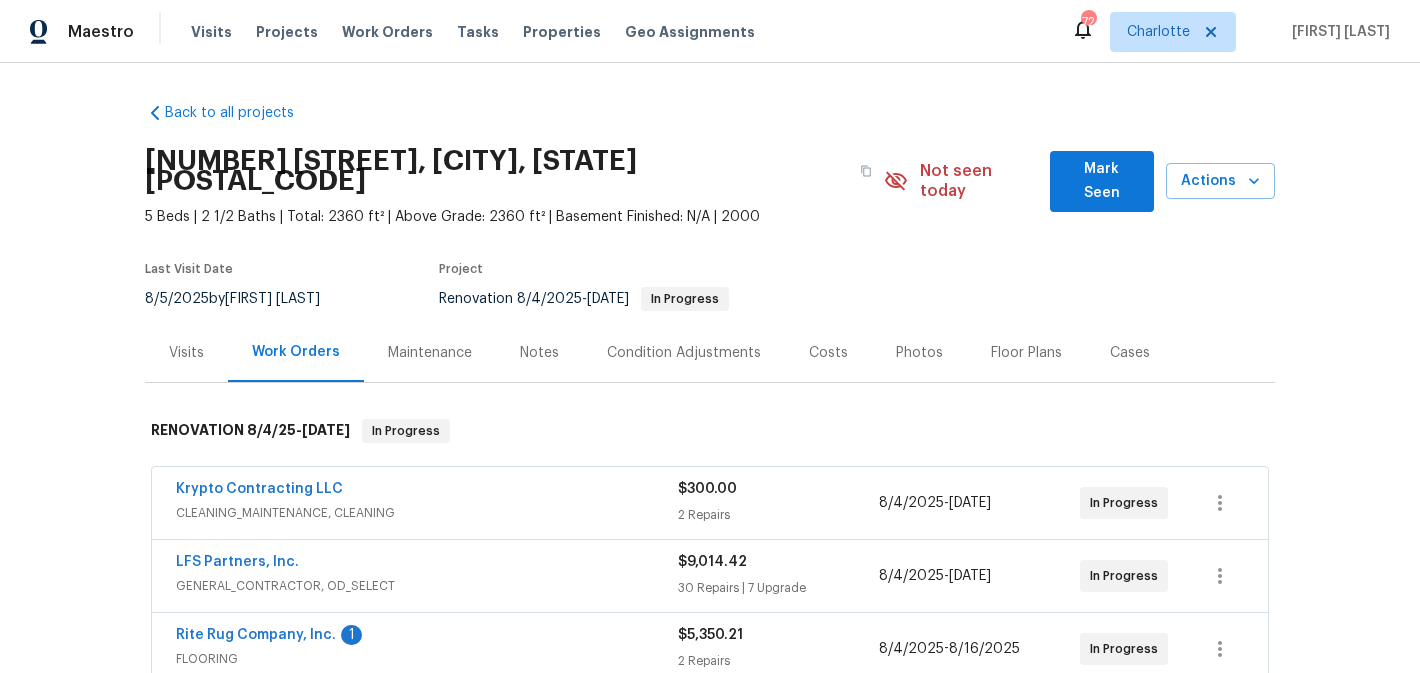 click on "505 Old Vine Ct, Charlotte, NC 28214 5 Beds | 2 1/2 Baths | Total: 2360 ft² | Above Grade: 2360 ft² | Basement Finished: N/A | 2000 Not seen today Mark Seen Actions" at bounding box center (710, 181) 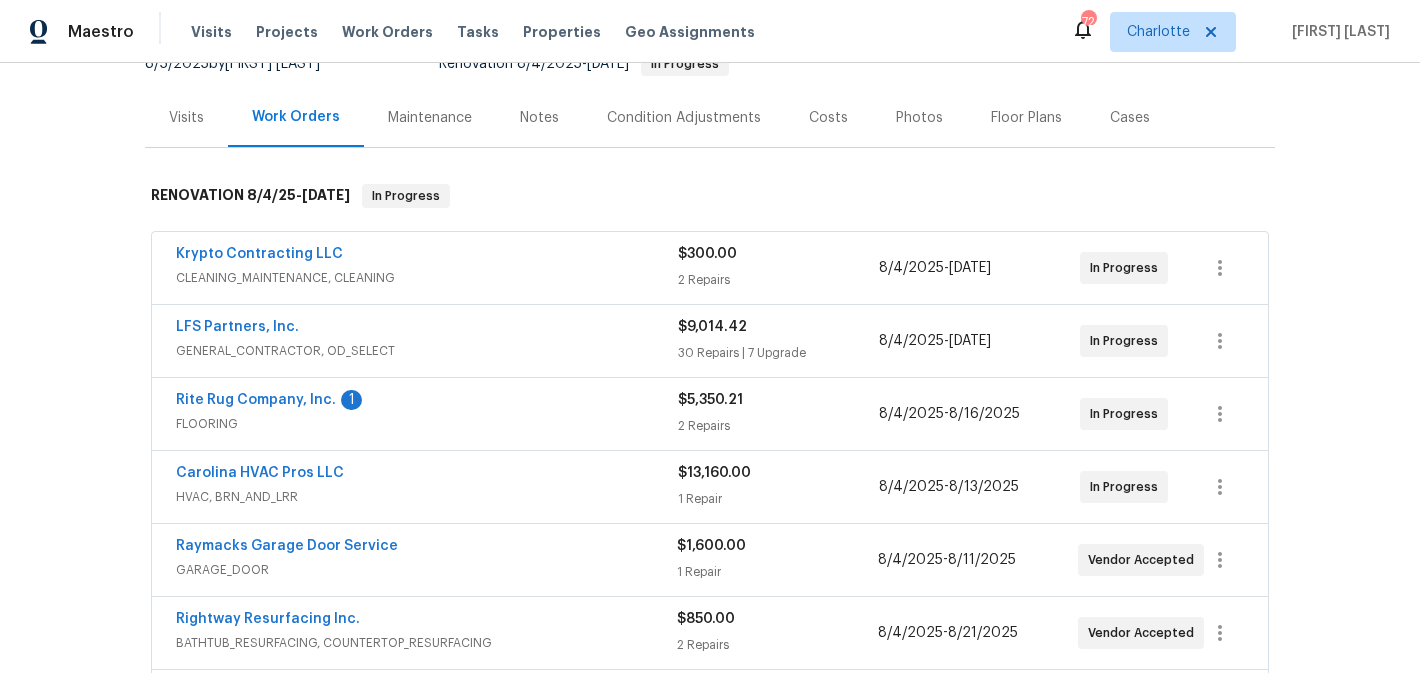scroll, scrollTop: 372, scrollLeft: 0, axis: vertical 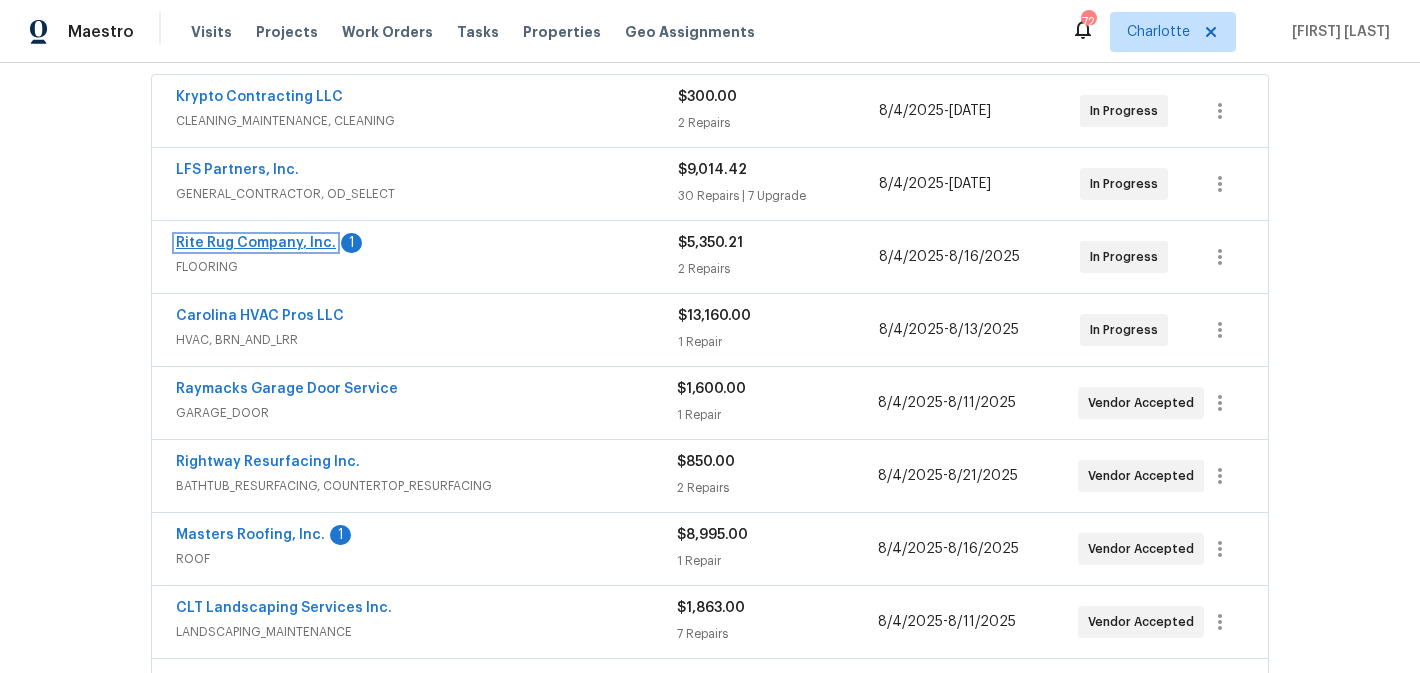 click on "Rite Rug Company, Inc." at bounding box center [256, 243] 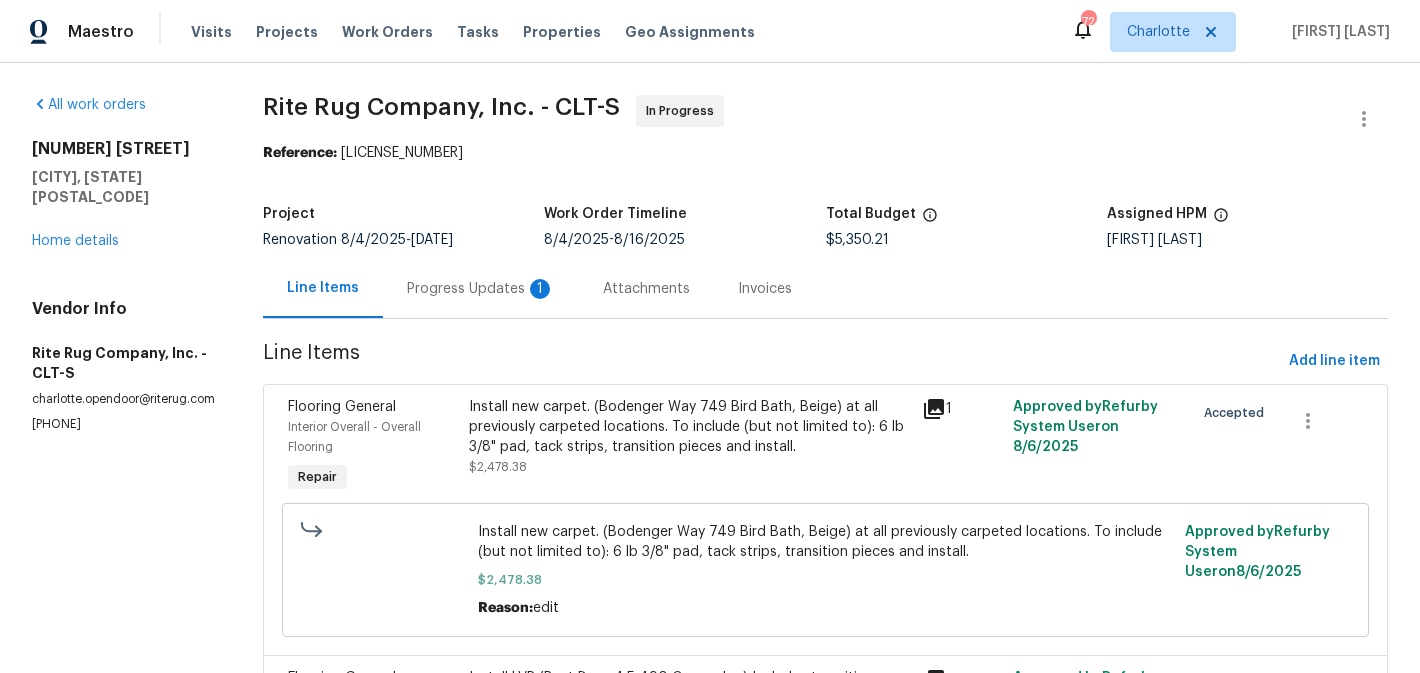 click on "Progress Updates 1" at bounding box center (481, 288) 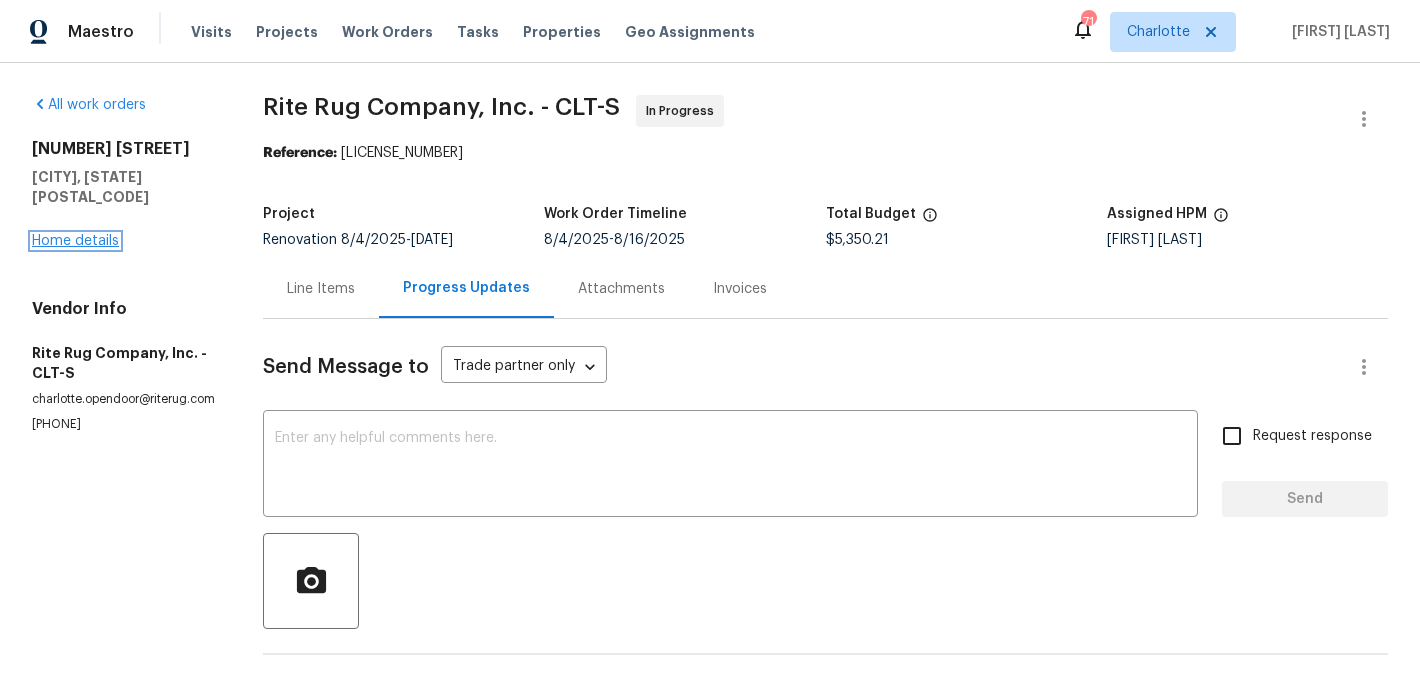 click on "Home details" at bounding box center [75, 241] 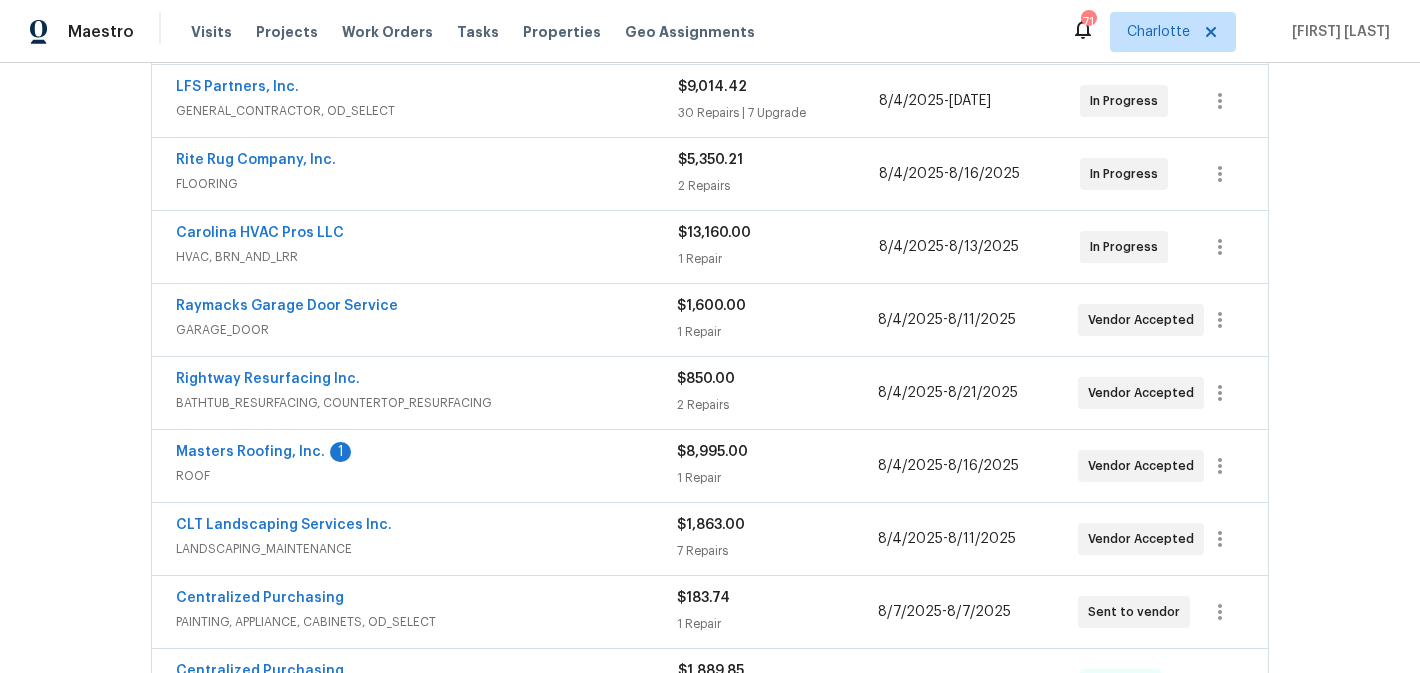 scroll, scrollTop: 558, scrollLeft: 0, axis: vertical 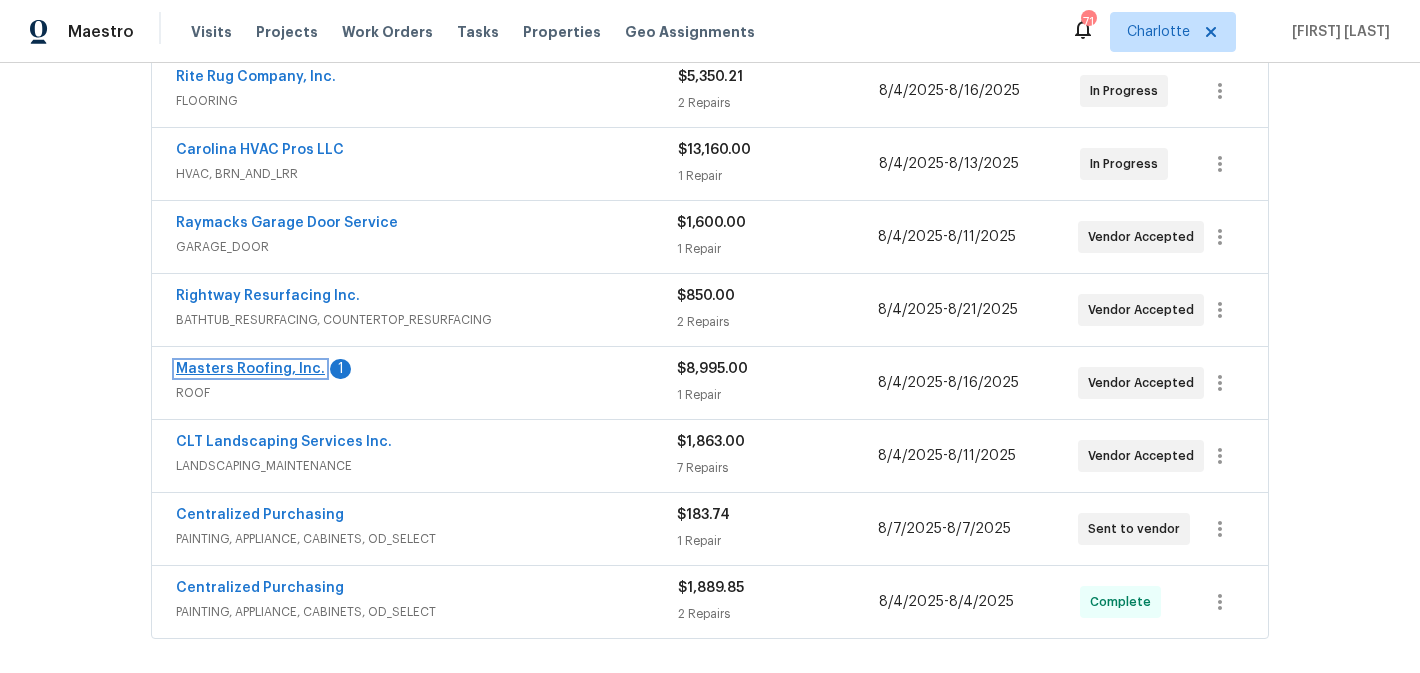 click on "Masters Roofing, Inc." at bounding box center (250, 369) 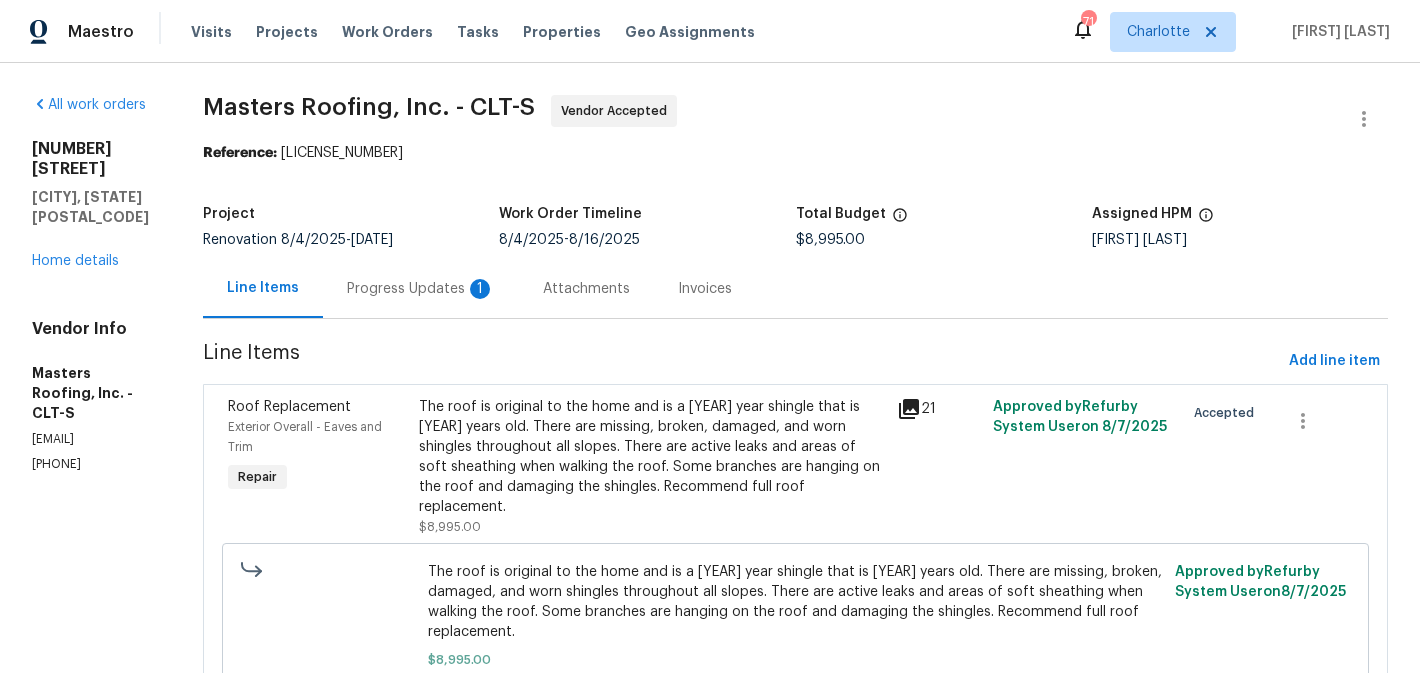 click on "Progress Updates 1" at bounding box center [421, 289] 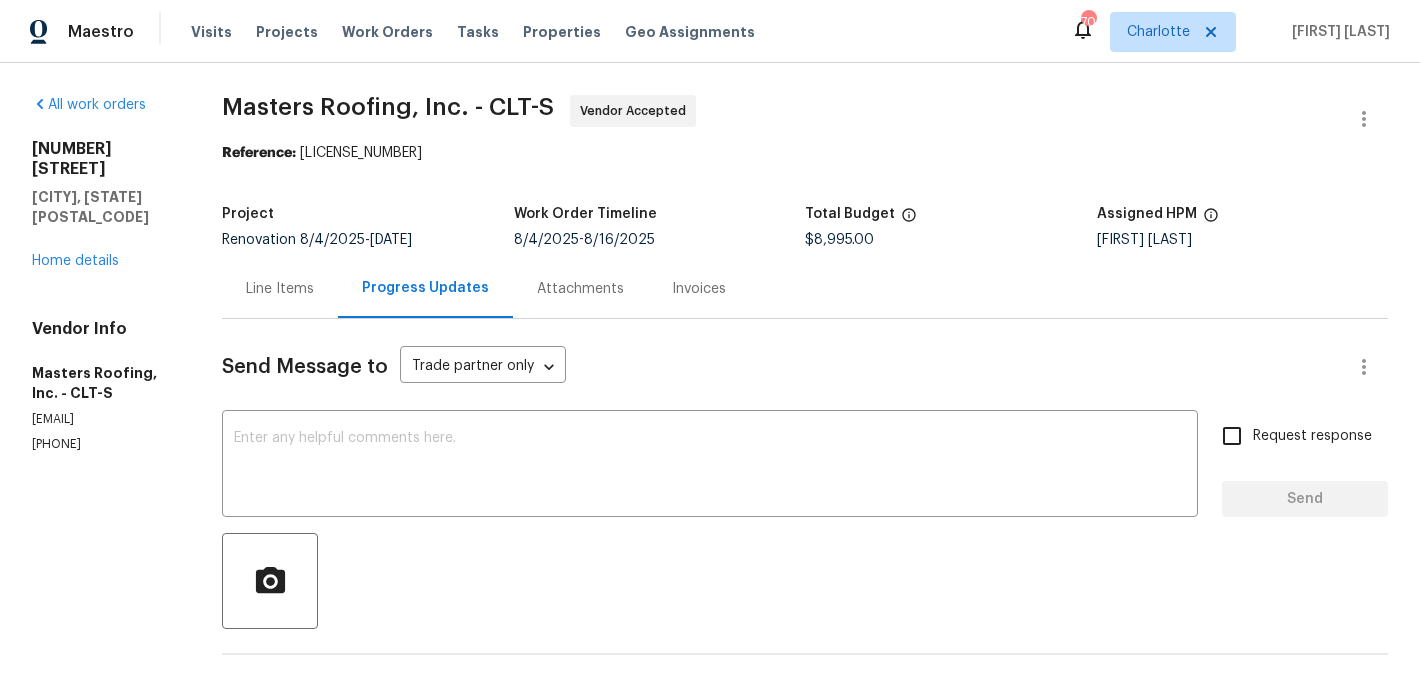 click on "Line Items" at bounding box center (280, 288) 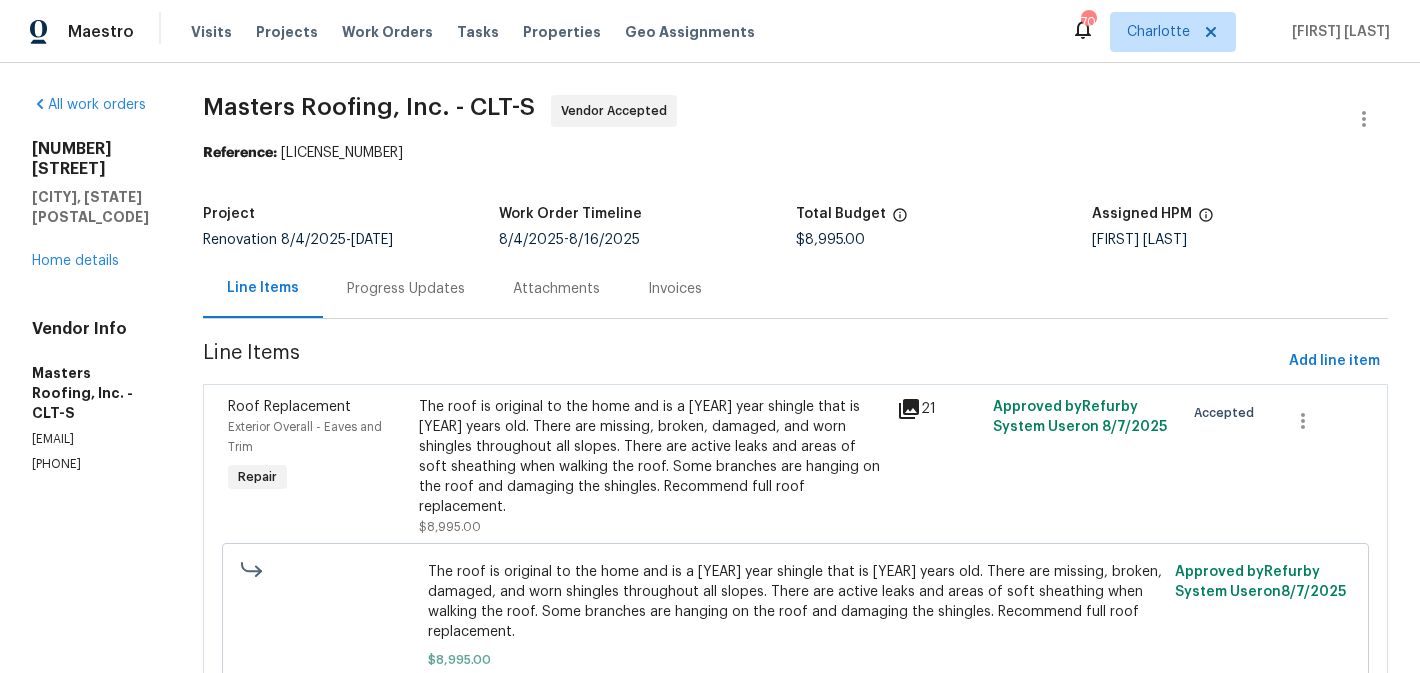 click on "21" at bounding box center [939, 409] 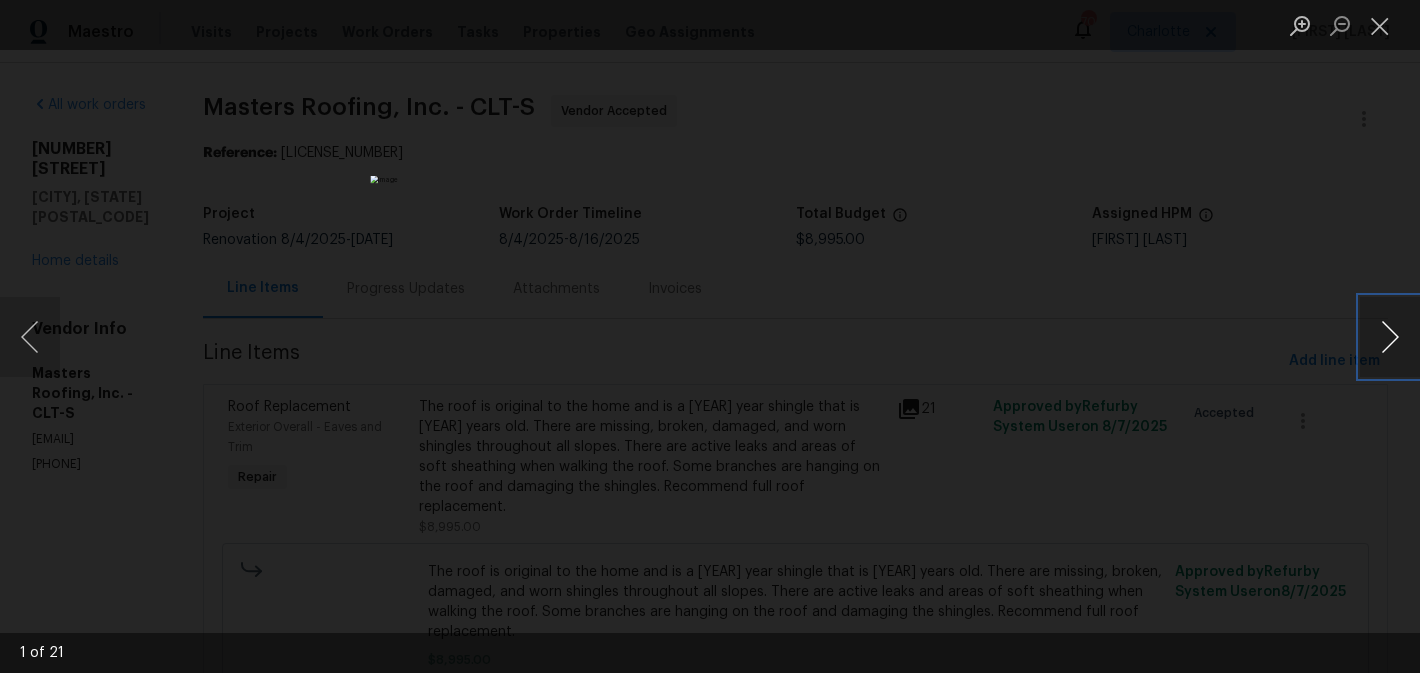 click at bounding box center [1390, 337] 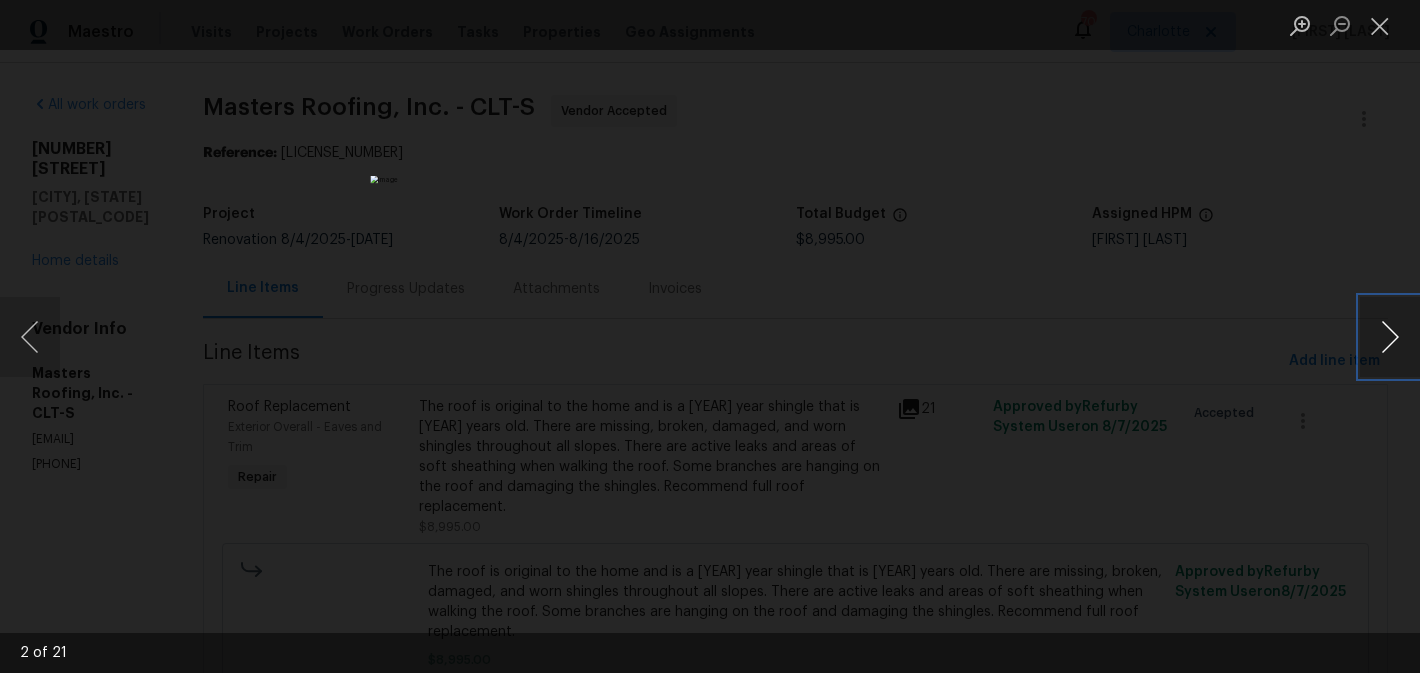 click at bounding box center [1390, 337] 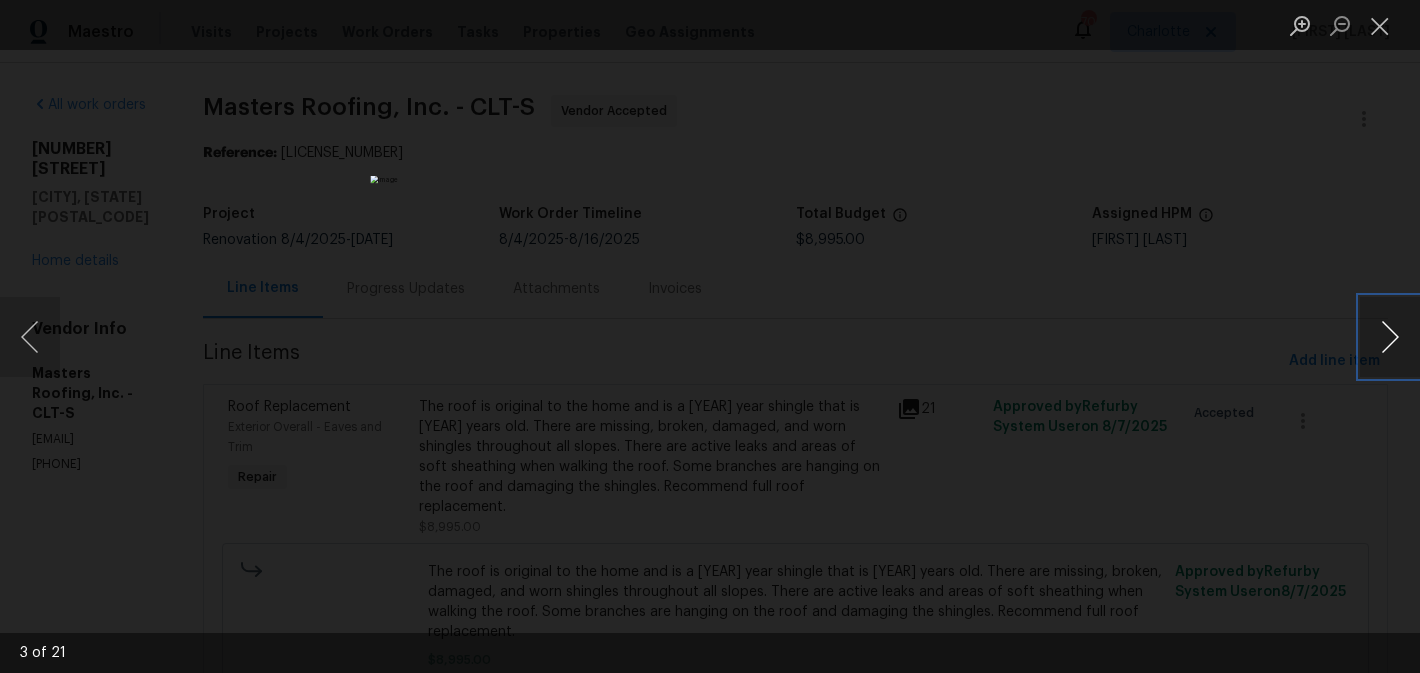 click at bounding box center [1390, 337] 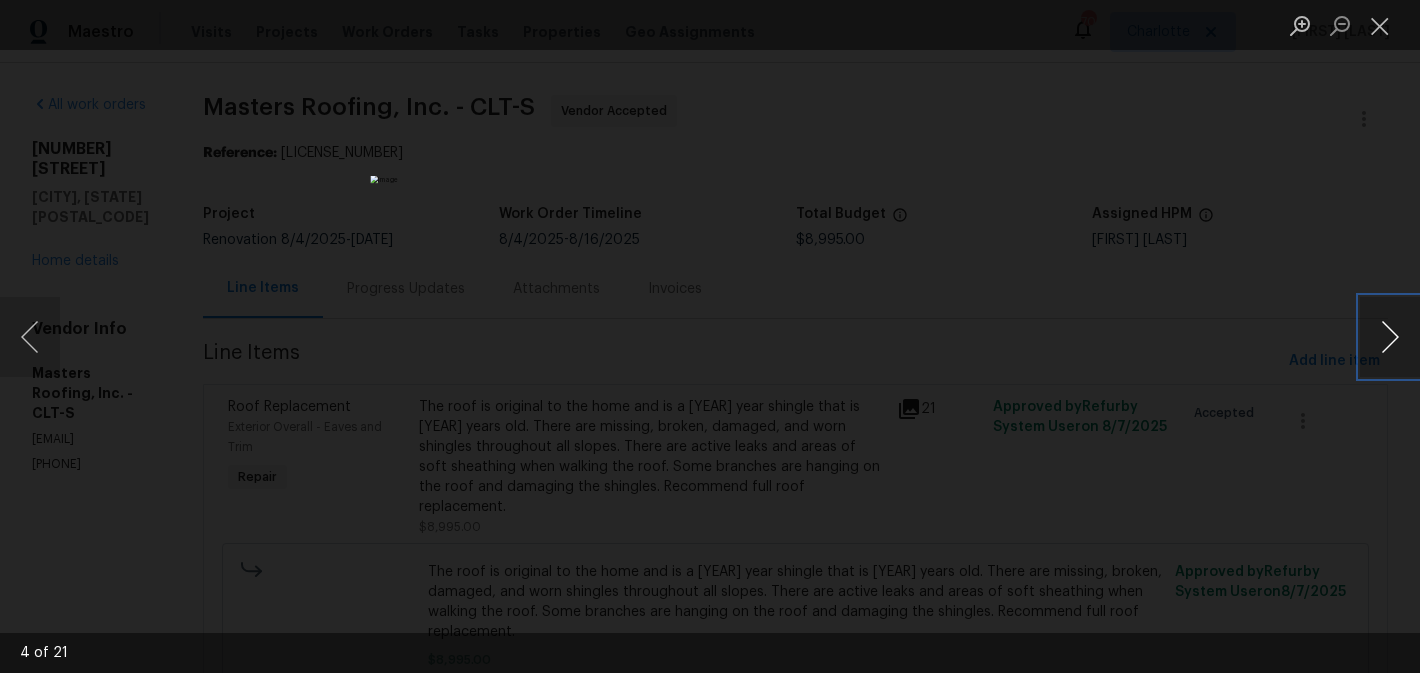 click at bounding box center (1390, 337) 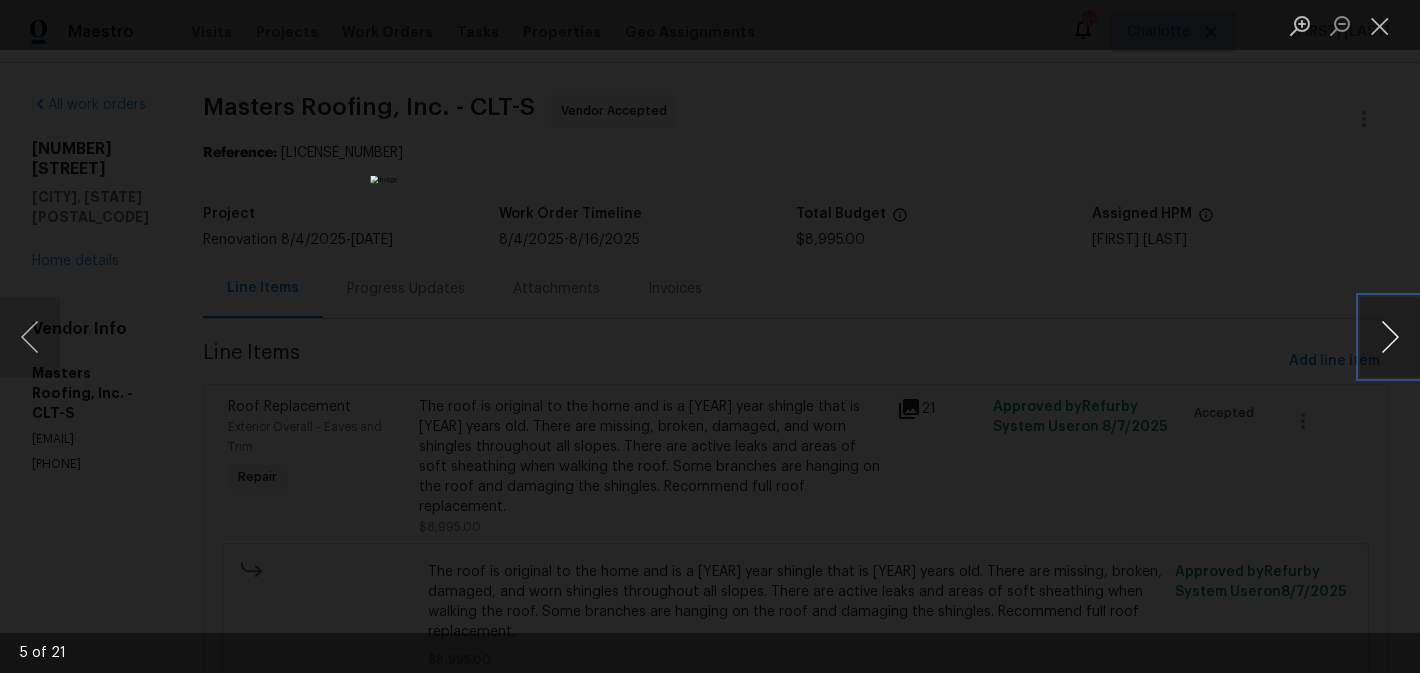 click at bounding box center [1390, 337] 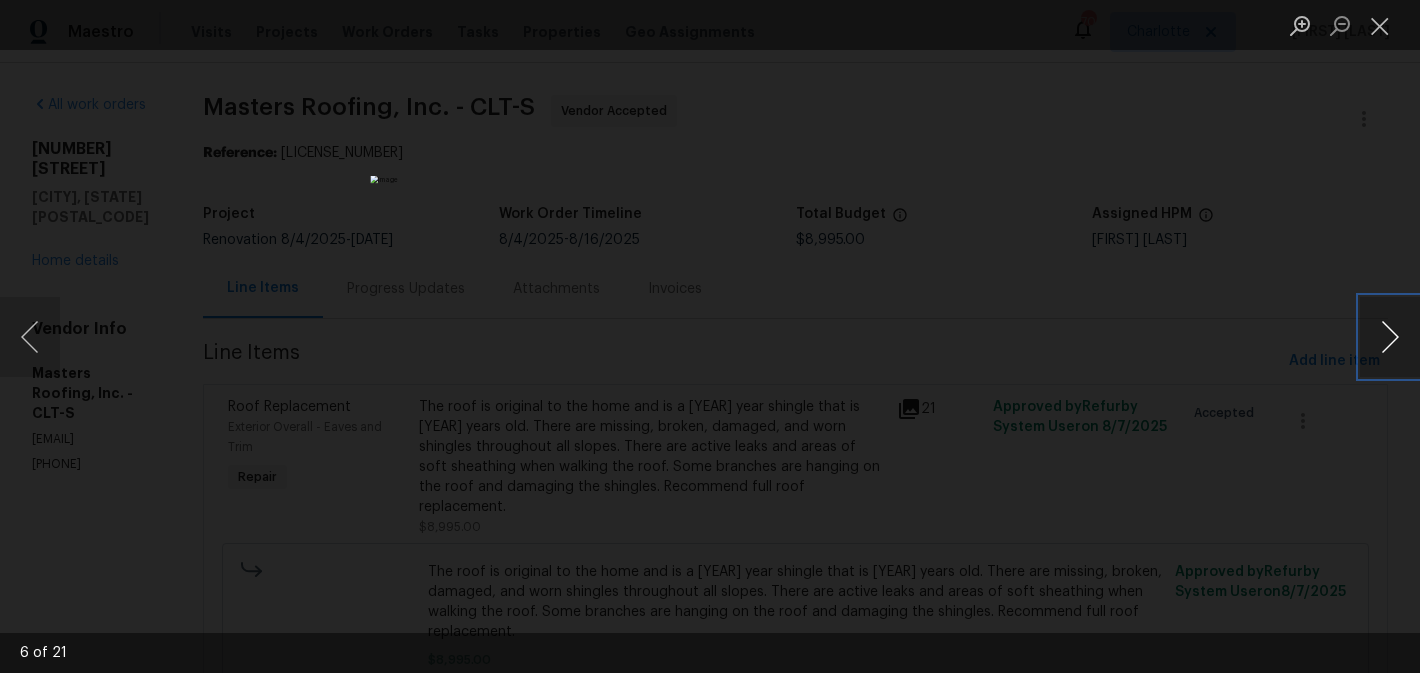 click at bounding box center (1390, 337) 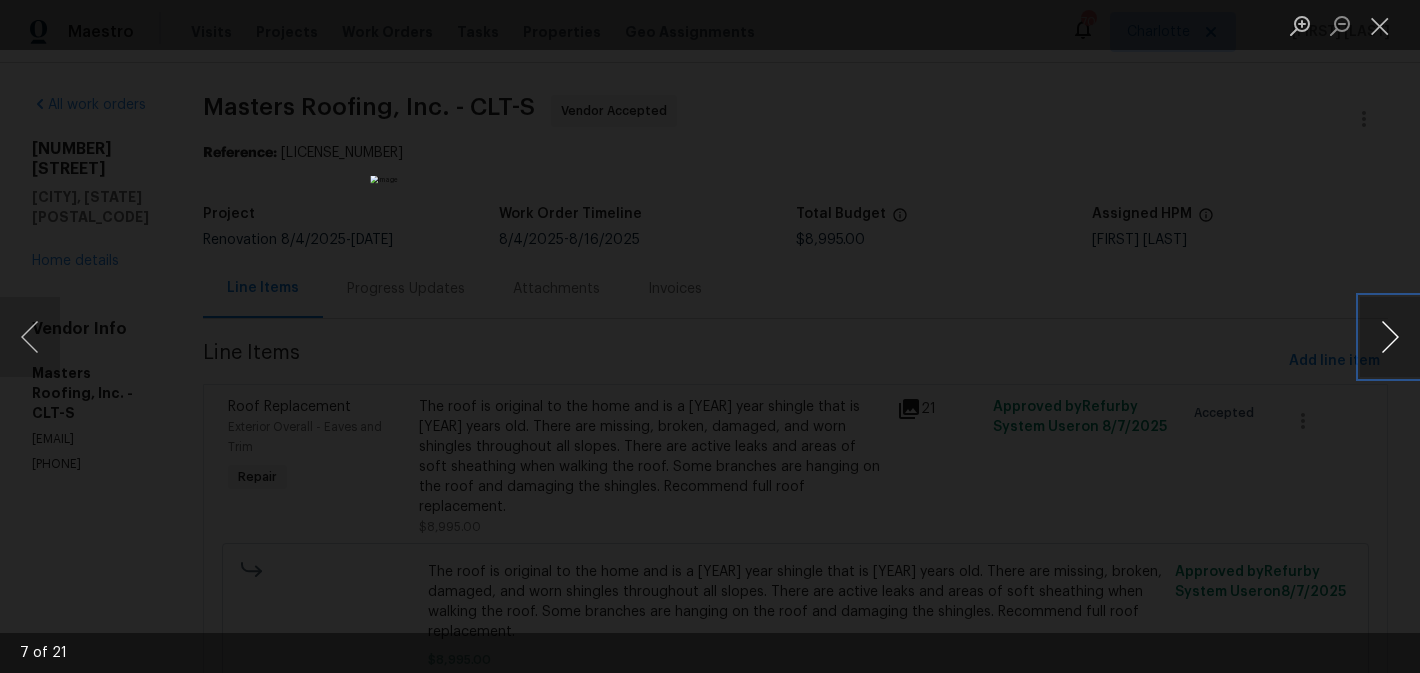 click at bounding box center [1390, 337] 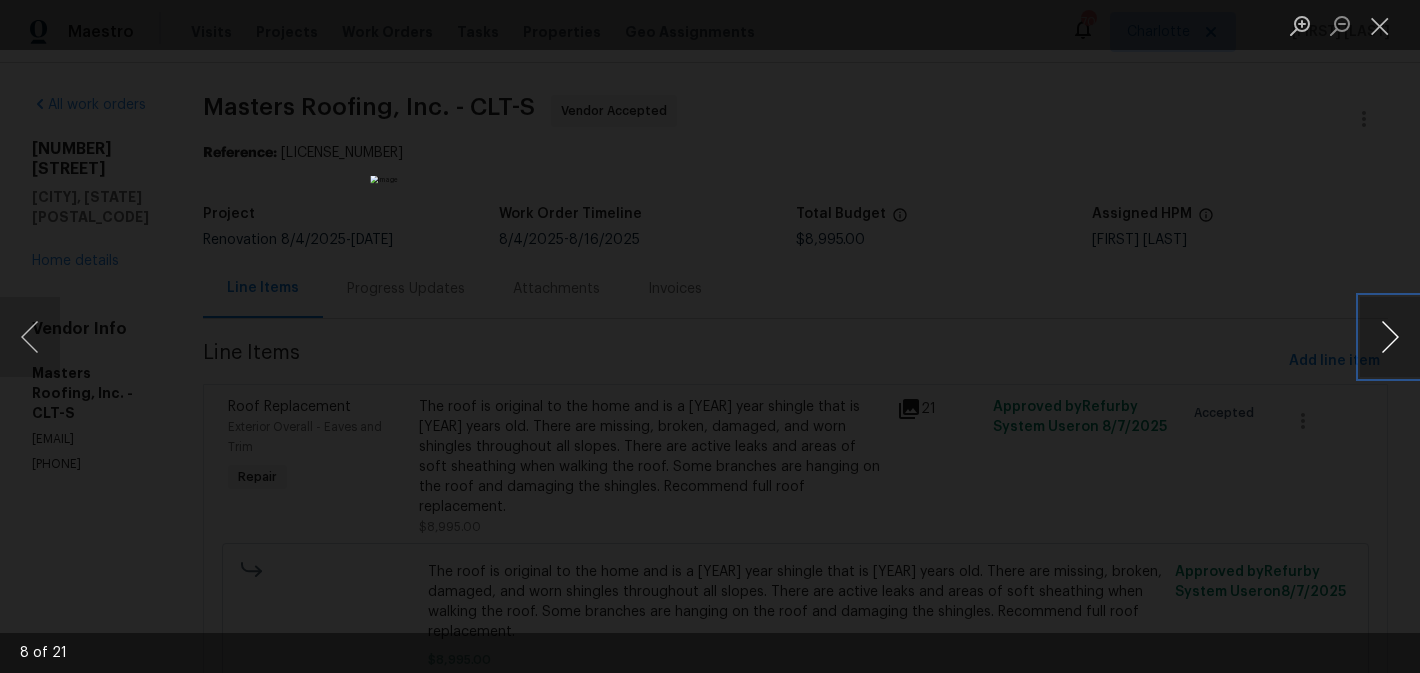 click at bounding box center [1390, 337] 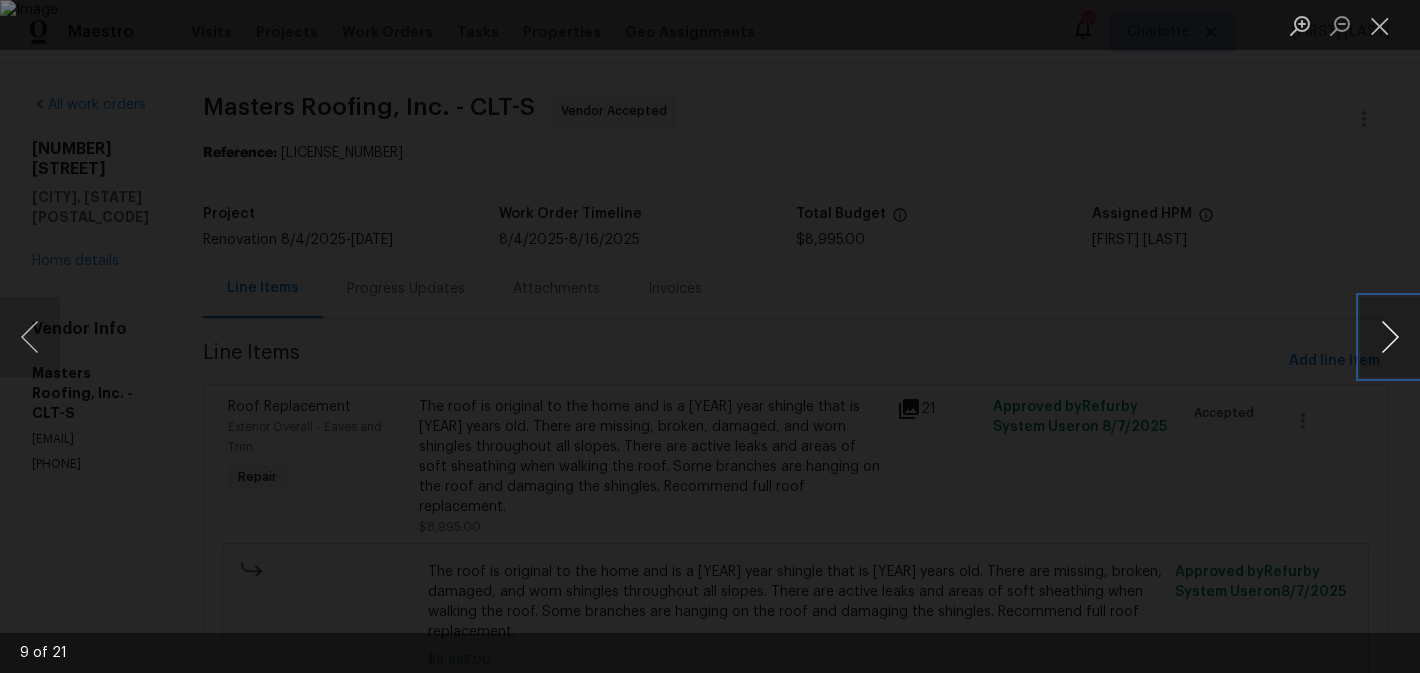 click at bounding box center [1390, 337] 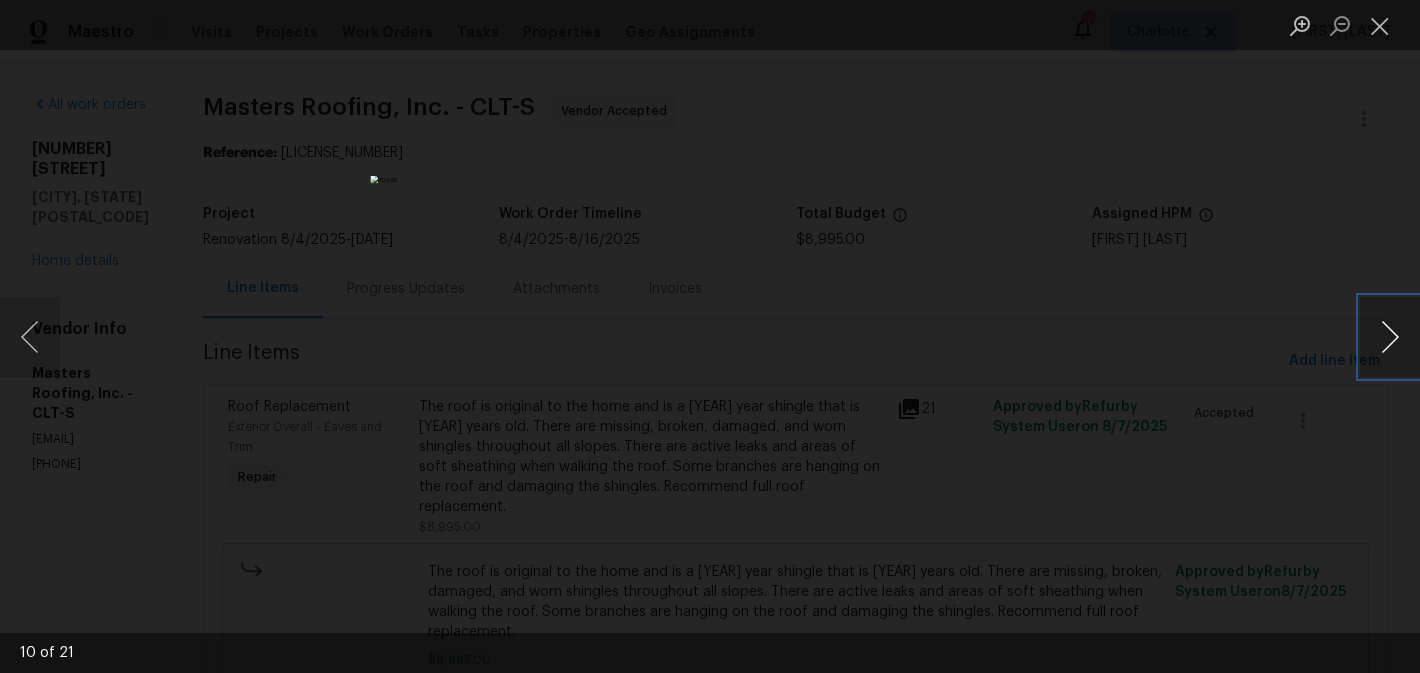 click at bounding box center [1390, 337] 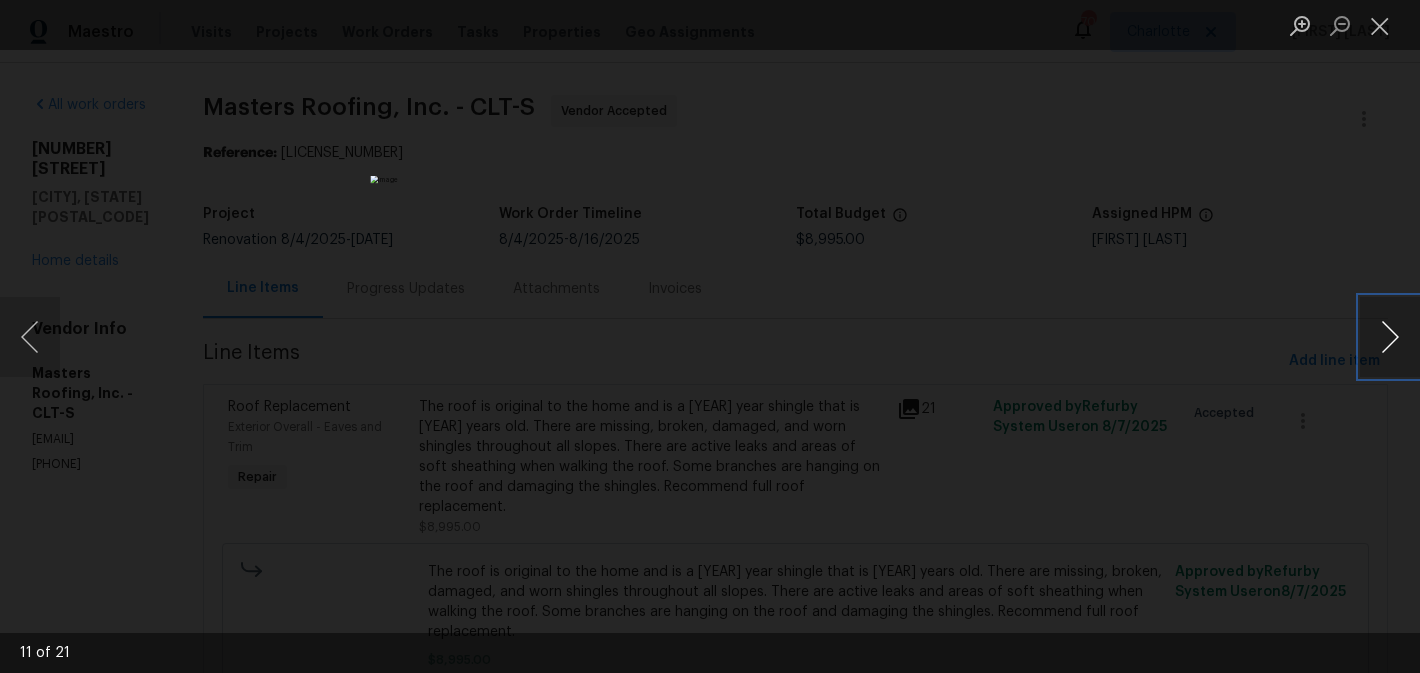 click at bounding box center (1390, 337) 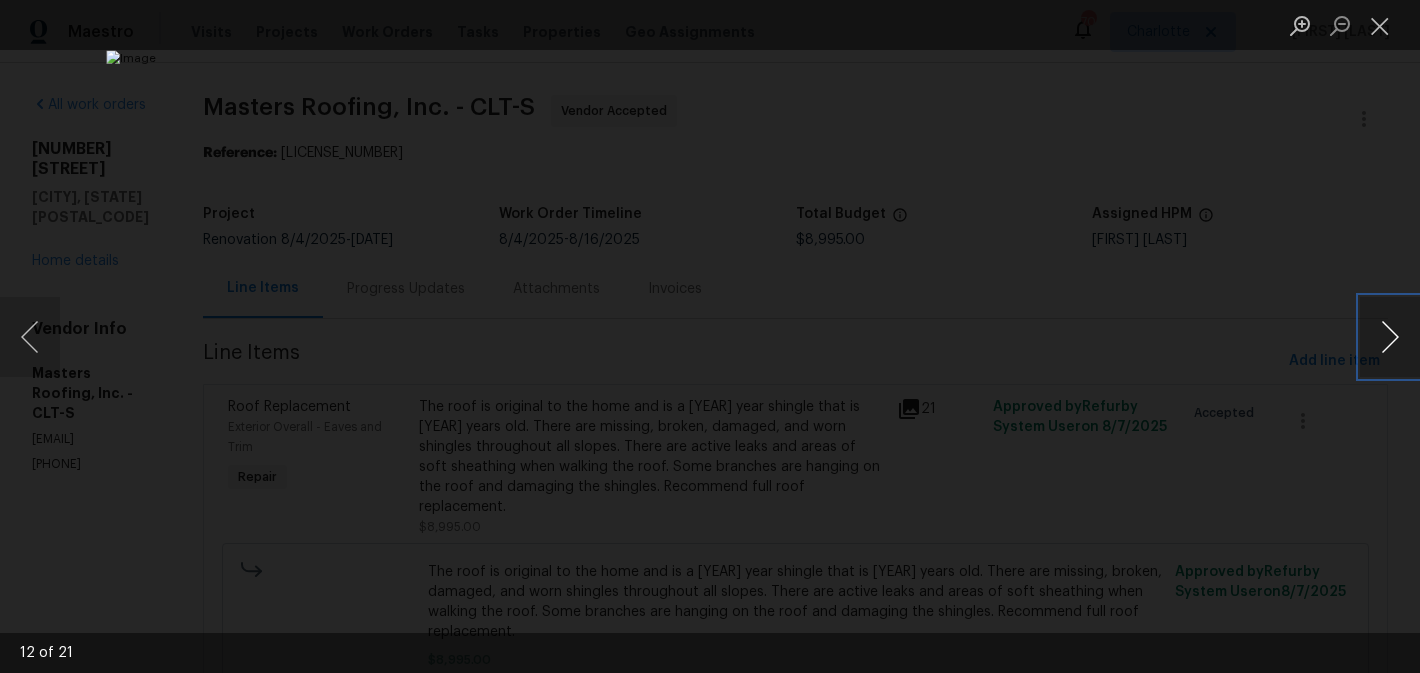 click at bounding box center (1390, 337) 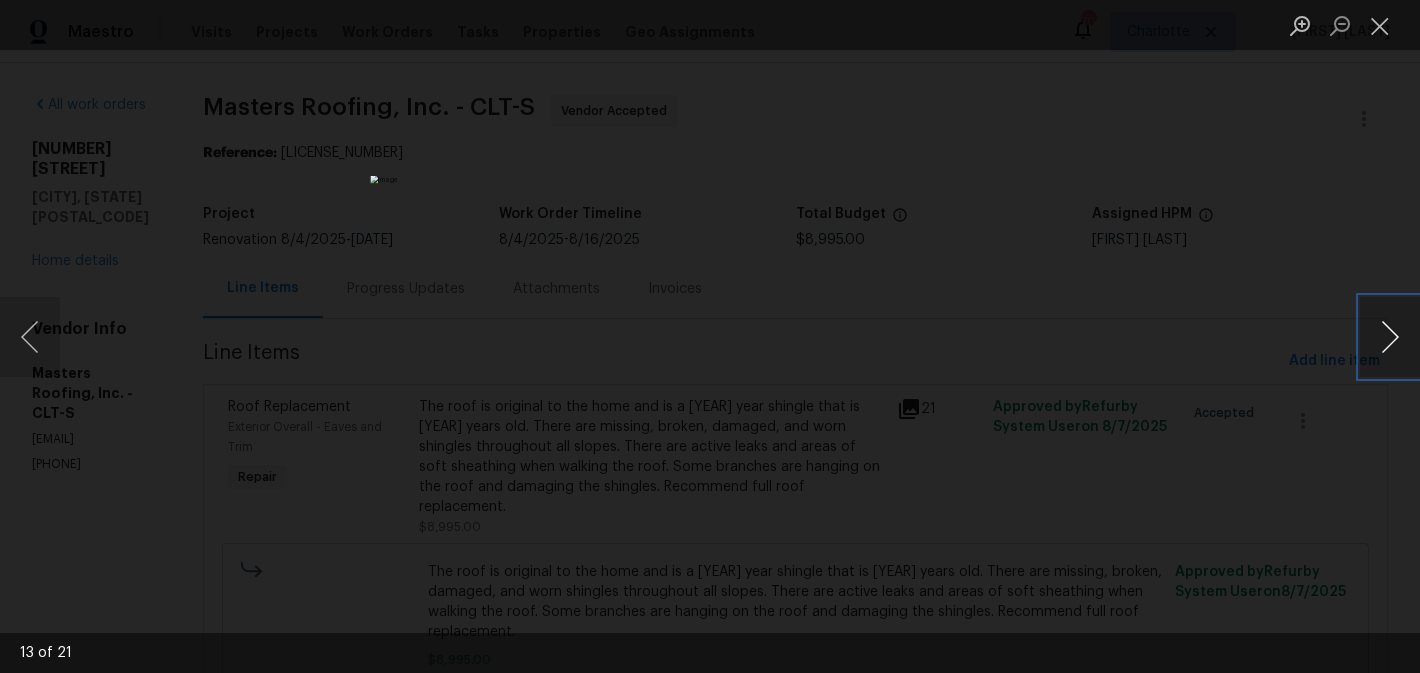 click at bounding box center (1390, 337) 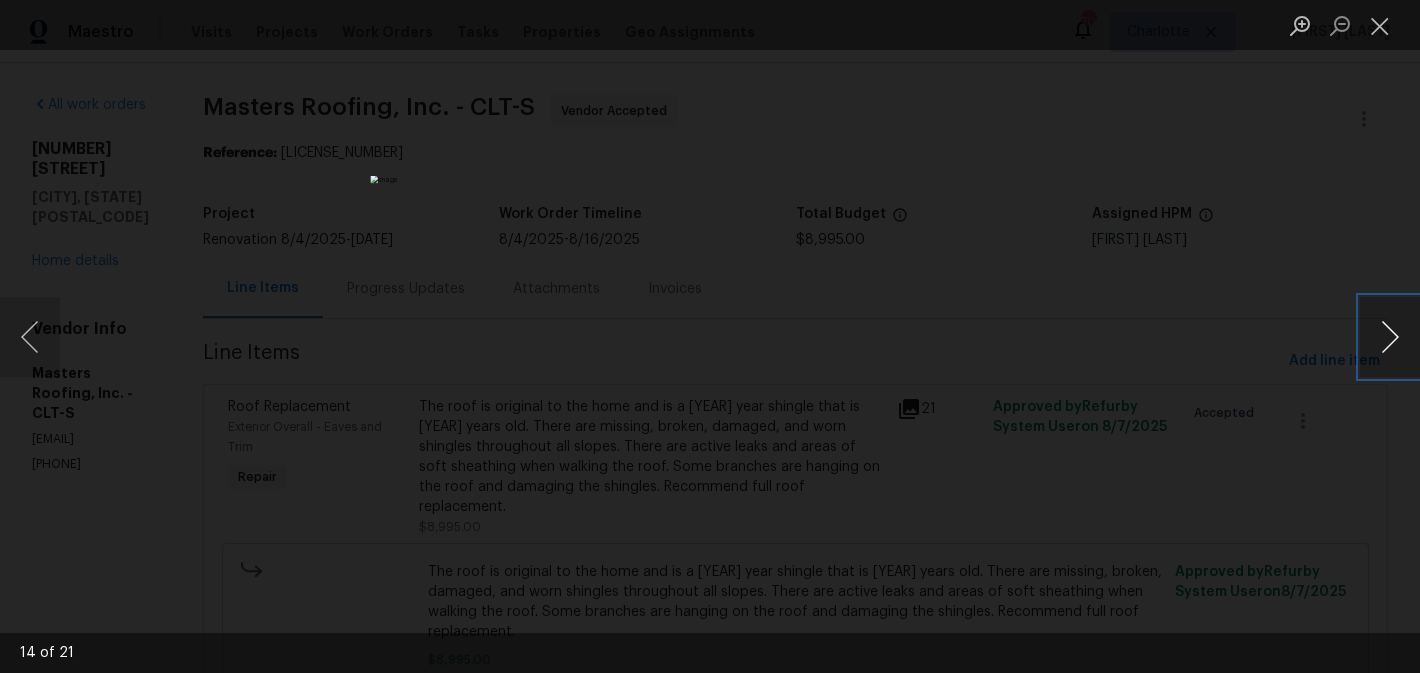 click at bounding box center [1390, 337] 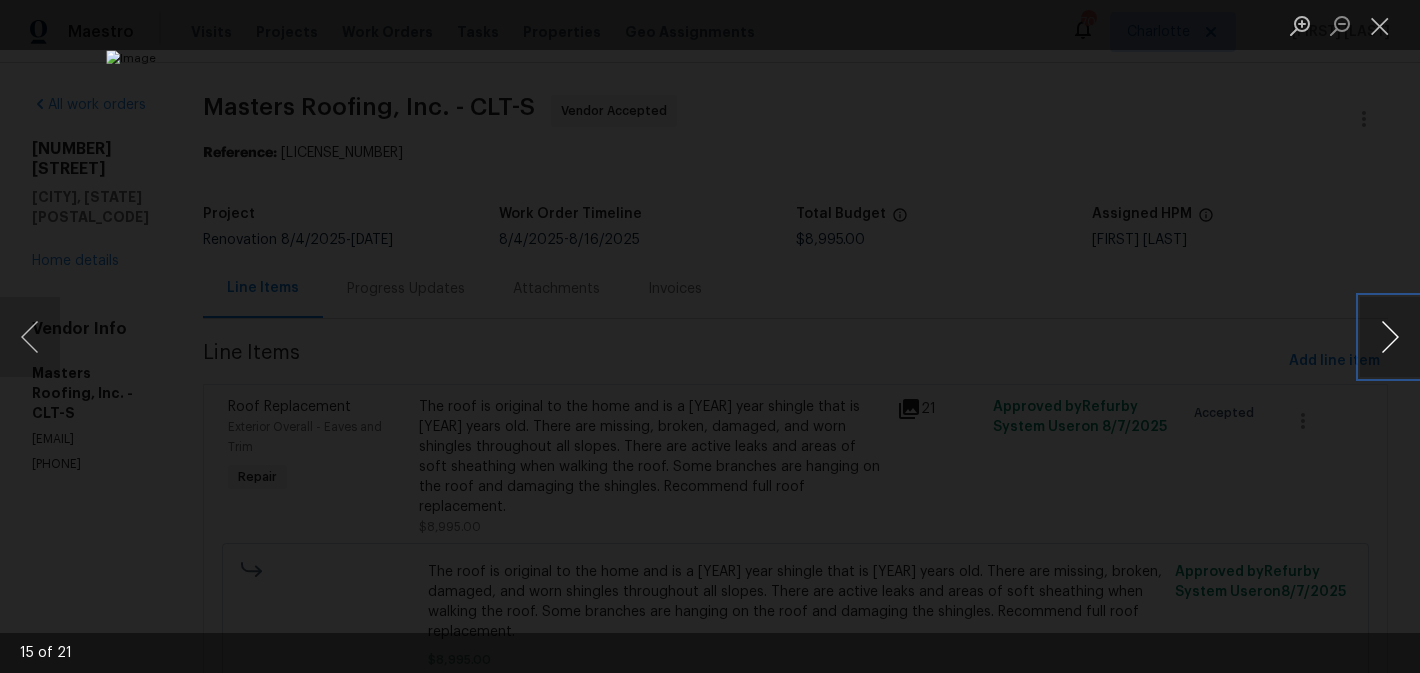 click at bounding box center (1390, 337) 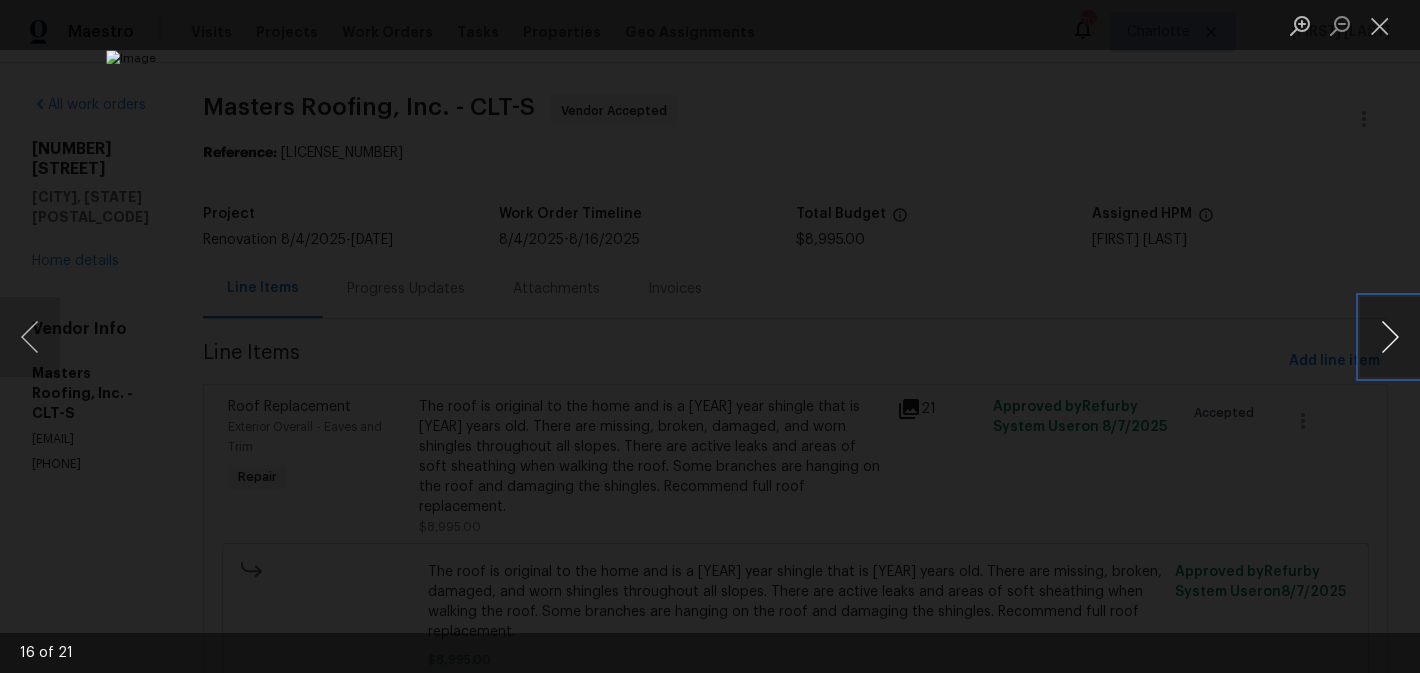 click at bounding box center [1390, 337] 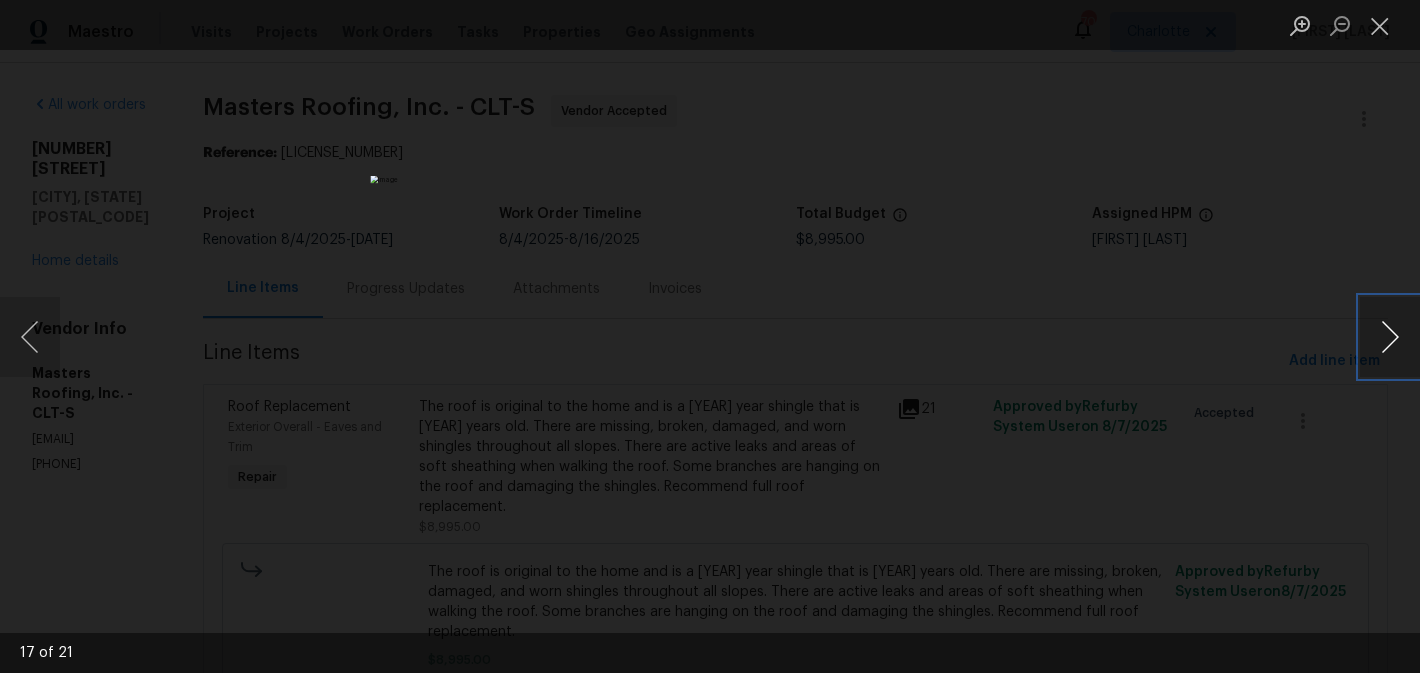 click at bounding box center (1390, 337) 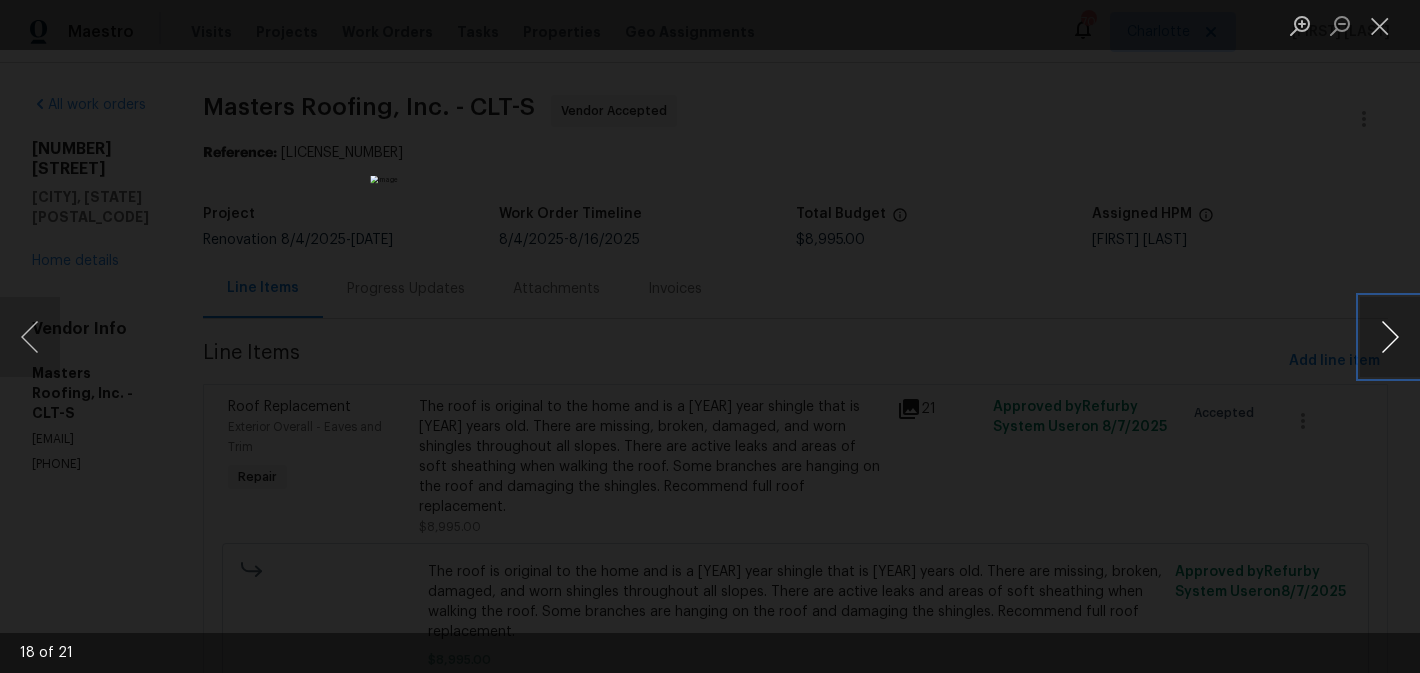 click at bounding box center (1390, 337) 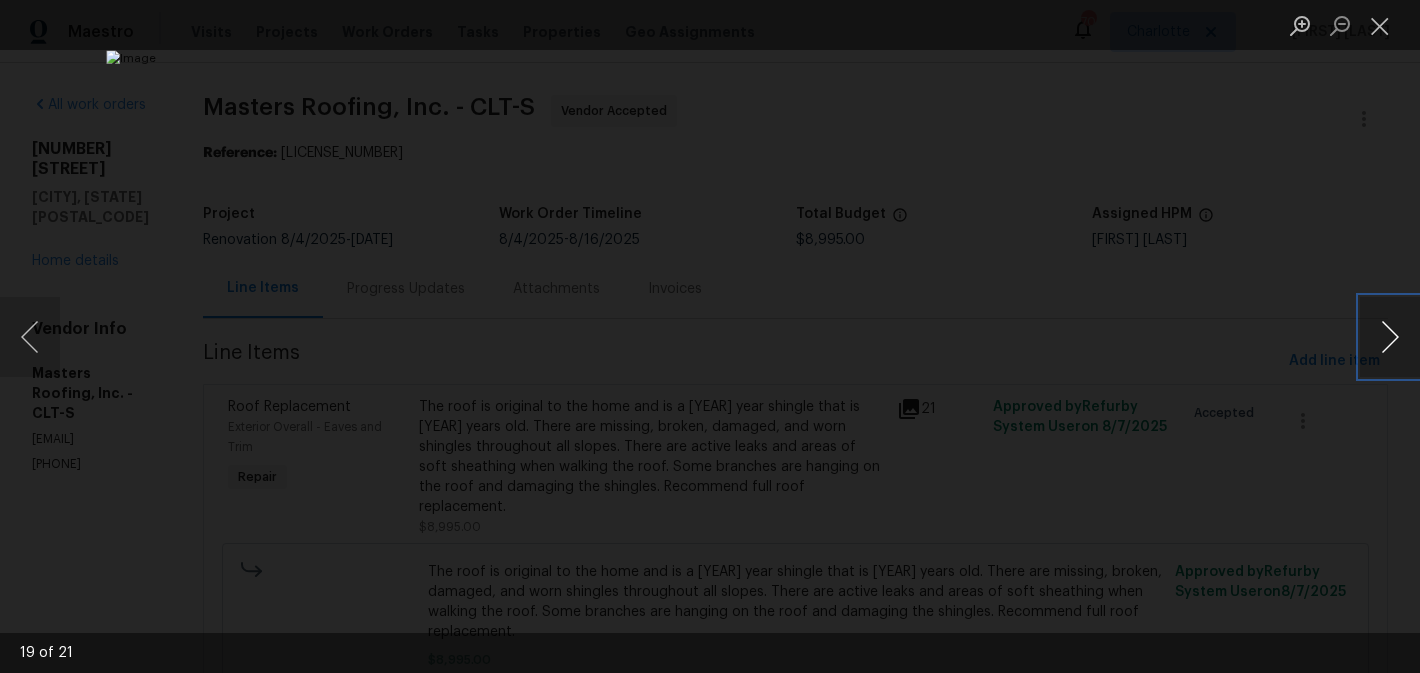 click at bounding box center [1390, 337] 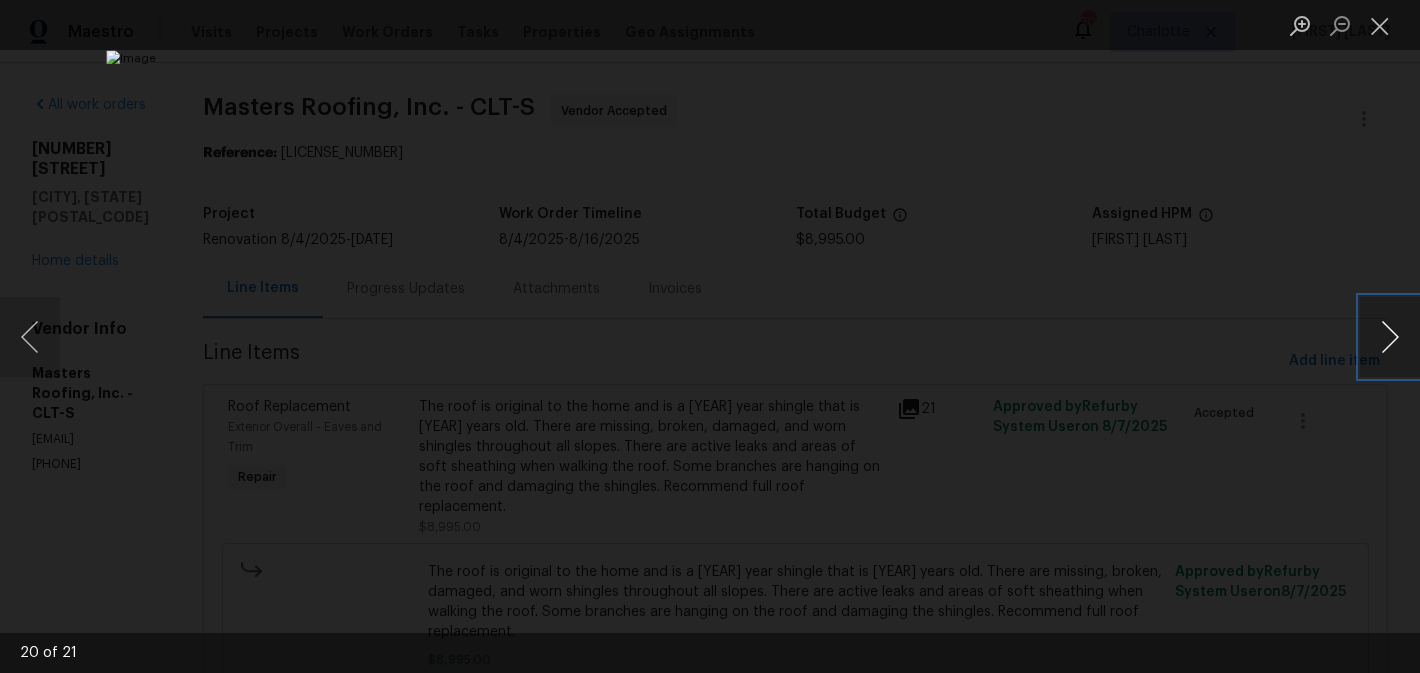 click at bounding box center [1390, 337] 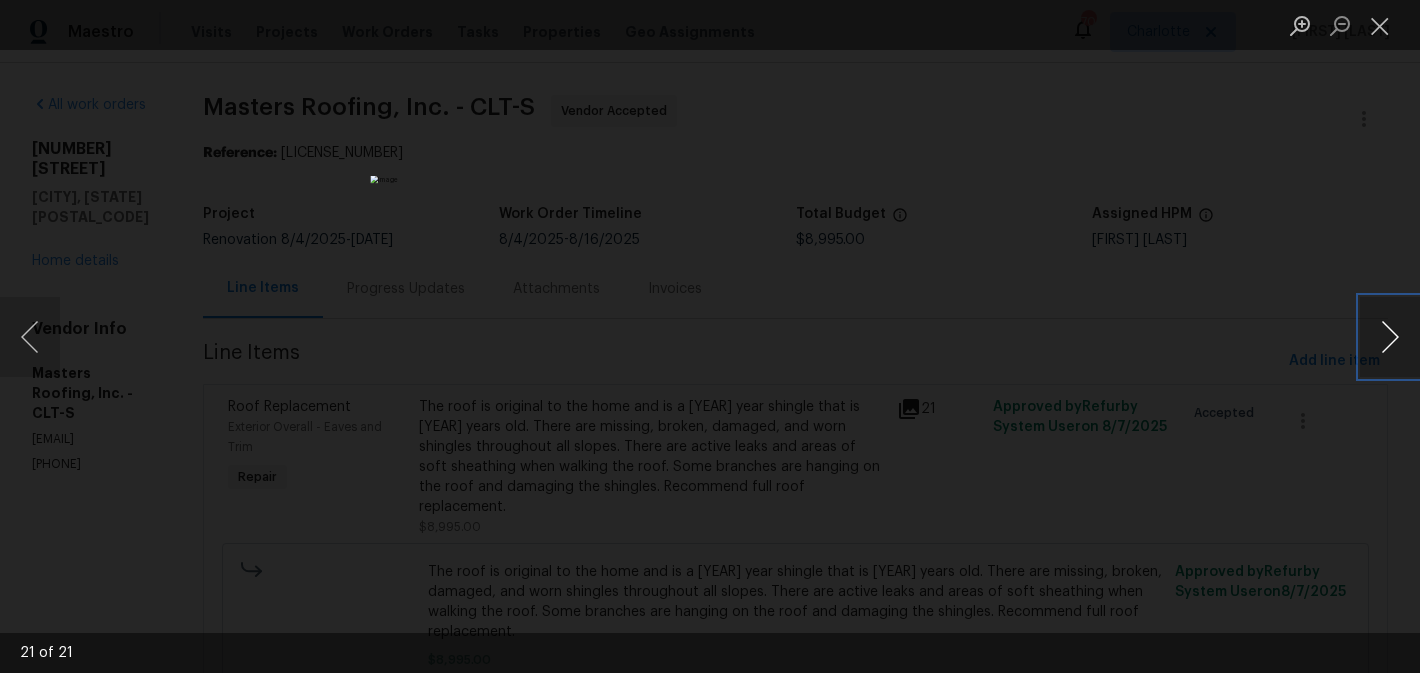 click at bounding box center (1390, 337) 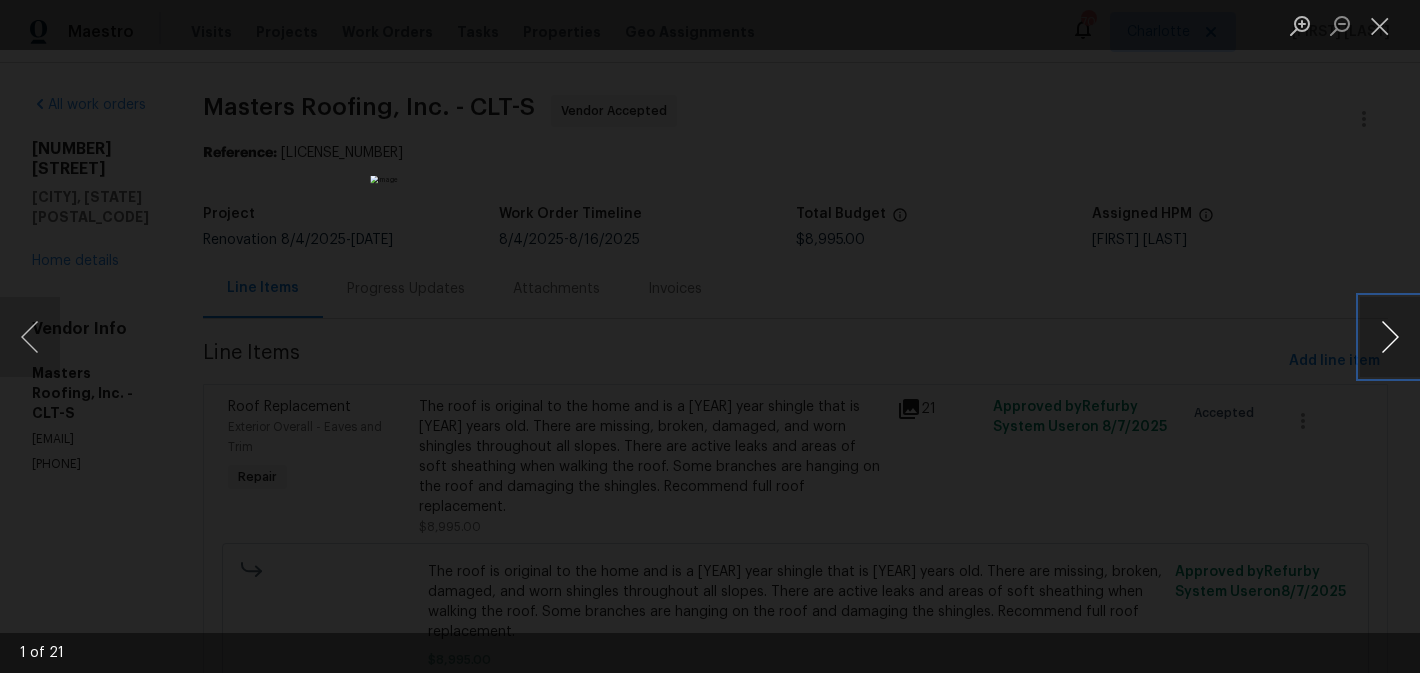 click at bounding box center (1390, 337) 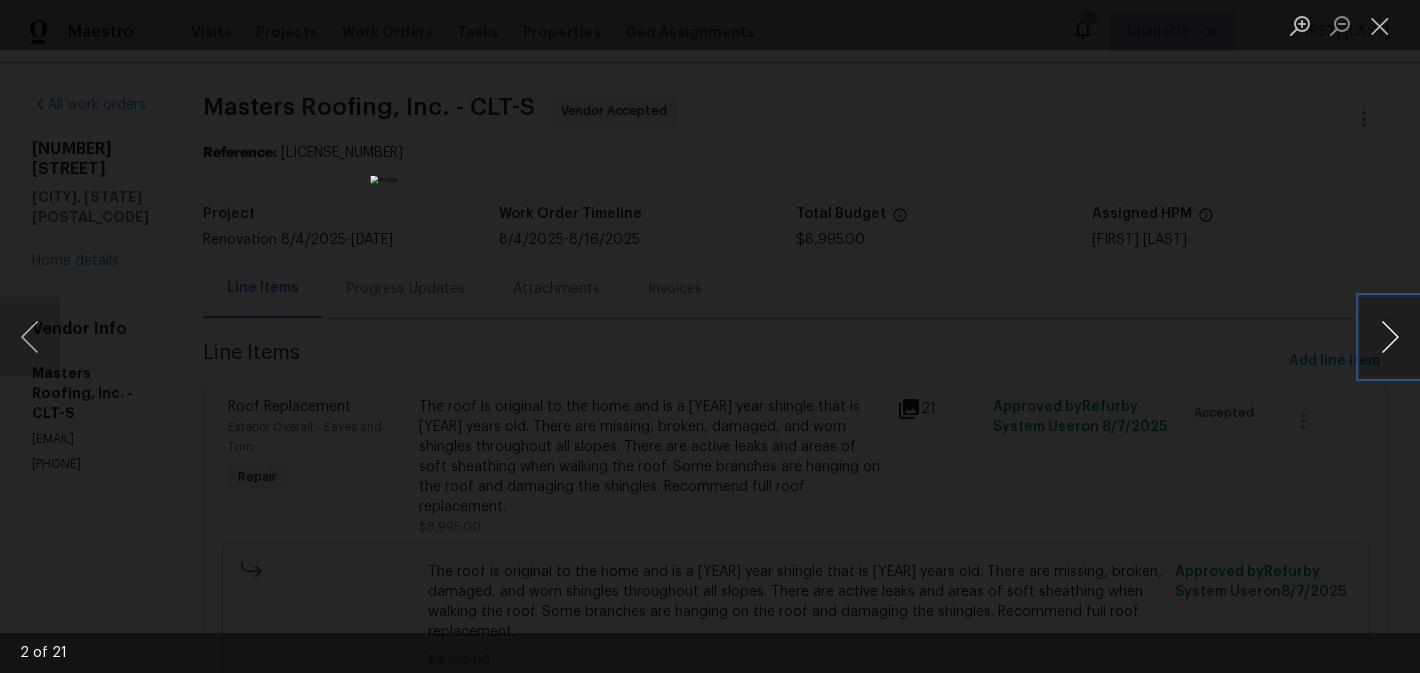 click at bounding box center (1390, 337) 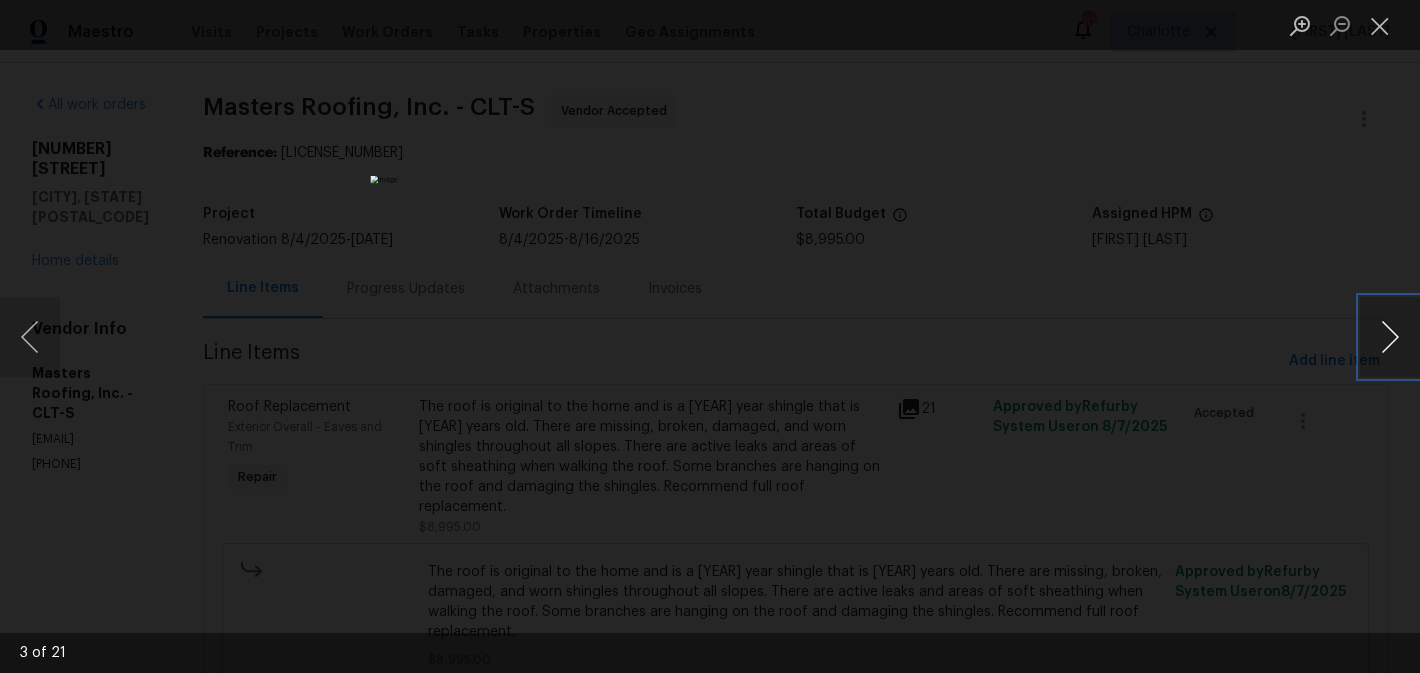 click at bounding box center [1390, 337] 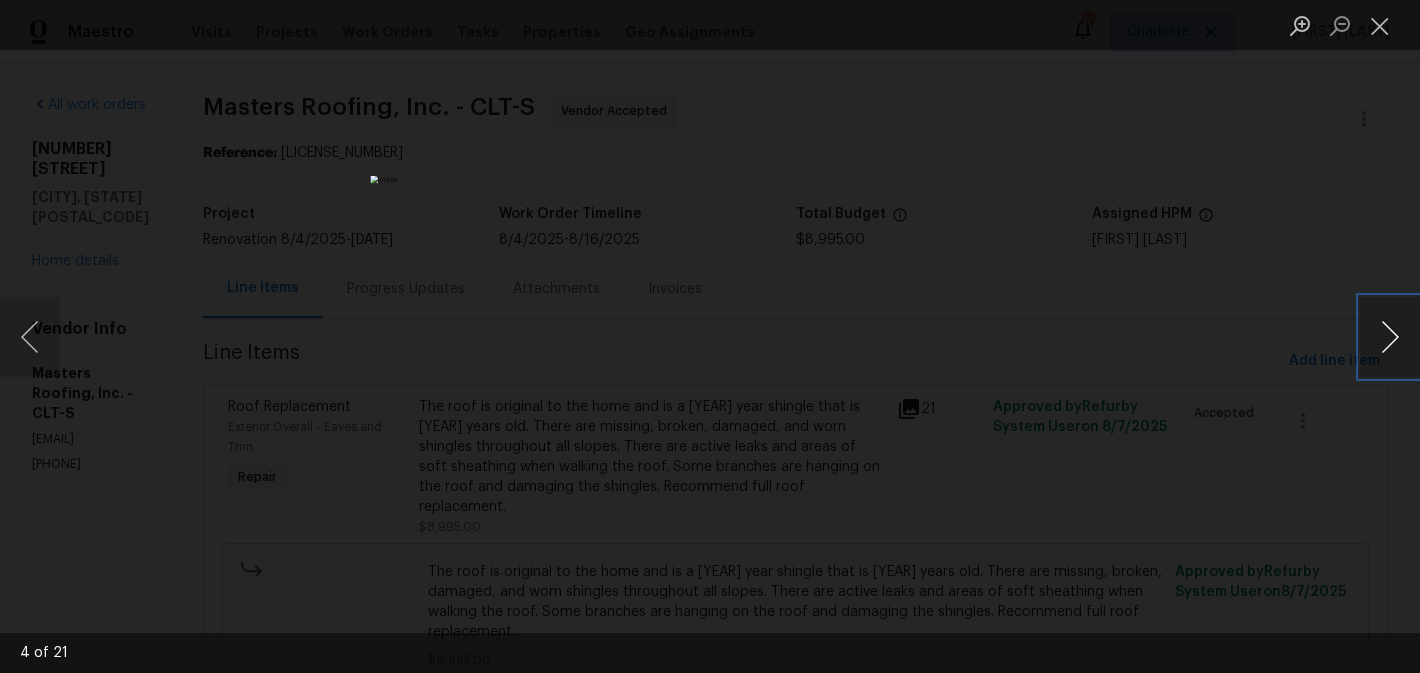 click at bounding box center (1390, 337) 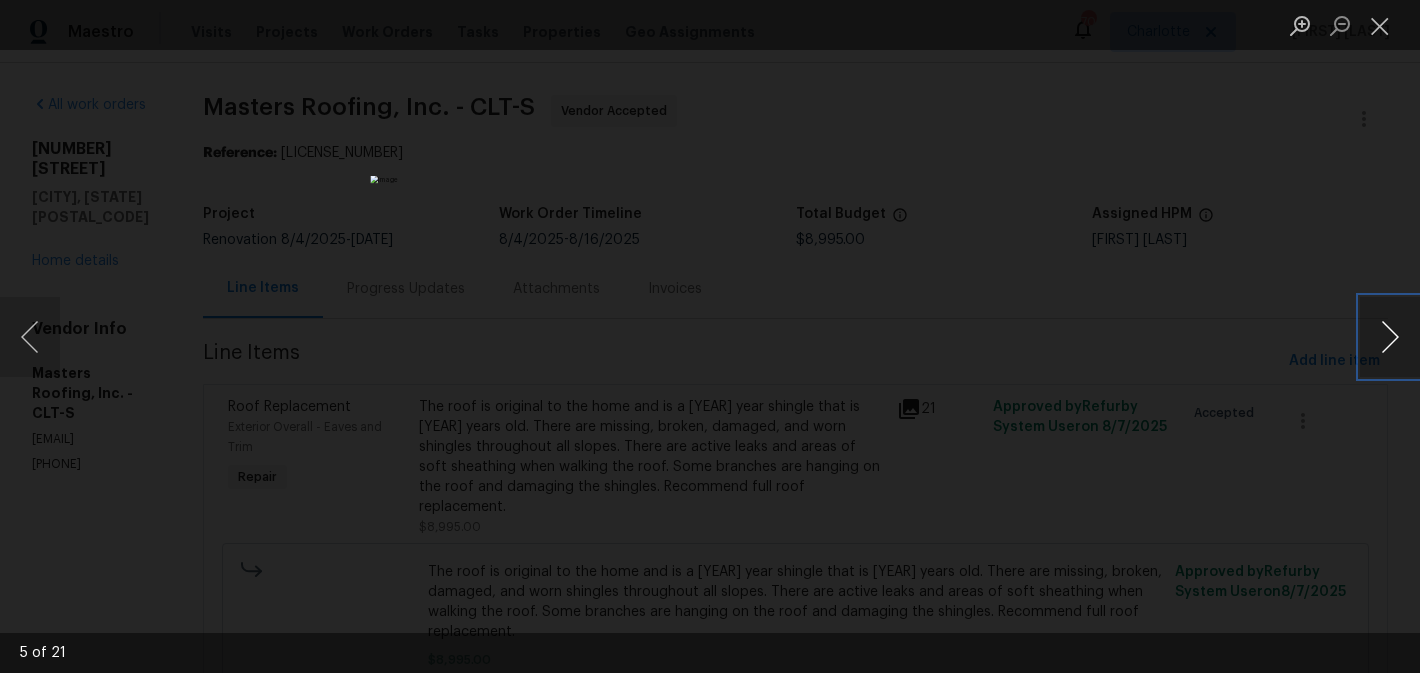 click at bounding box center [1390, 337] 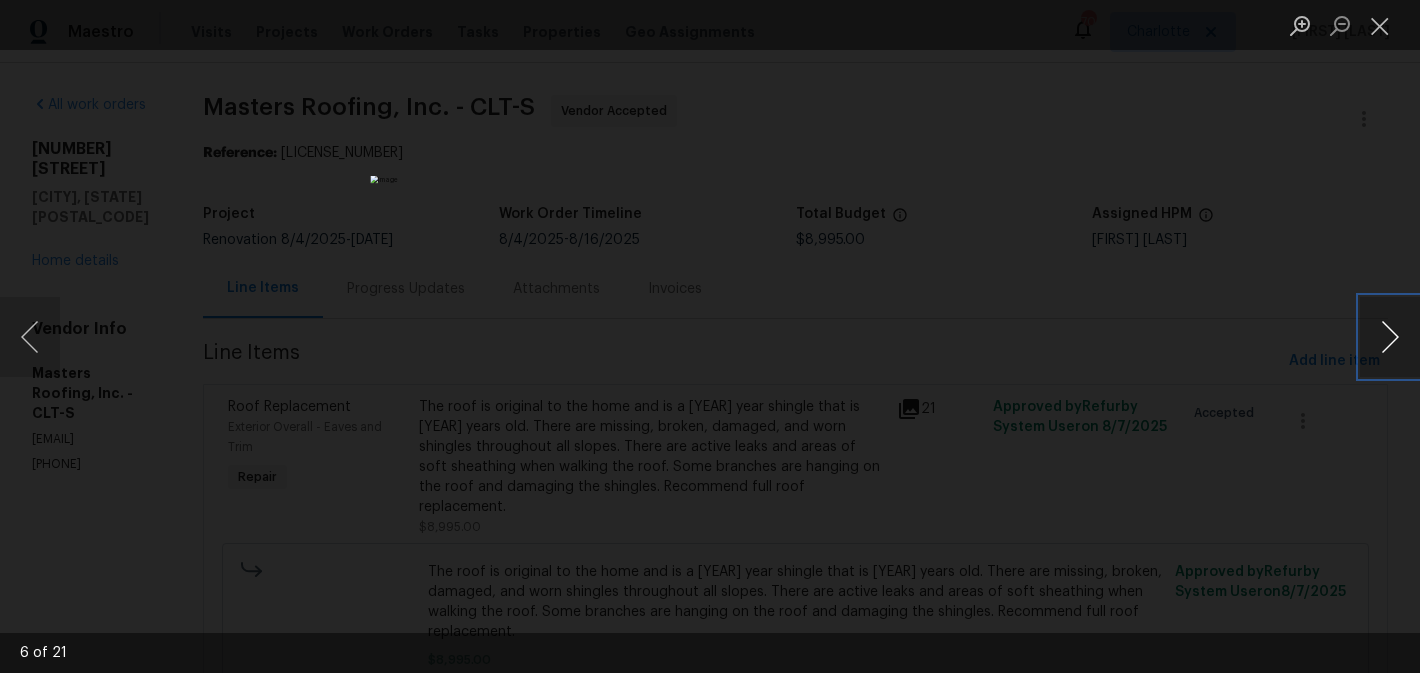 click at bounding box center [1390, 337] 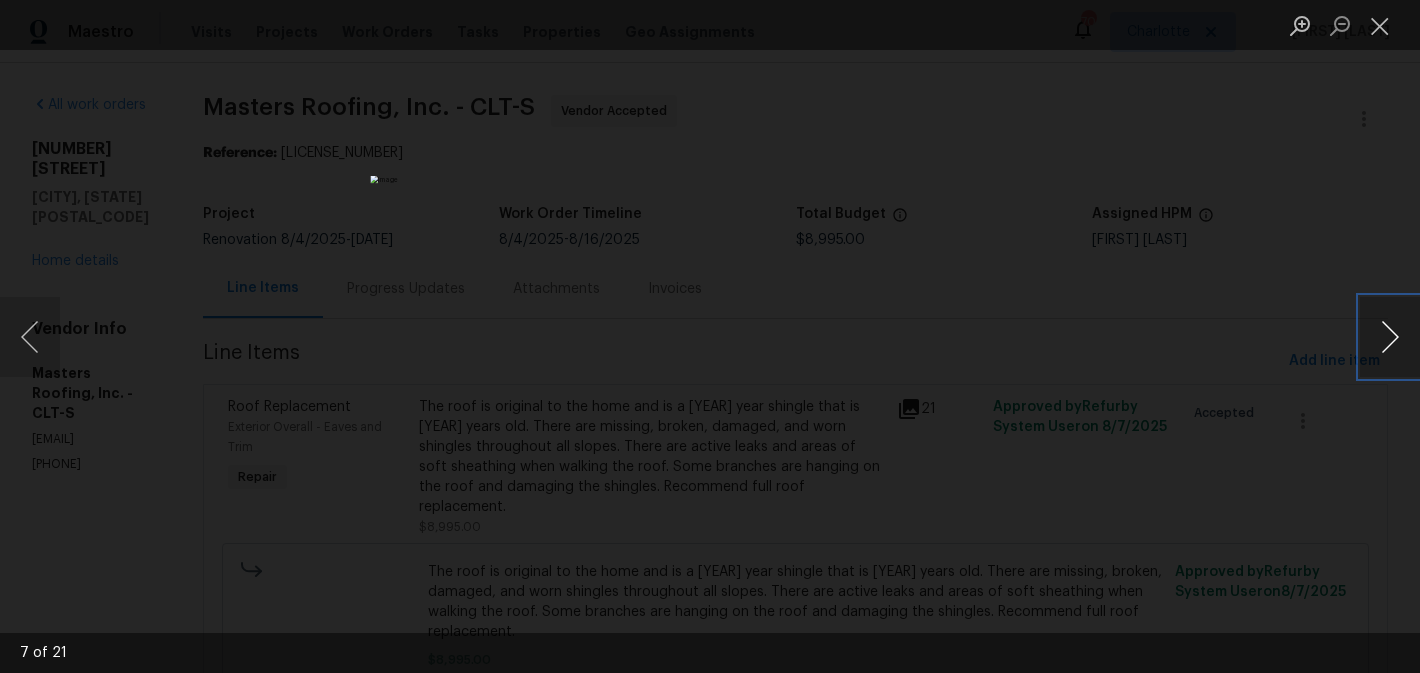 click at bounding box center [1390, 337] 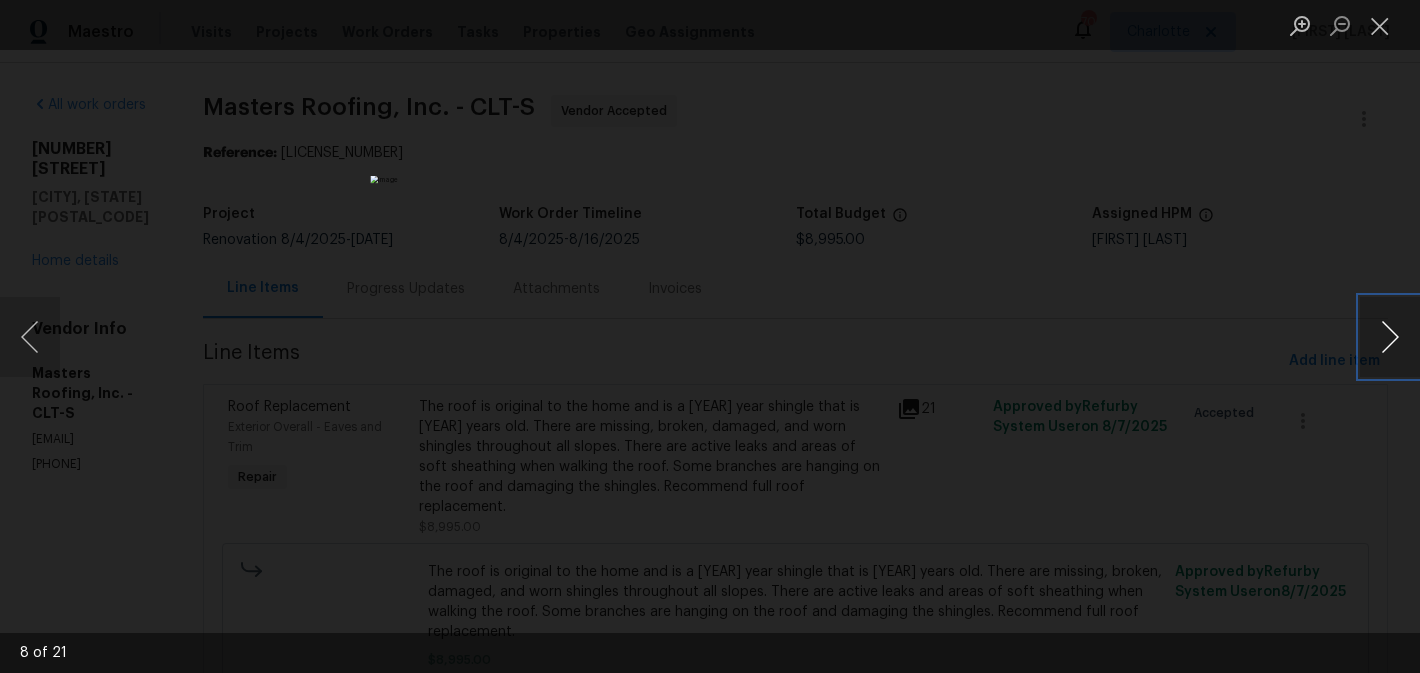 click at bounding box center [1390, 337] 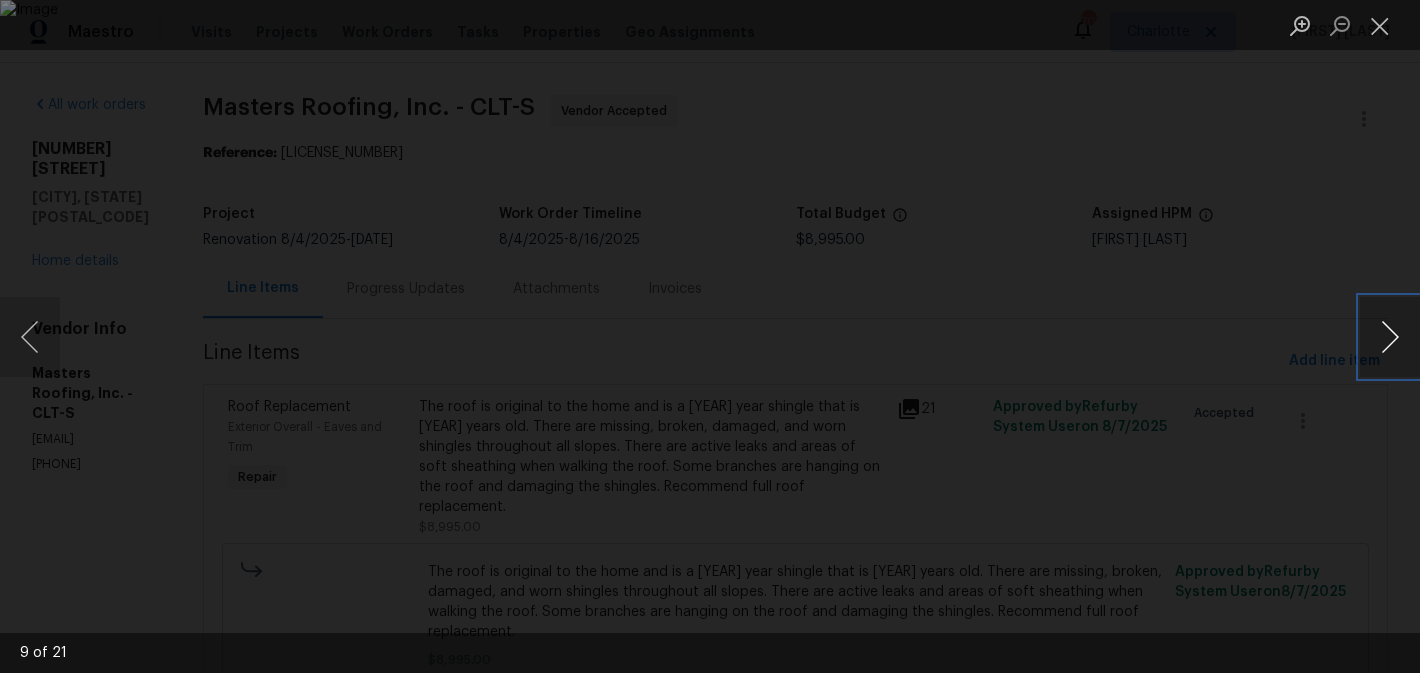 click at bounding box center (1390, 337) 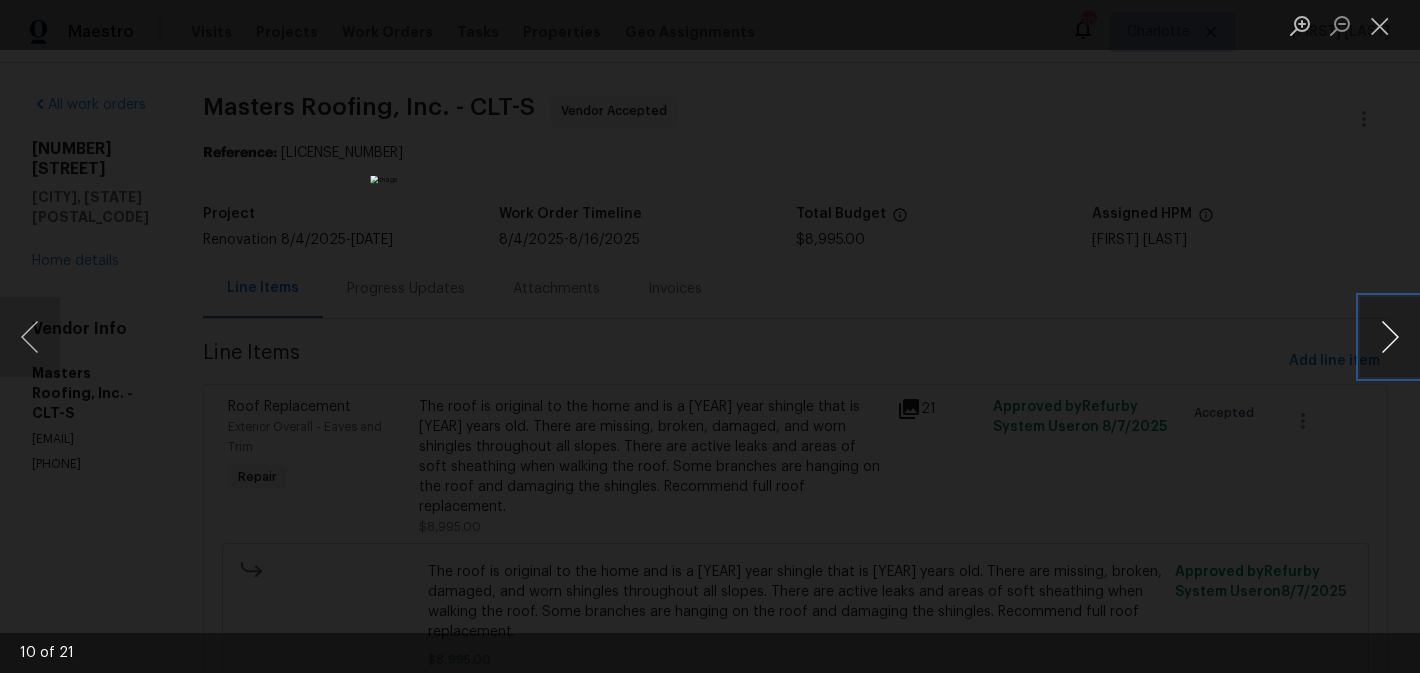 click at bounding box center [1390, 337] 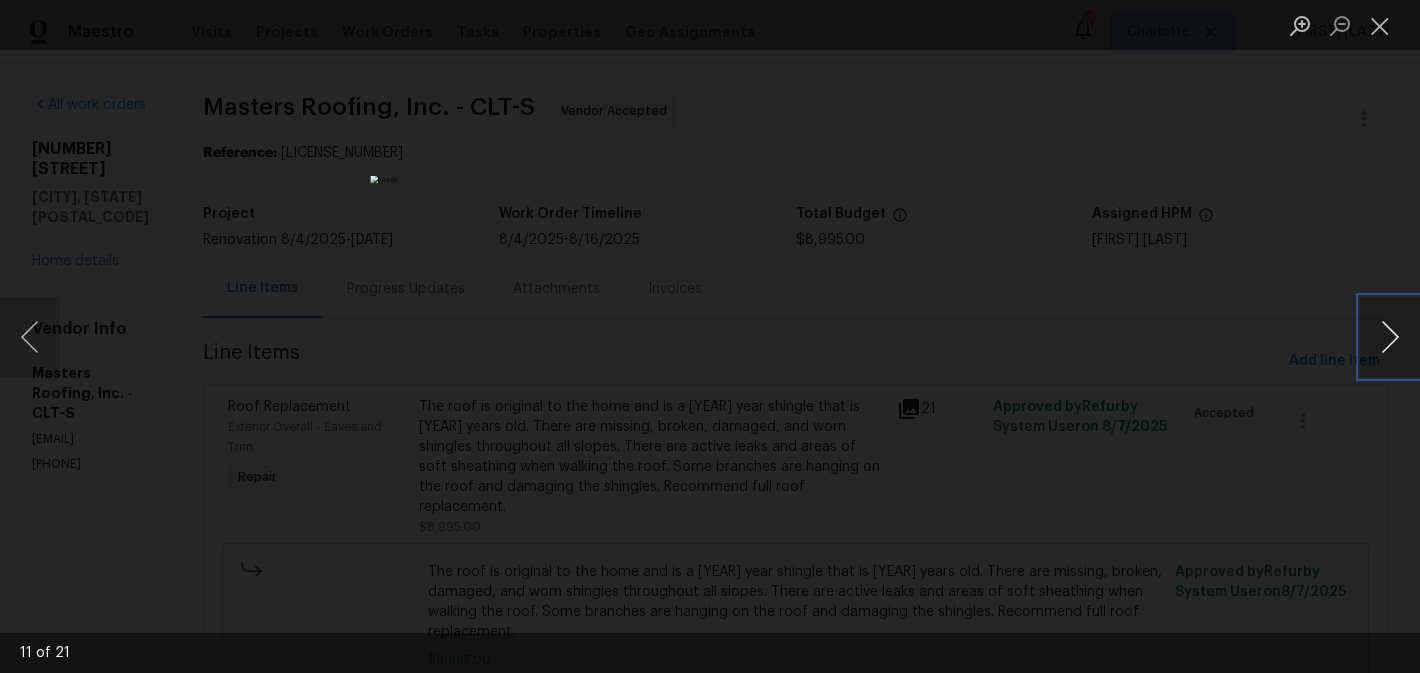click at bounding box center [1390, 337] 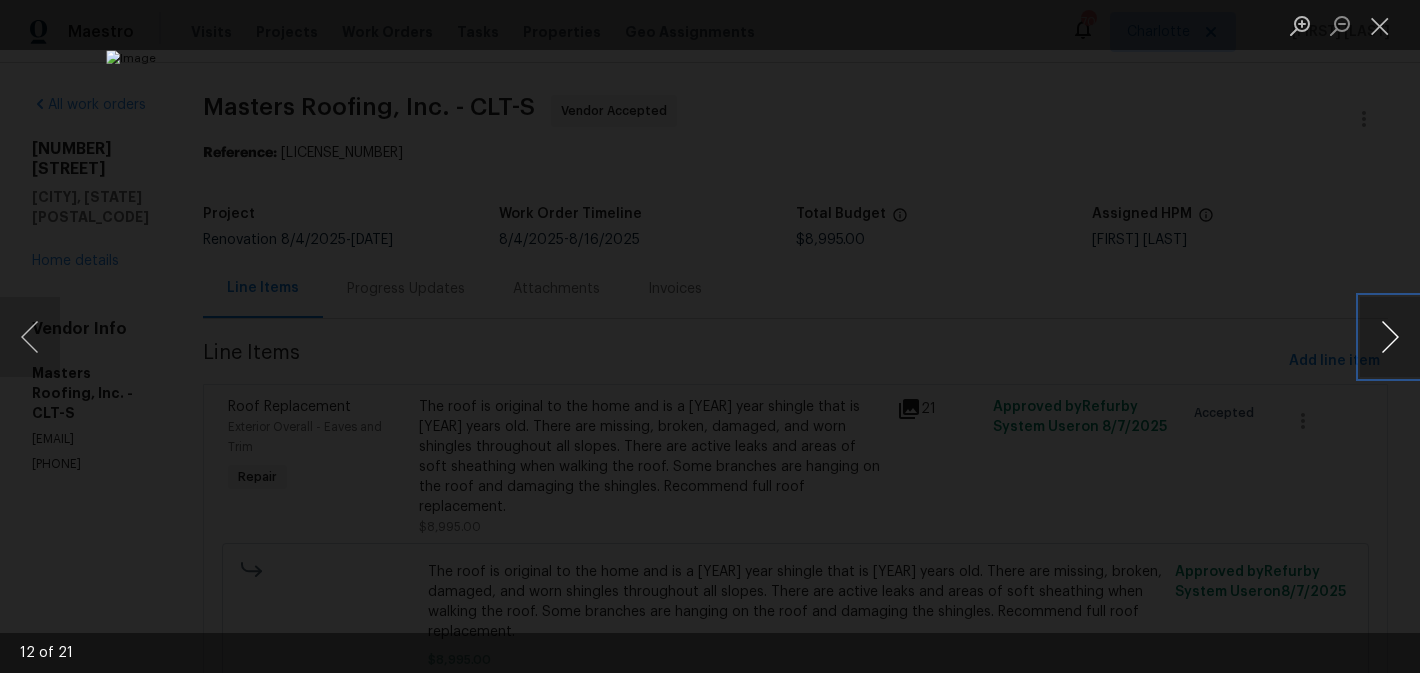 click at bounding box center (1390, 337) 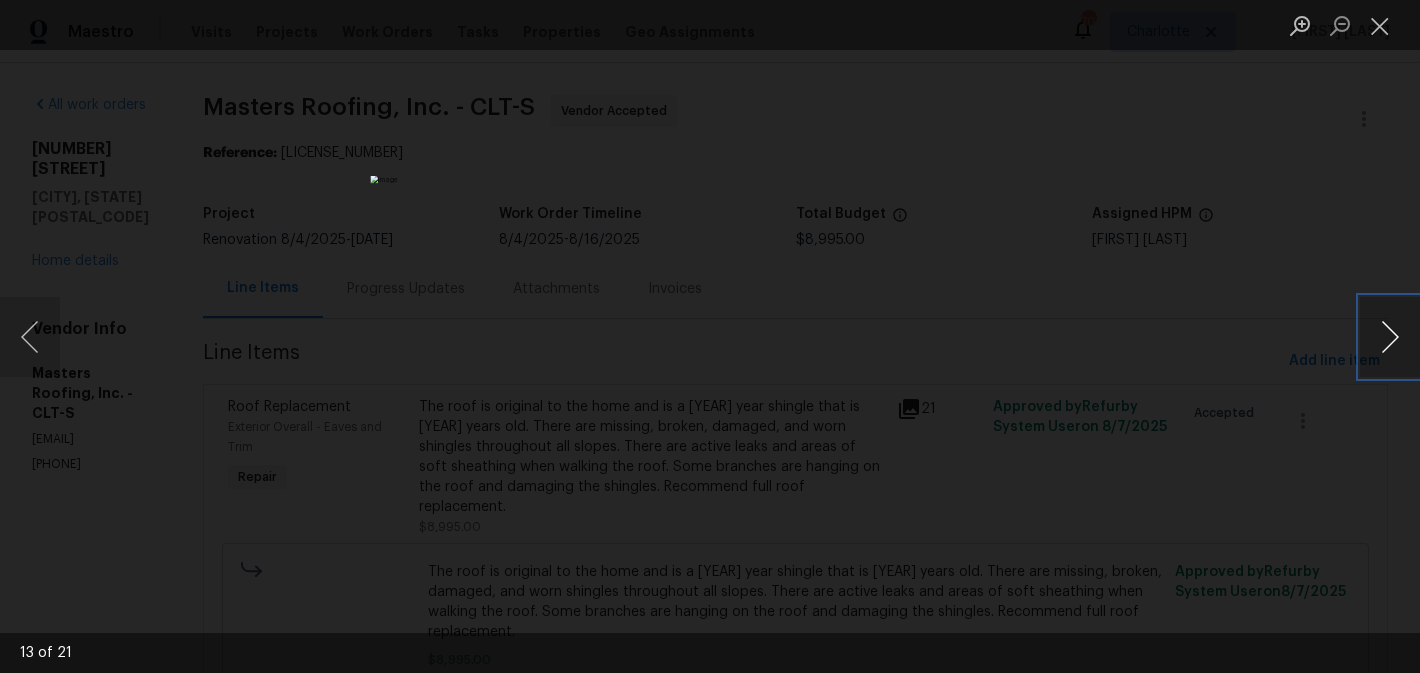 click at bounding box center [1390, 337] 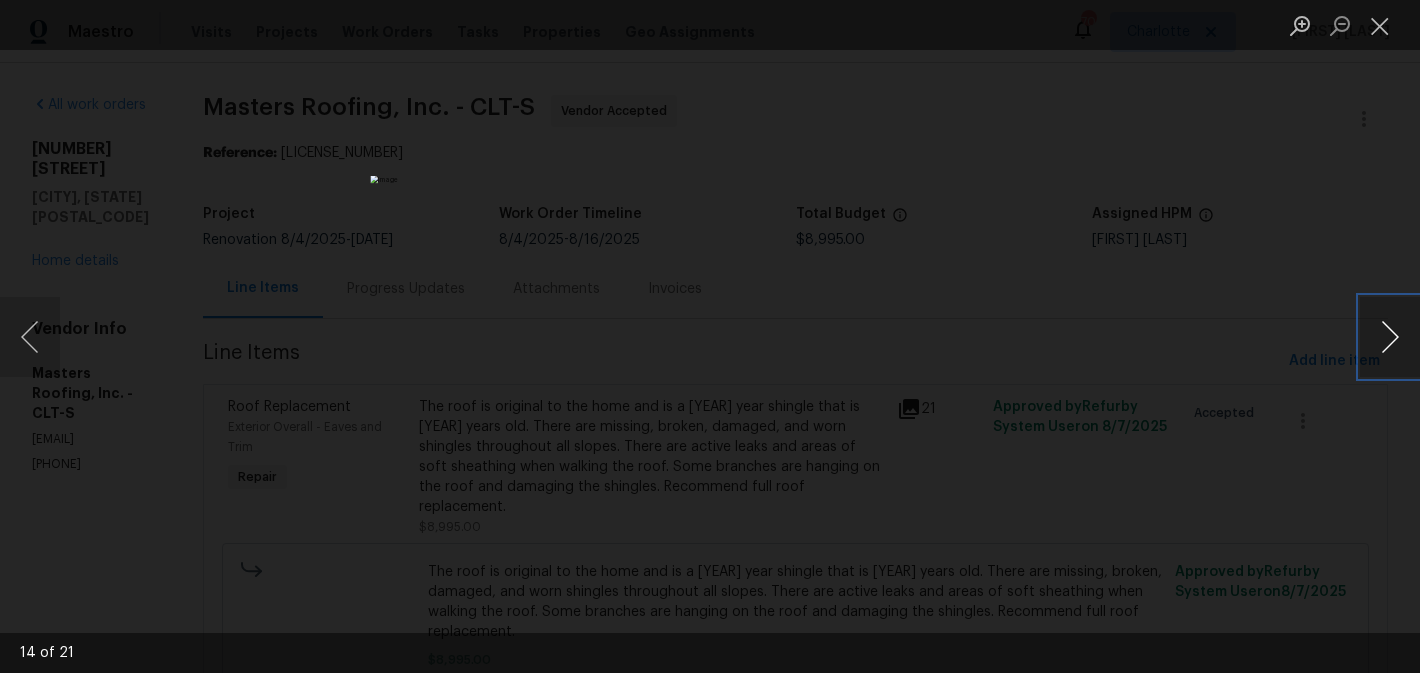 click at bounding box center [1390, 337] 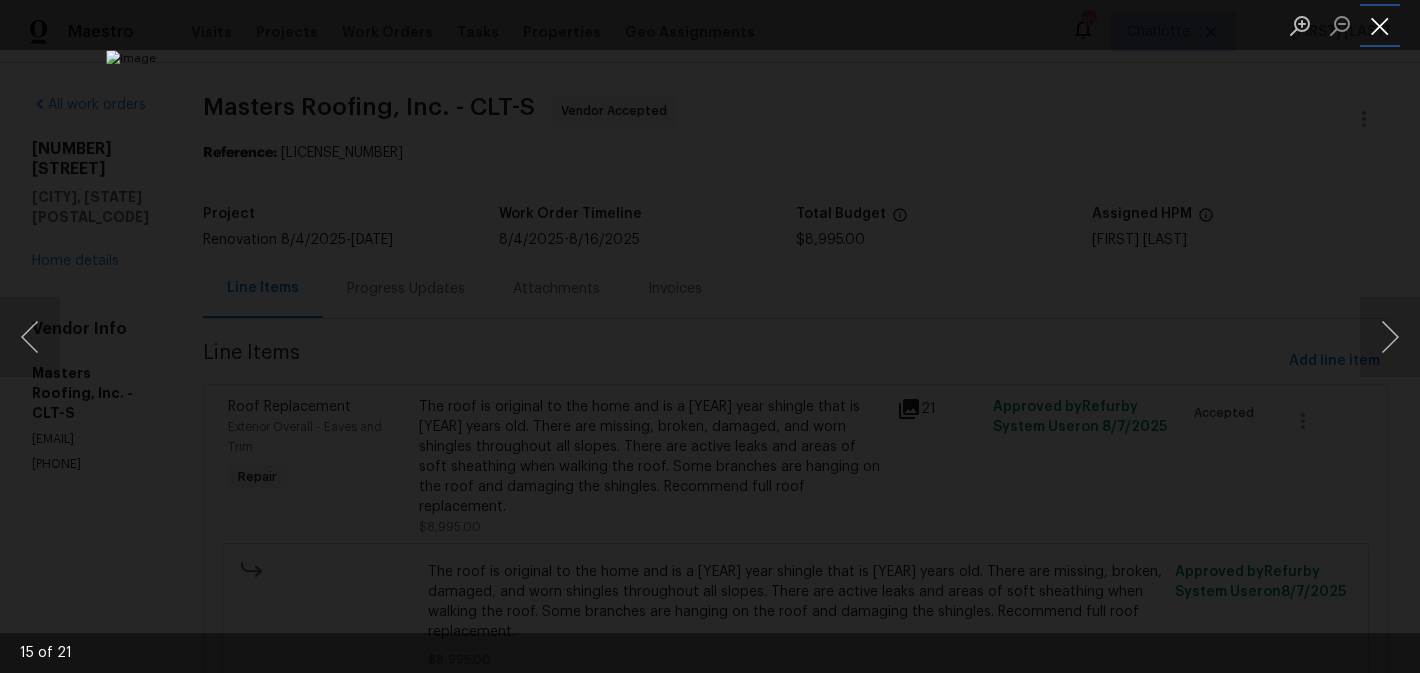 click at bounding box center (1380, 25) 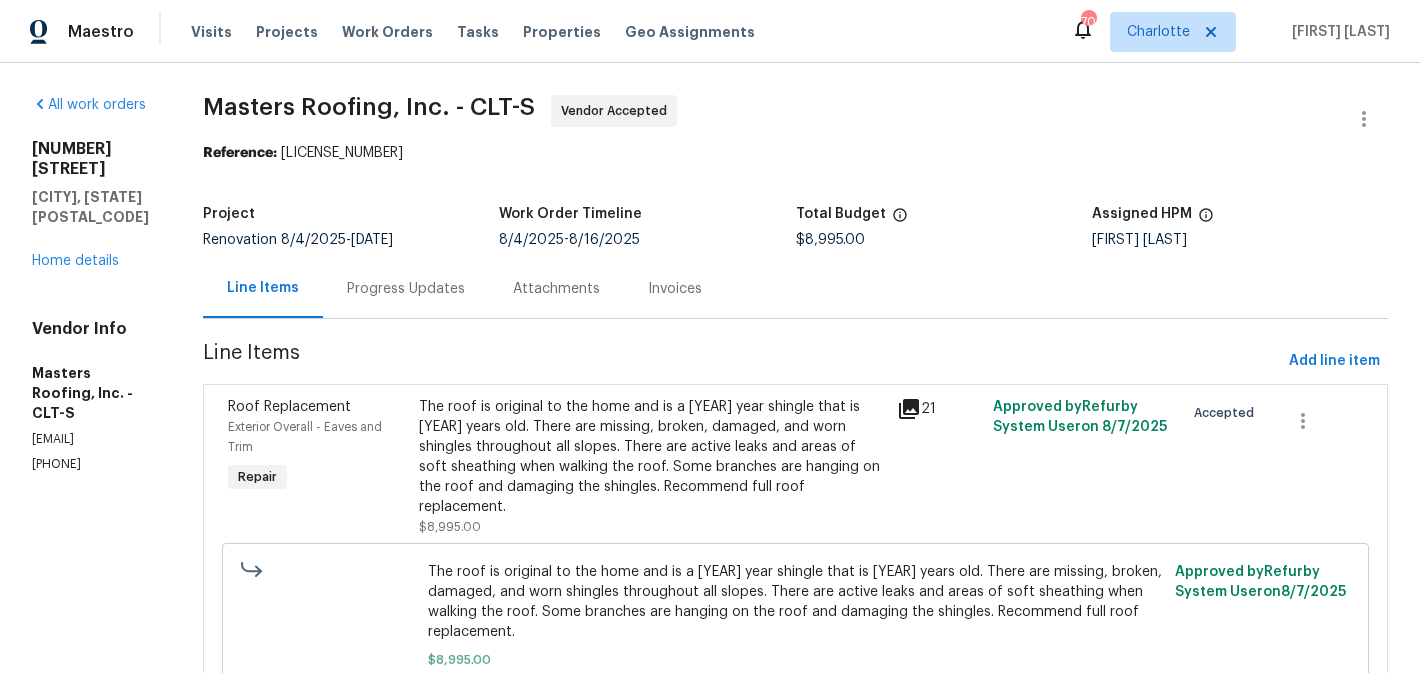 click on "Progress Updates" at bounding box center (406, 289) 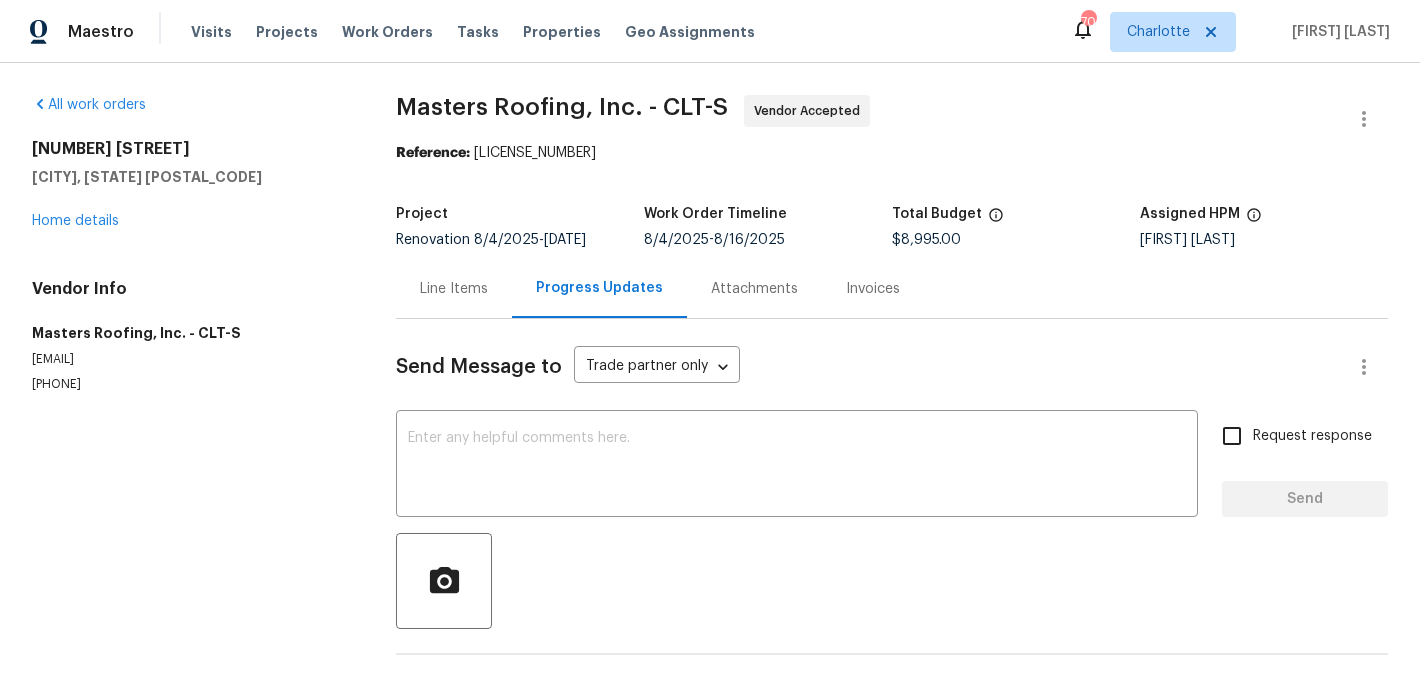 click at bounding box center [892, 581] 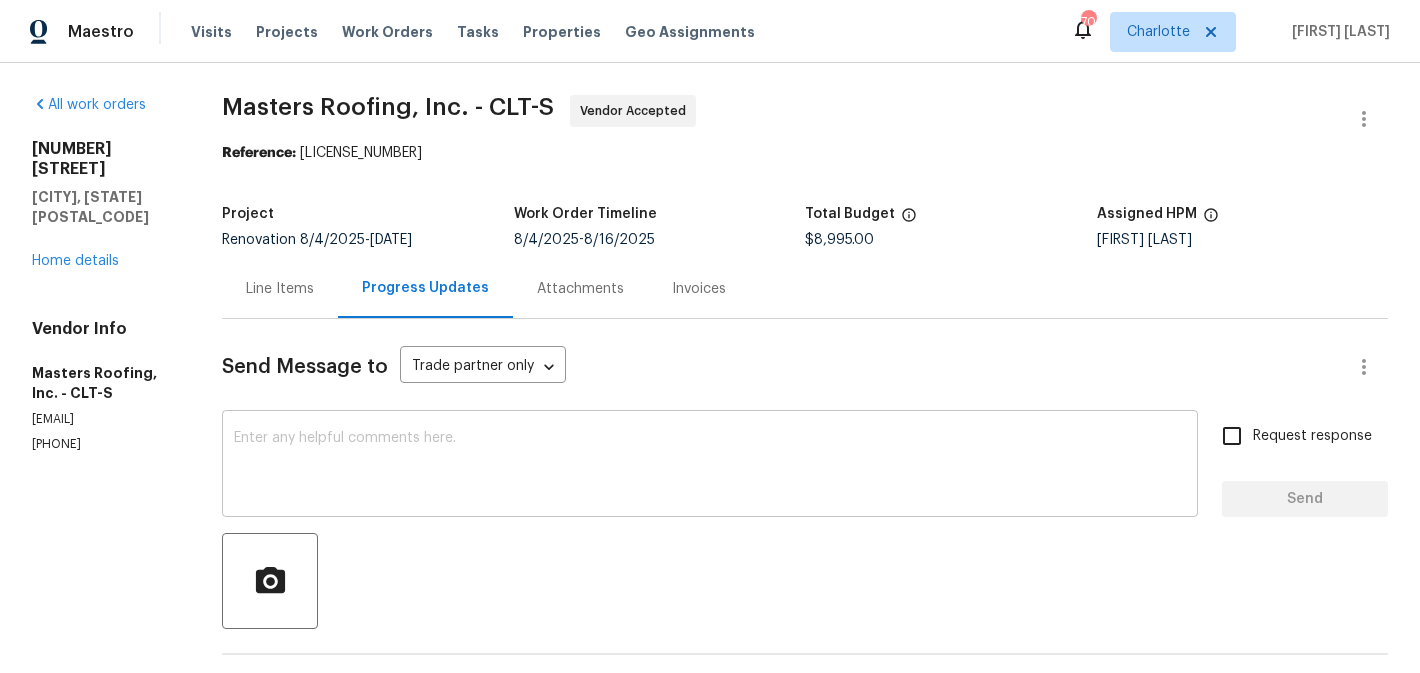 click at bounding box center [710, 466] 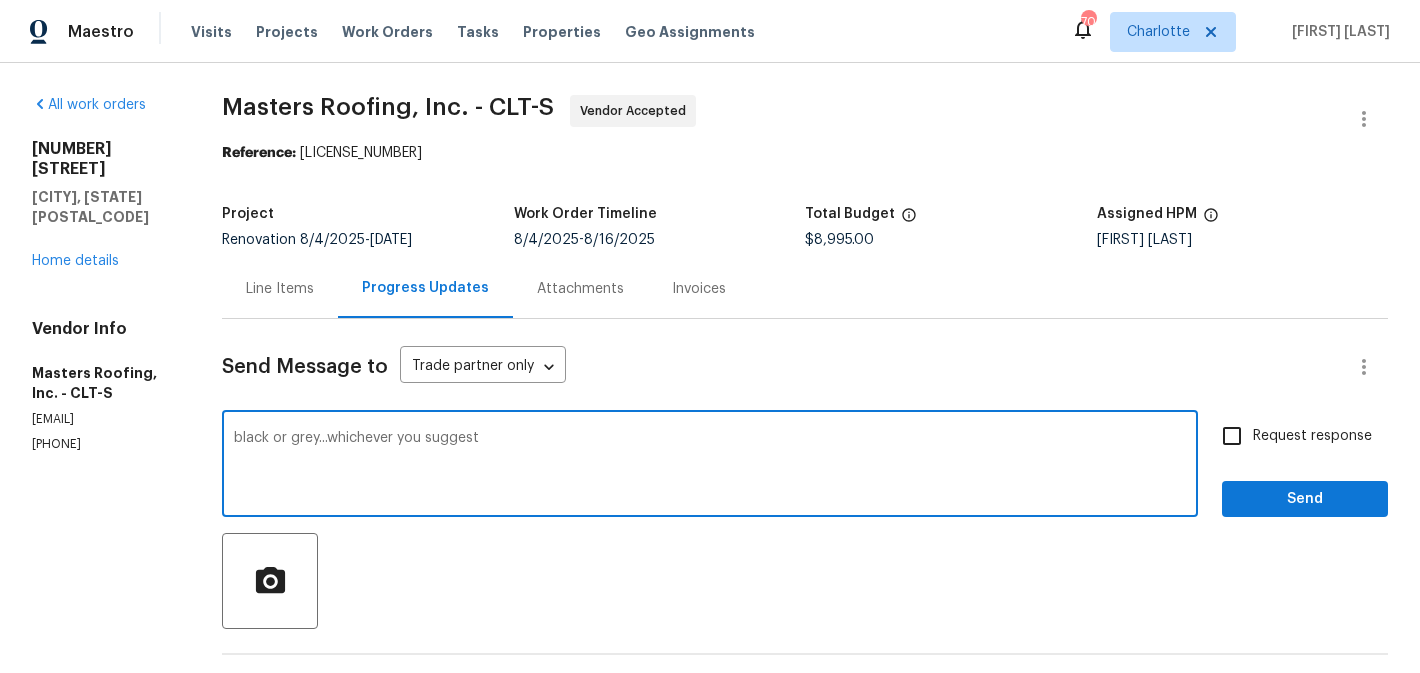 type on "black or grey...whichever you suggest" 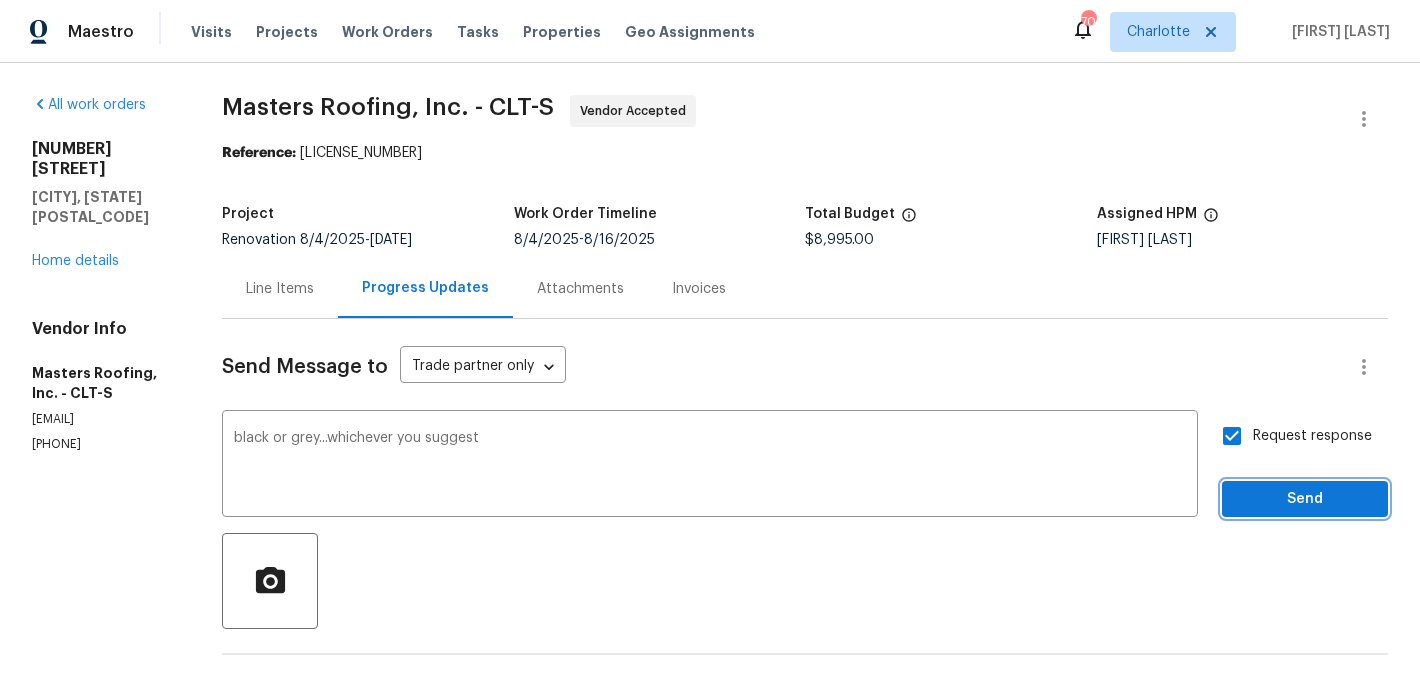 click on "Send" at bounding box center (1305, 499) 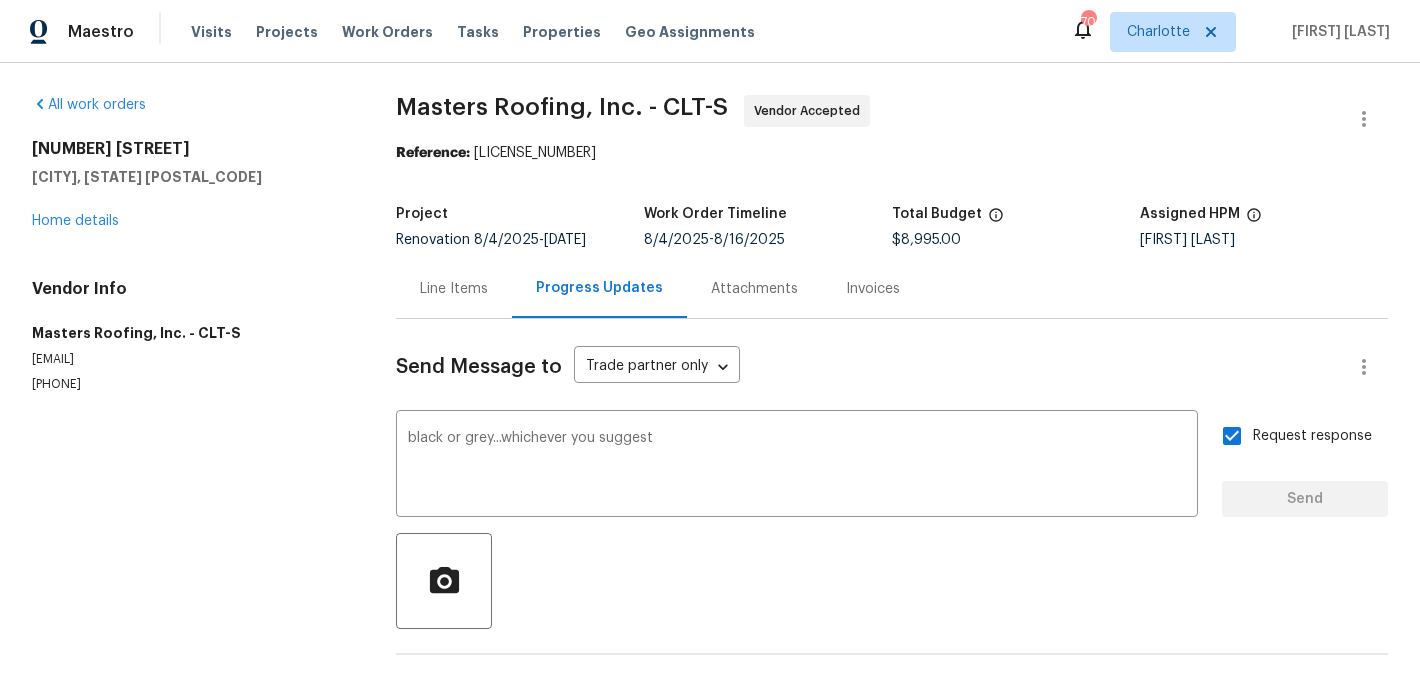 type 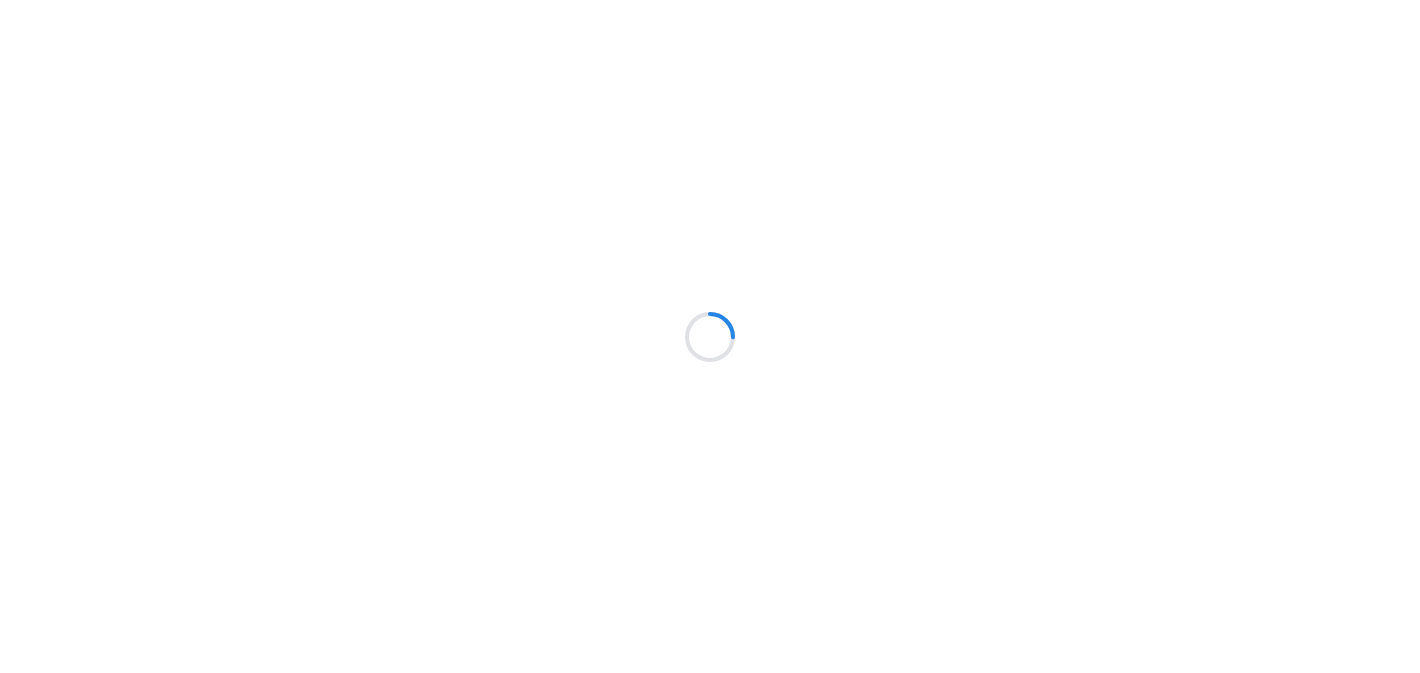 scroll, scrollTop: 0, scrollLeft: 0, axis: both 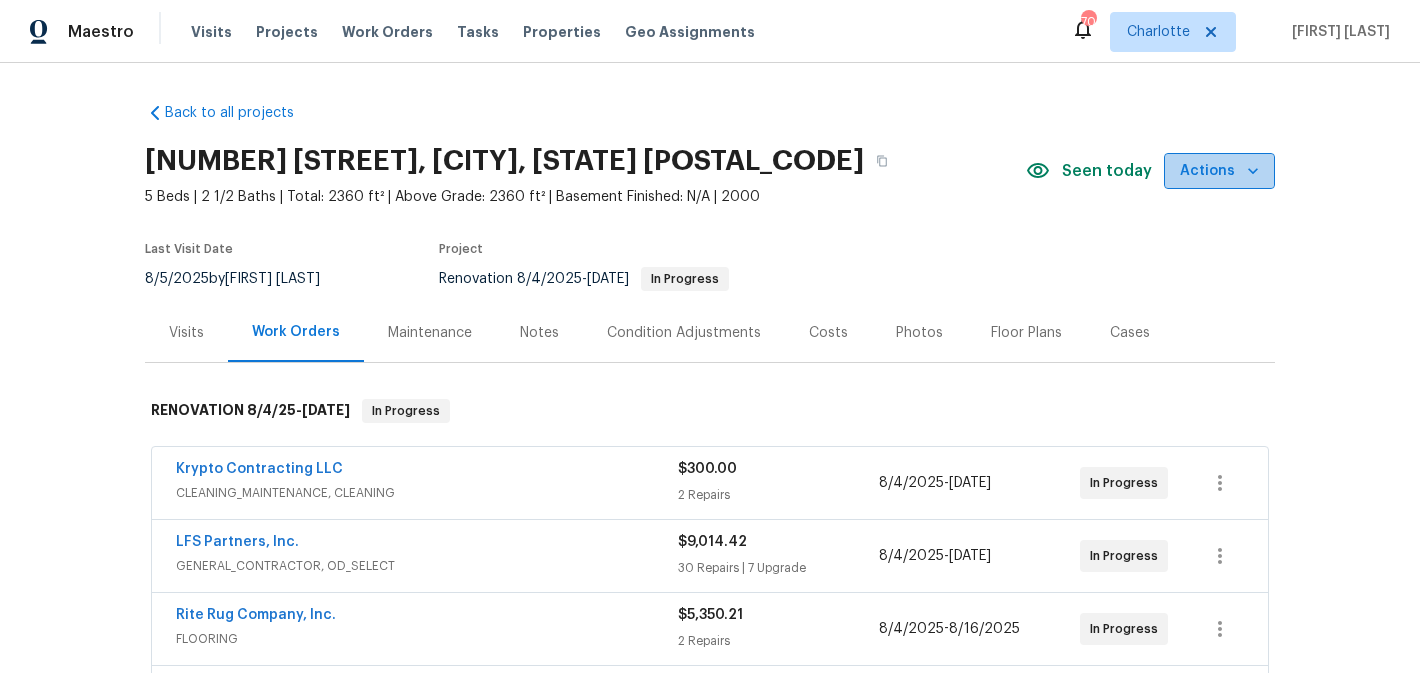 click 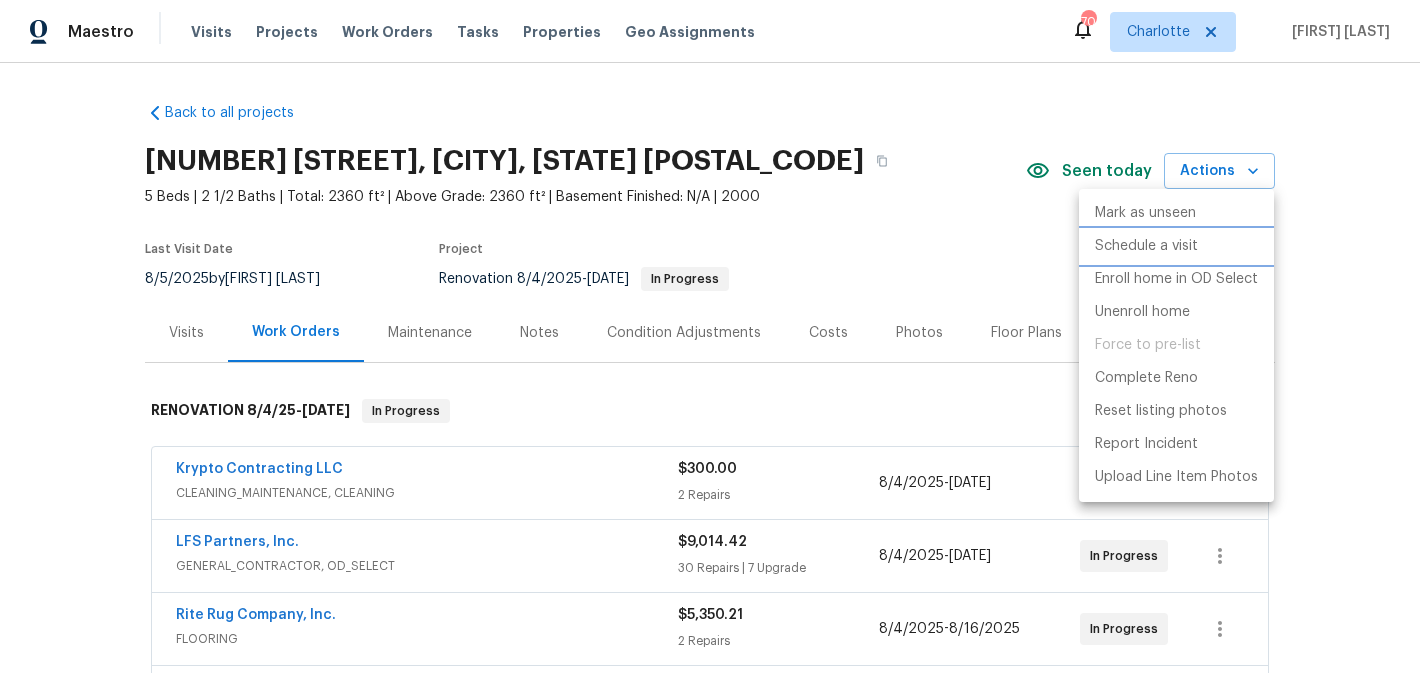 click on "Schedule a visit" at bounding box center (1146, 246) 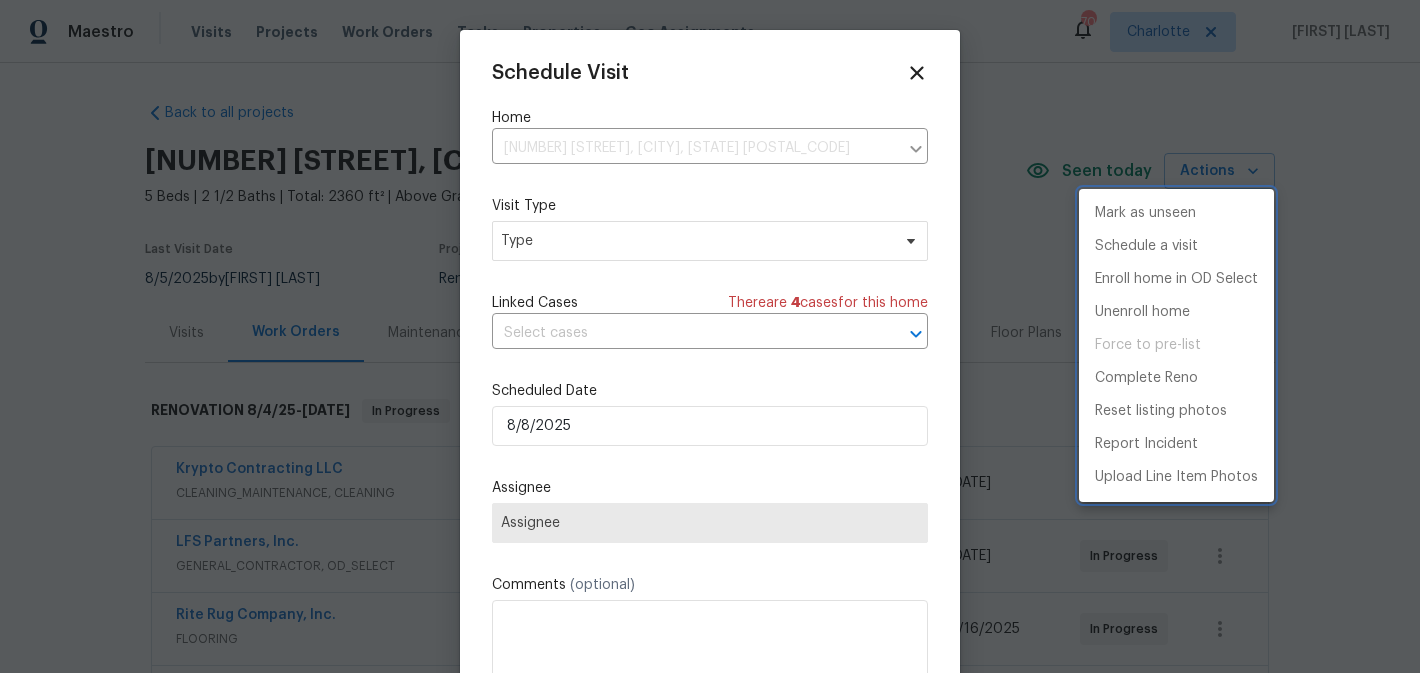 click at bounding box center [710, 336] 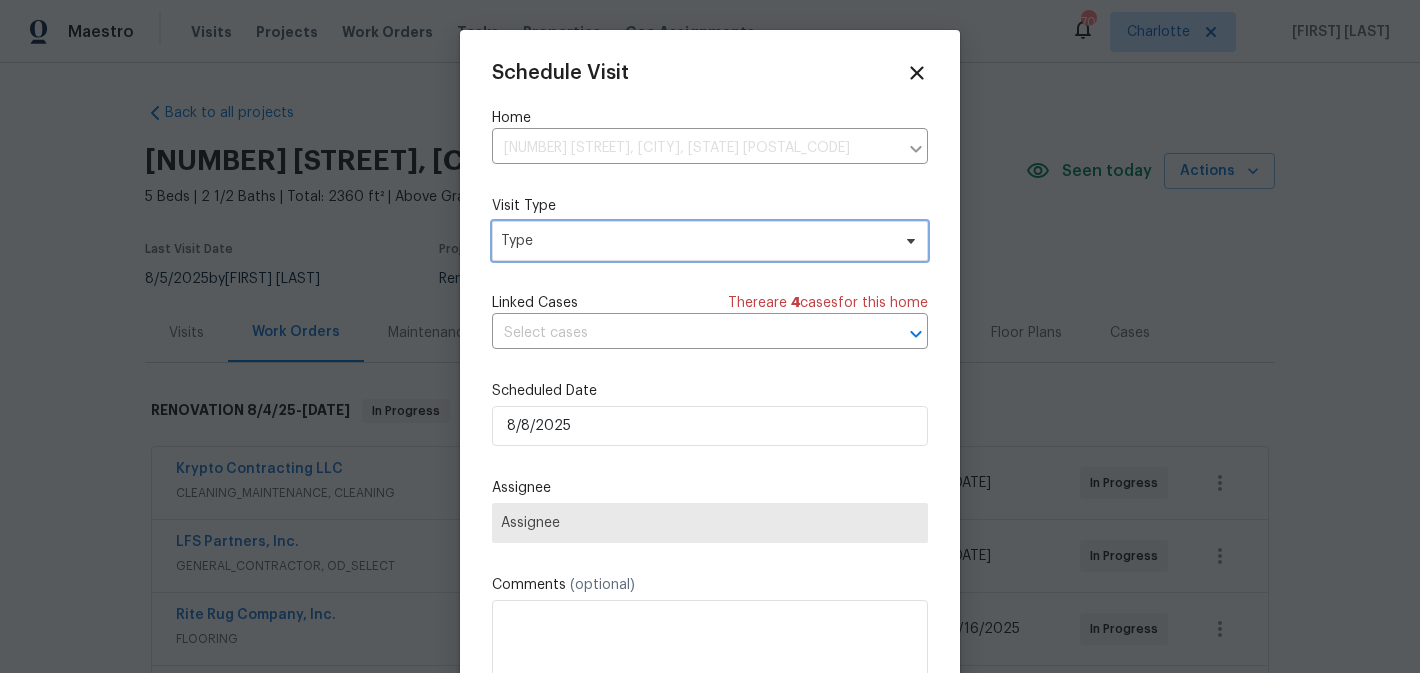 click on "Type" at bounding box center (695, 241) 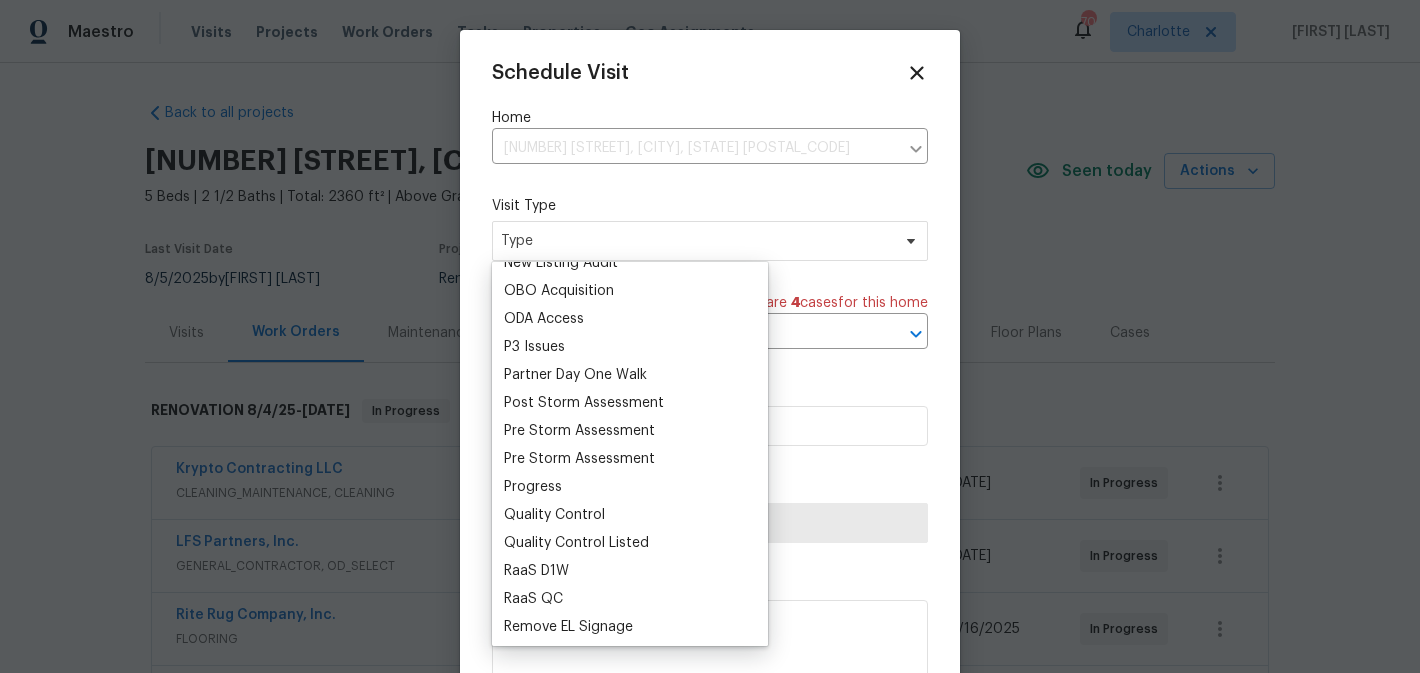 scroll, scrollTop: 1148, scrollLeft: 0, axis: vertical 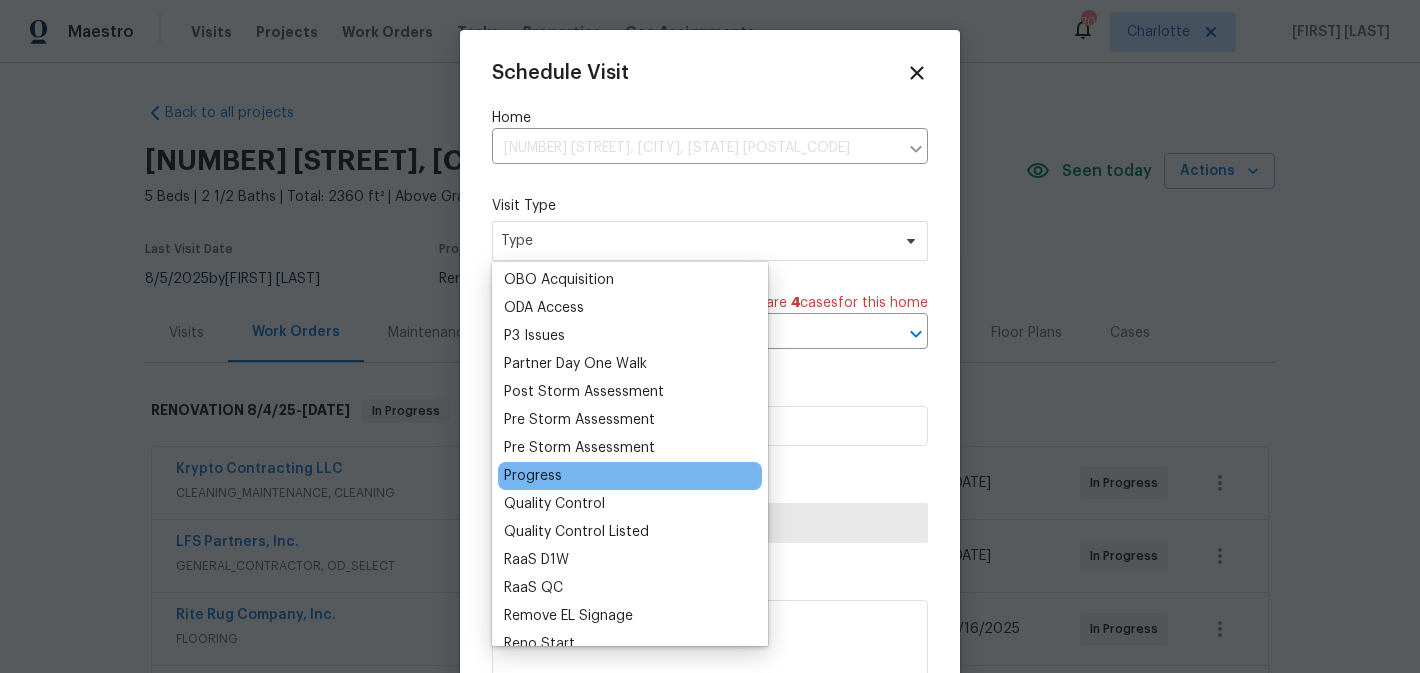 click on "Progress" at bounding box center [533, 476] 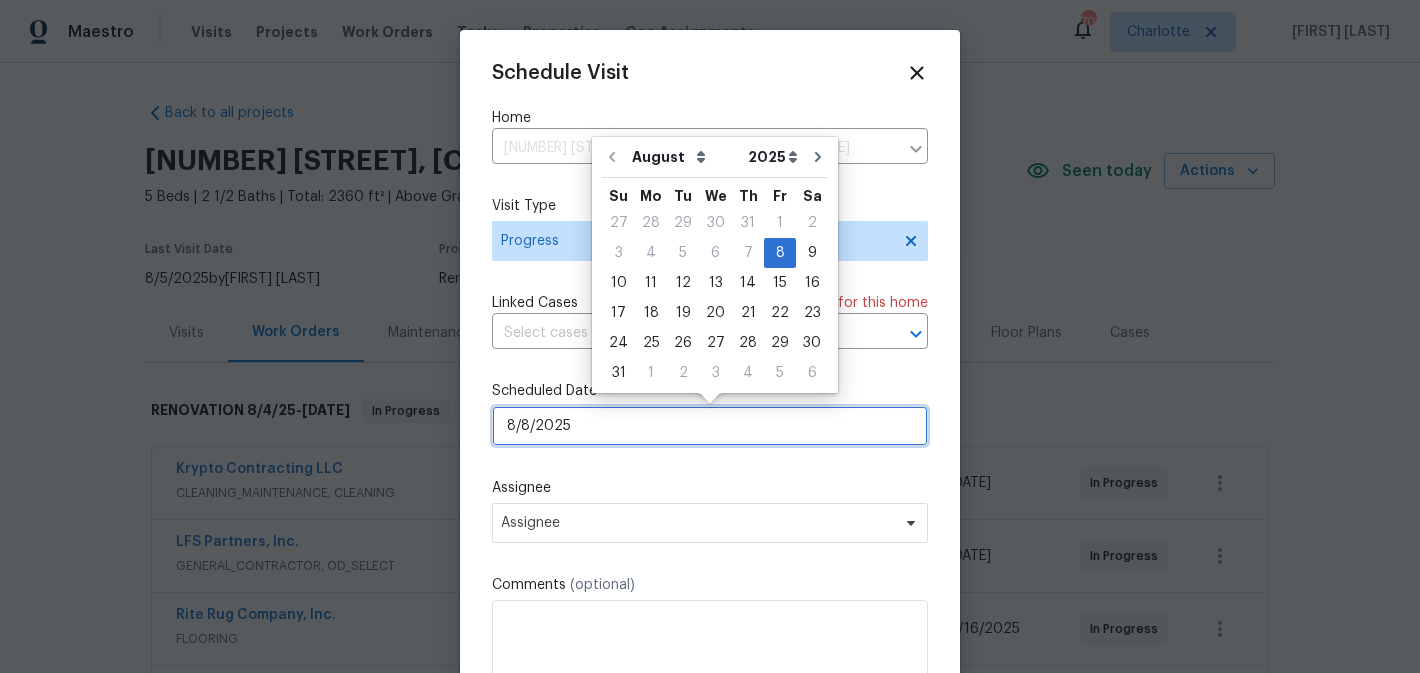 click on "8/8/2025" at bounding box center [710, 426] 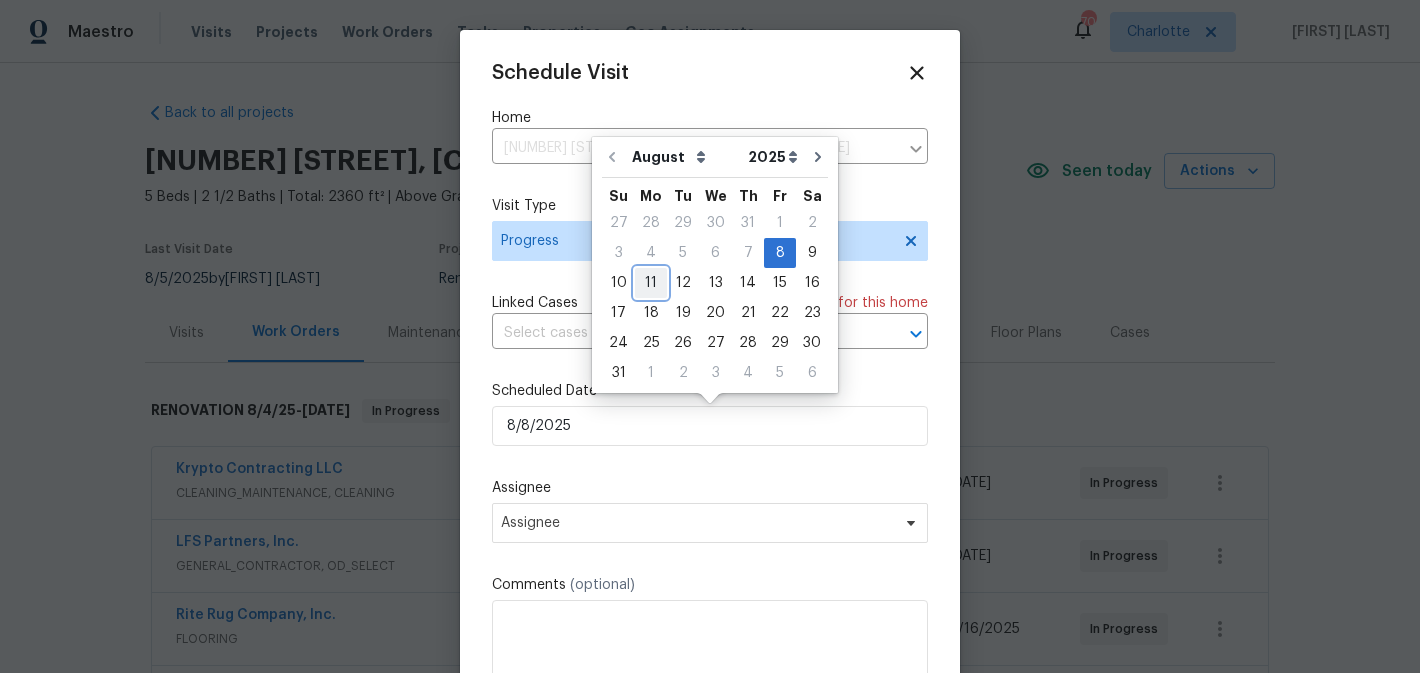click on "11" at bounding box center [651, 283] 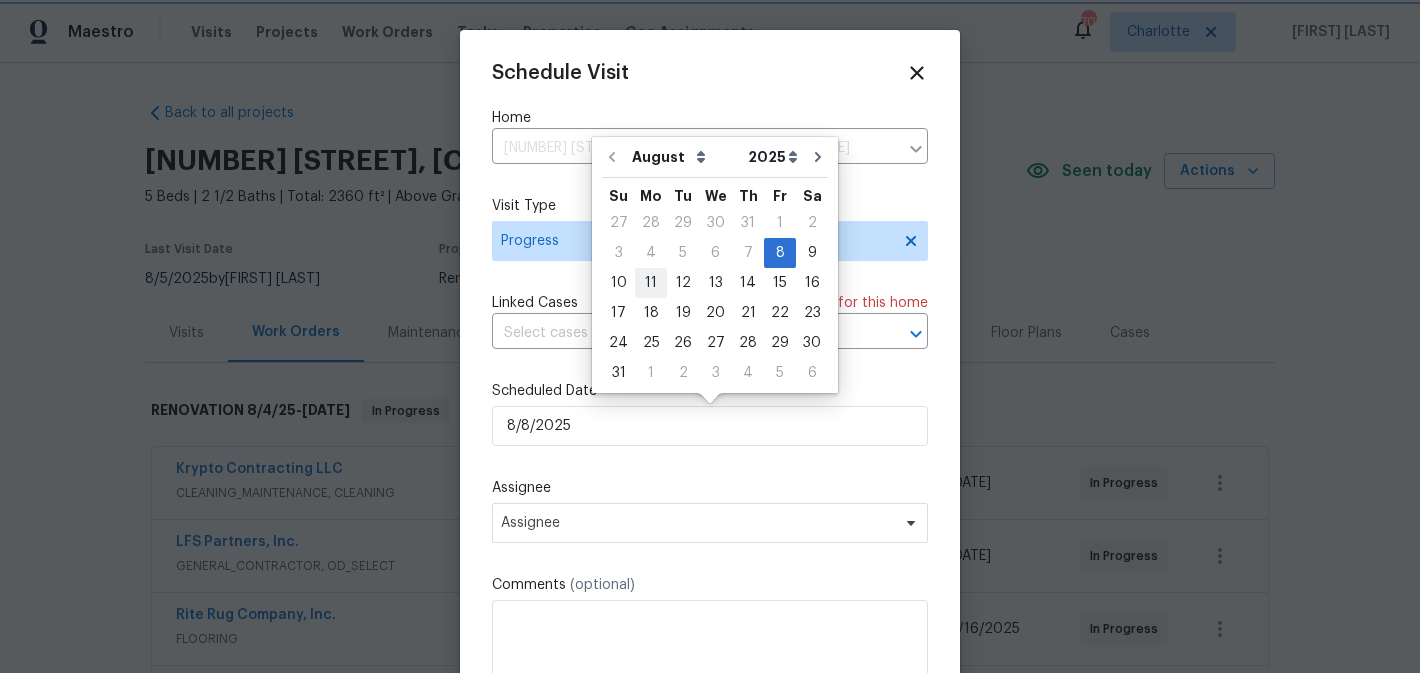 type on "8/11/2025" 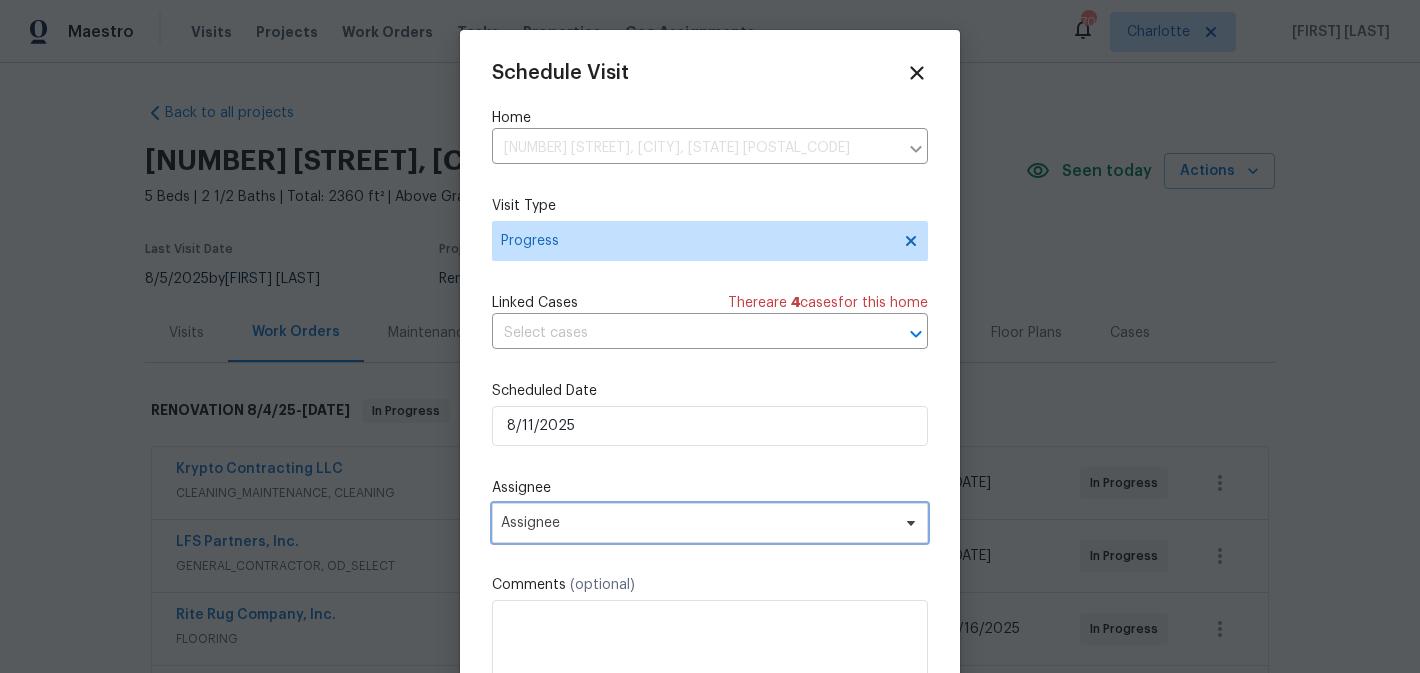 click on "Assignee" at bounding box center (697, 523) 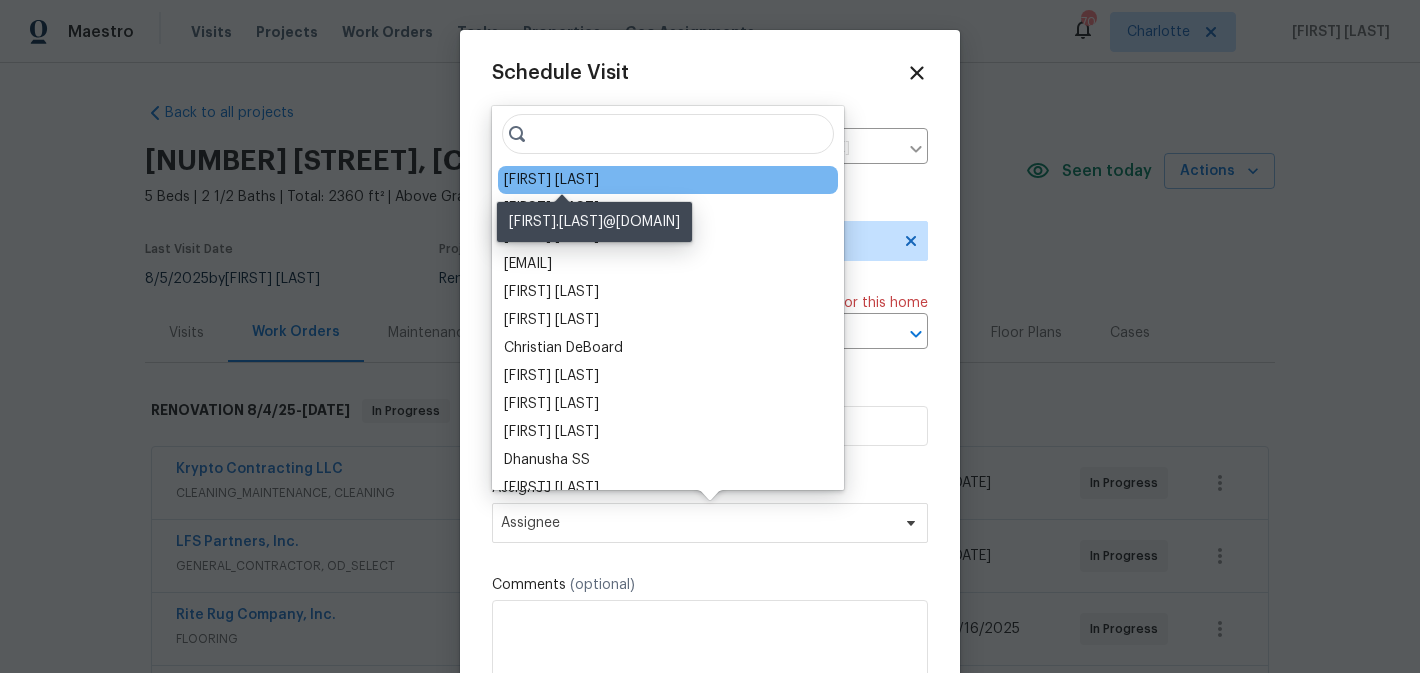 click on "[FIRST] [LAST]" at bounding box center [551, 180] 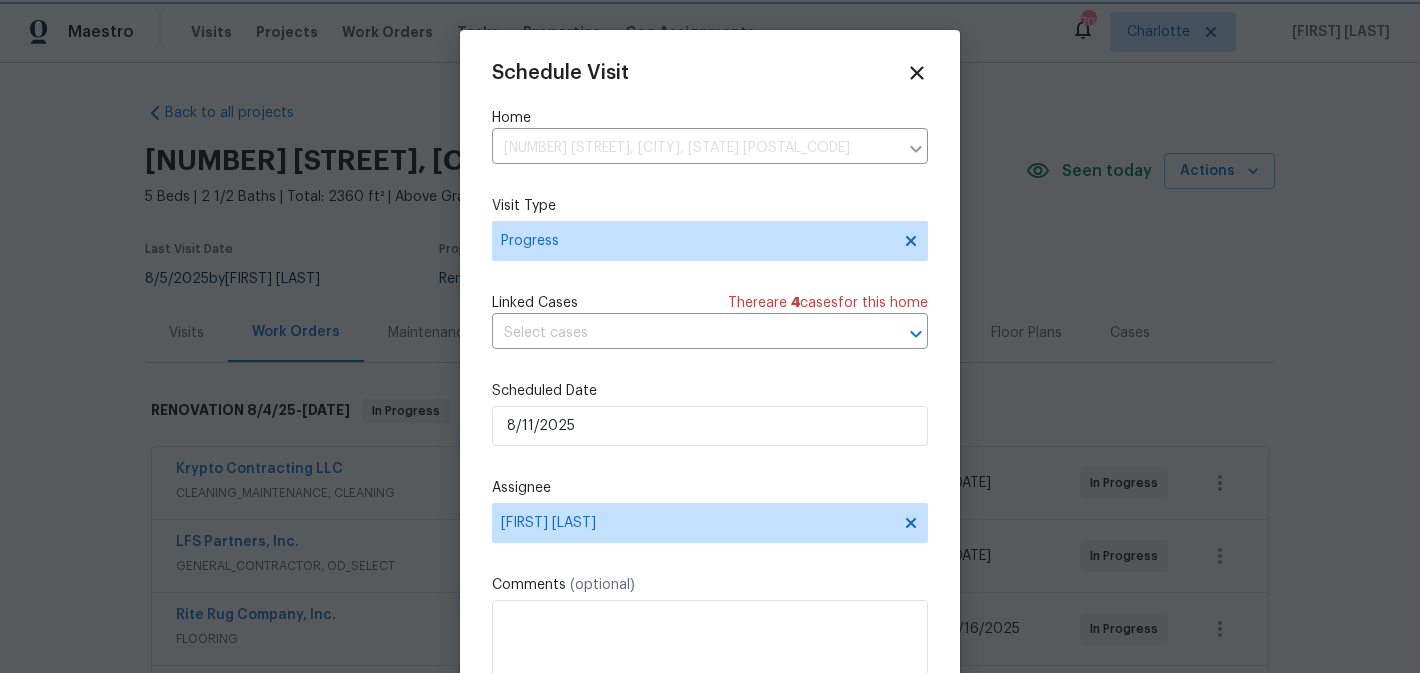 scroll, scrollTop: 36, scrollLeft: 0, axis: vertical 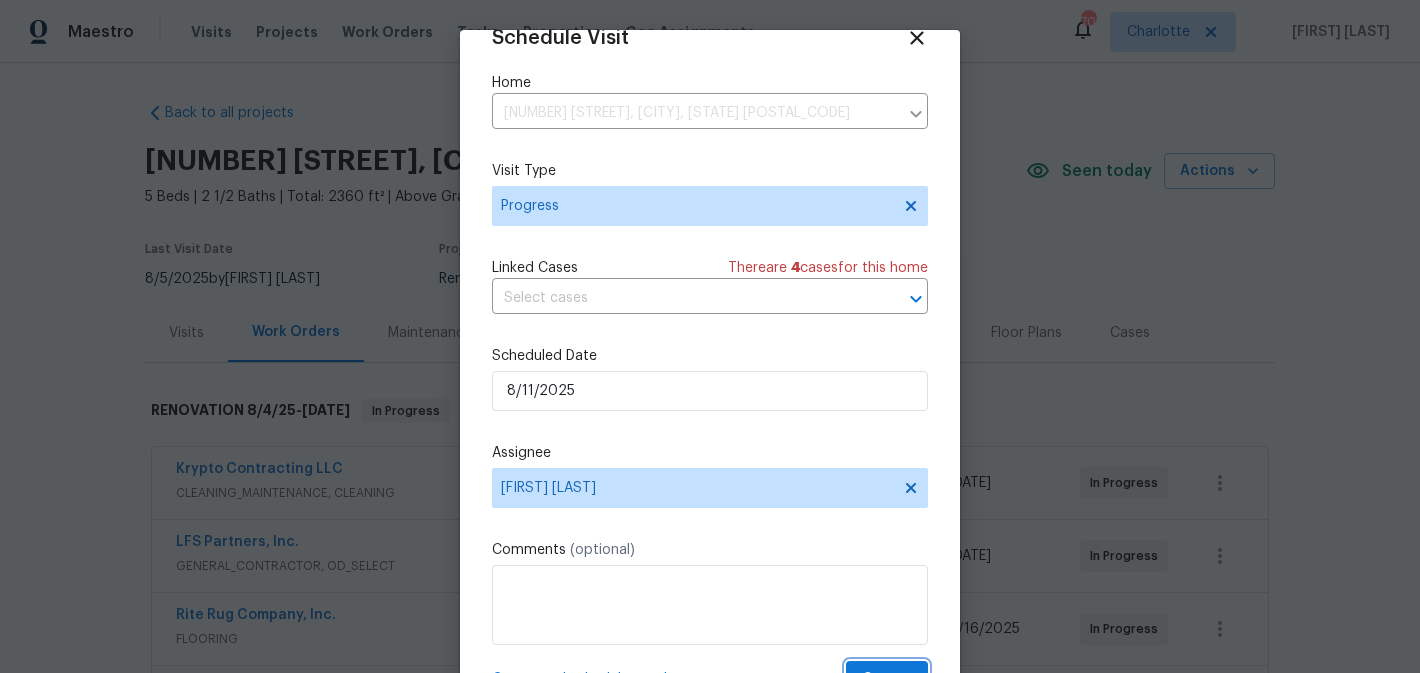 click on "Create" at bounding box center (887, 679) 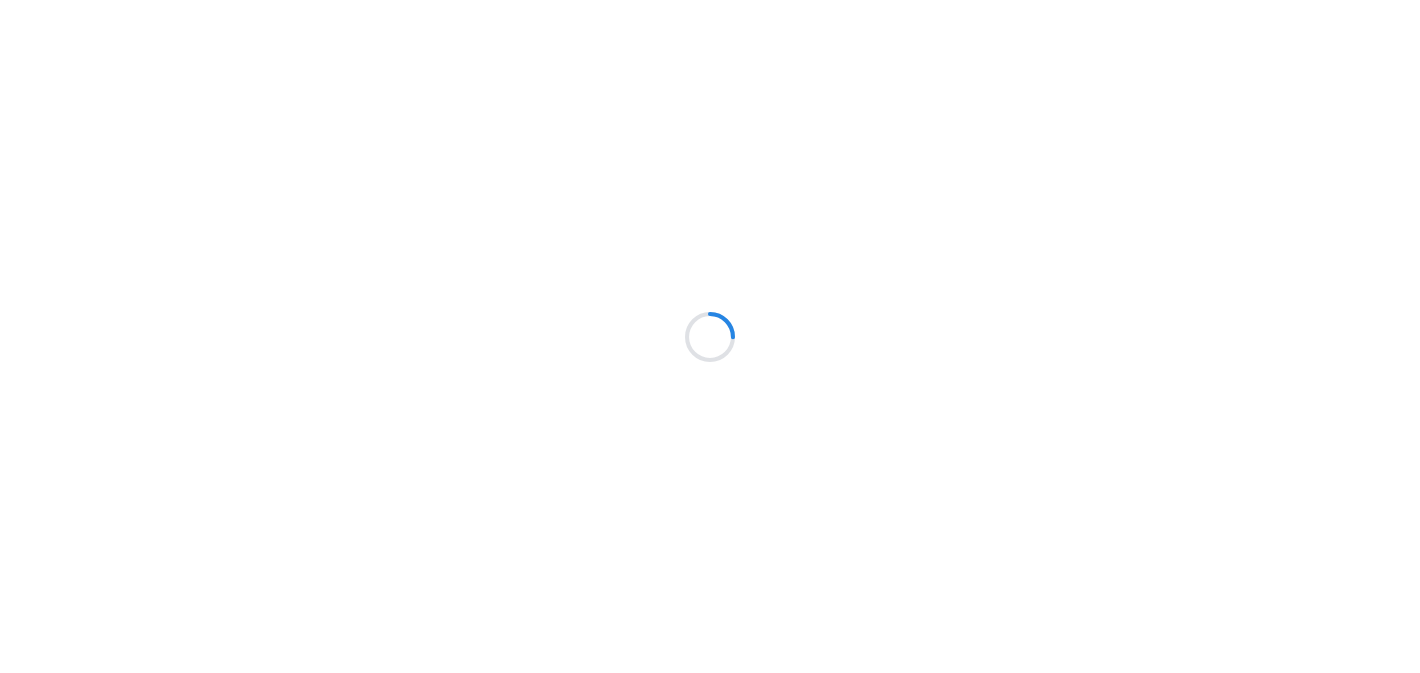 scroll, scrollTop: 0, scrollLeft: 0, axis: both 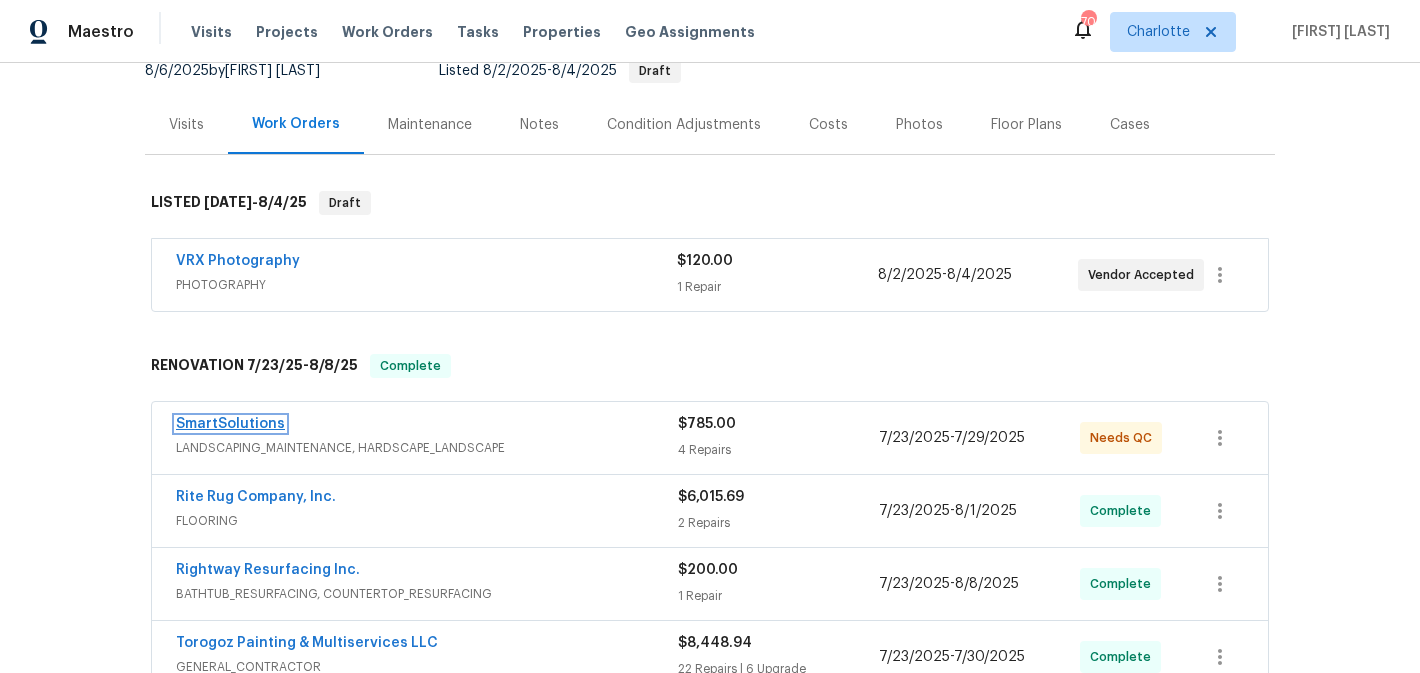 click on "SmartSolutions" at bounding box center (230, 424) 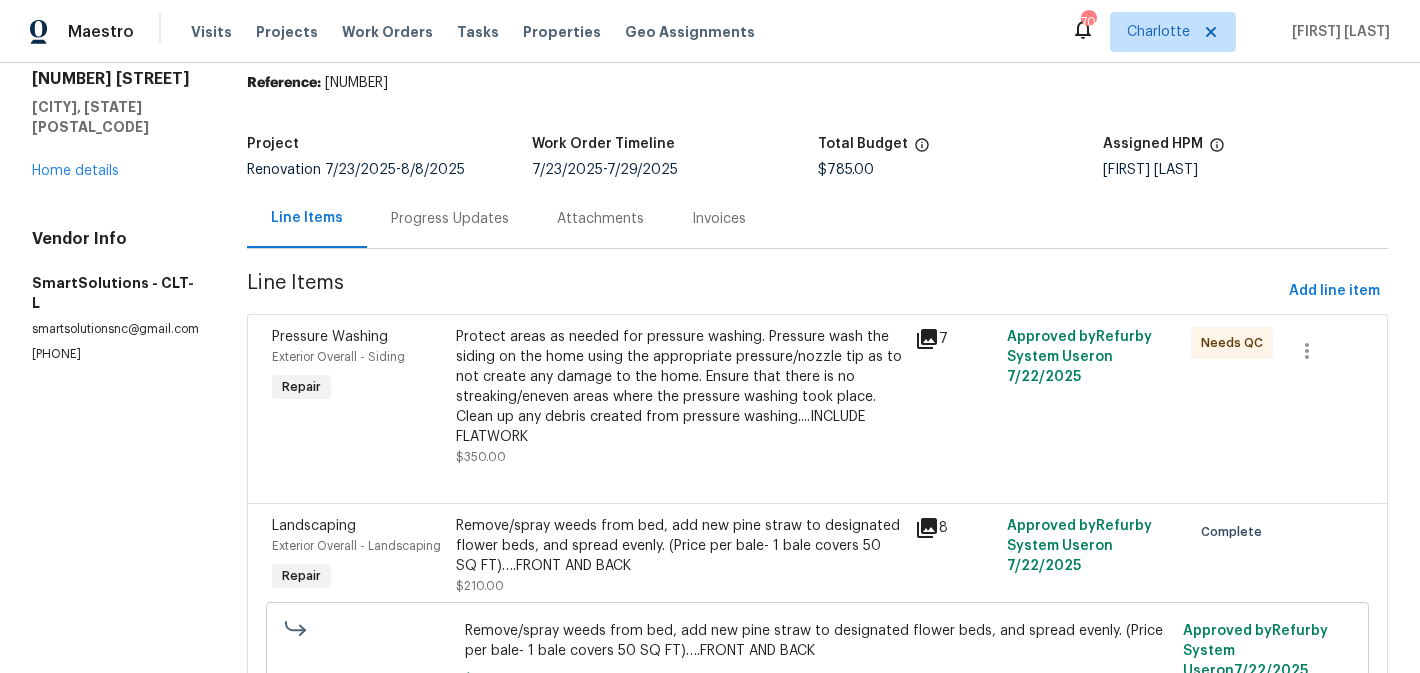 scroll, scrollTop: 153, scrollLeft: 0, axis: vertical 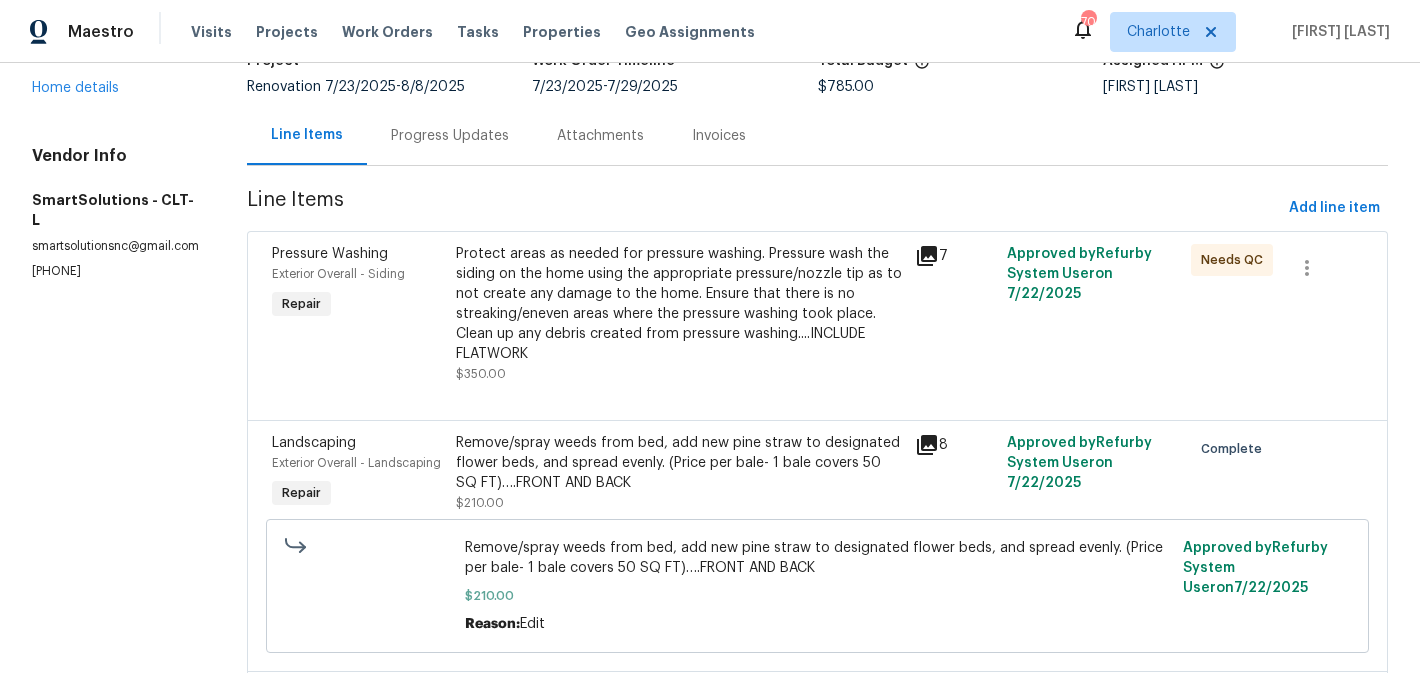 click on "Protect areas as needed for pressure washing. Pressure wash the siding on the home using the appropriate pressure/nozzle tip as to not create any damage to the home. Ensure that there is no streaking/eneven areas where the pressure washing took place. Clean up any debris created from pressure washing....INCLUDE FLATWORK" at bounding box center [680, 304] 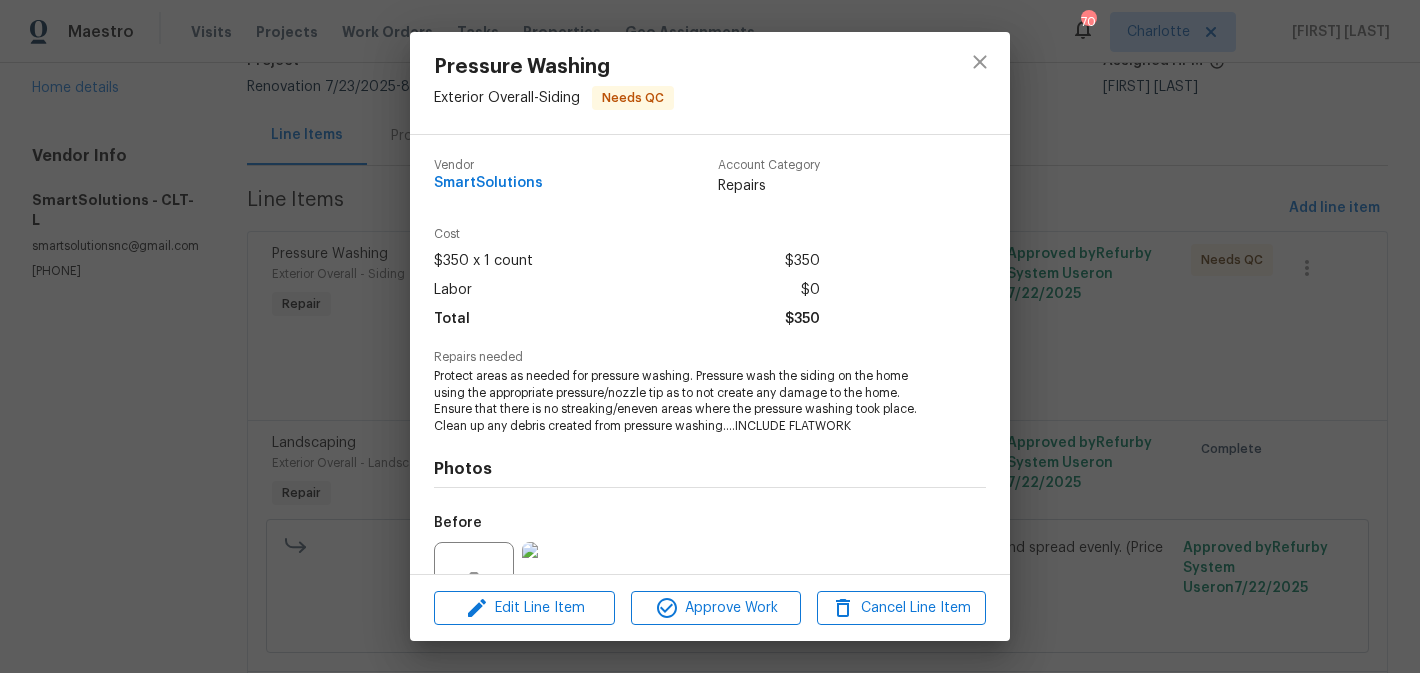 scroll, scrollTop: 198, scrollLeft: 0, axis: vertical 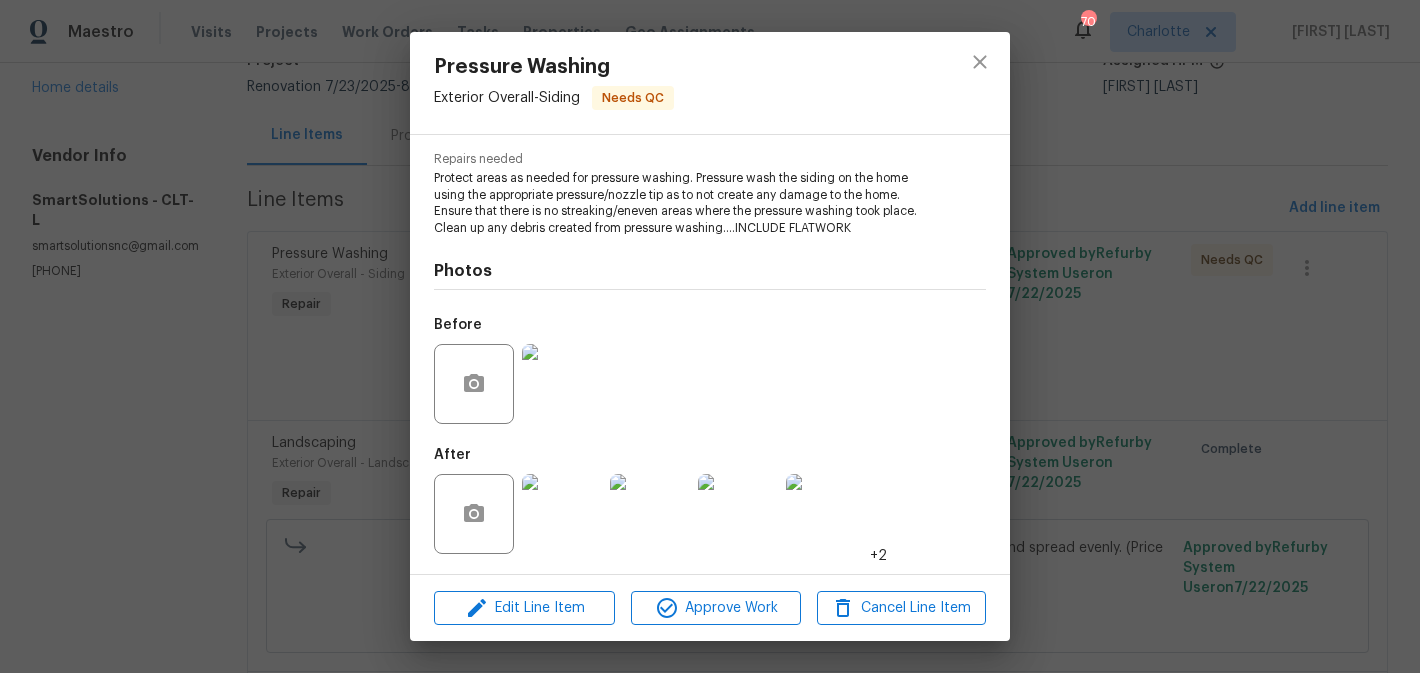 click at bounding box center (562, 514) 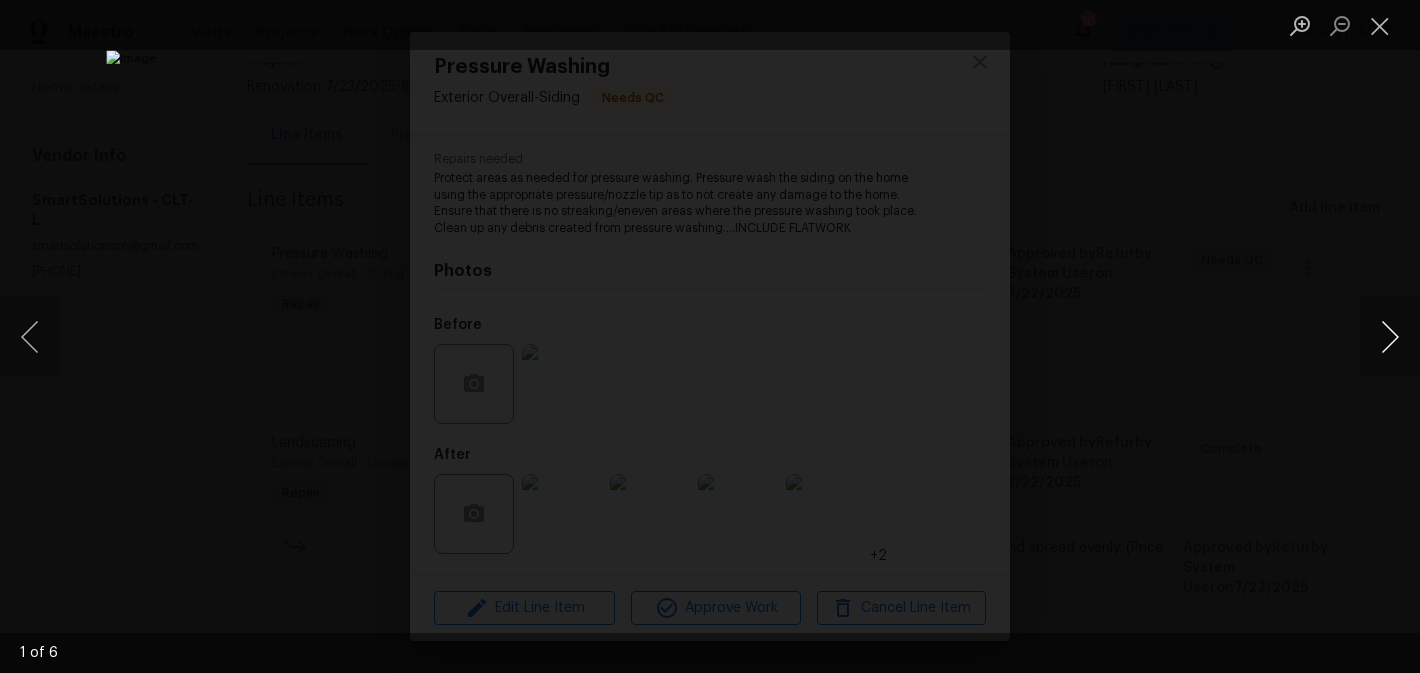 click at bounding box center [1390, 337] 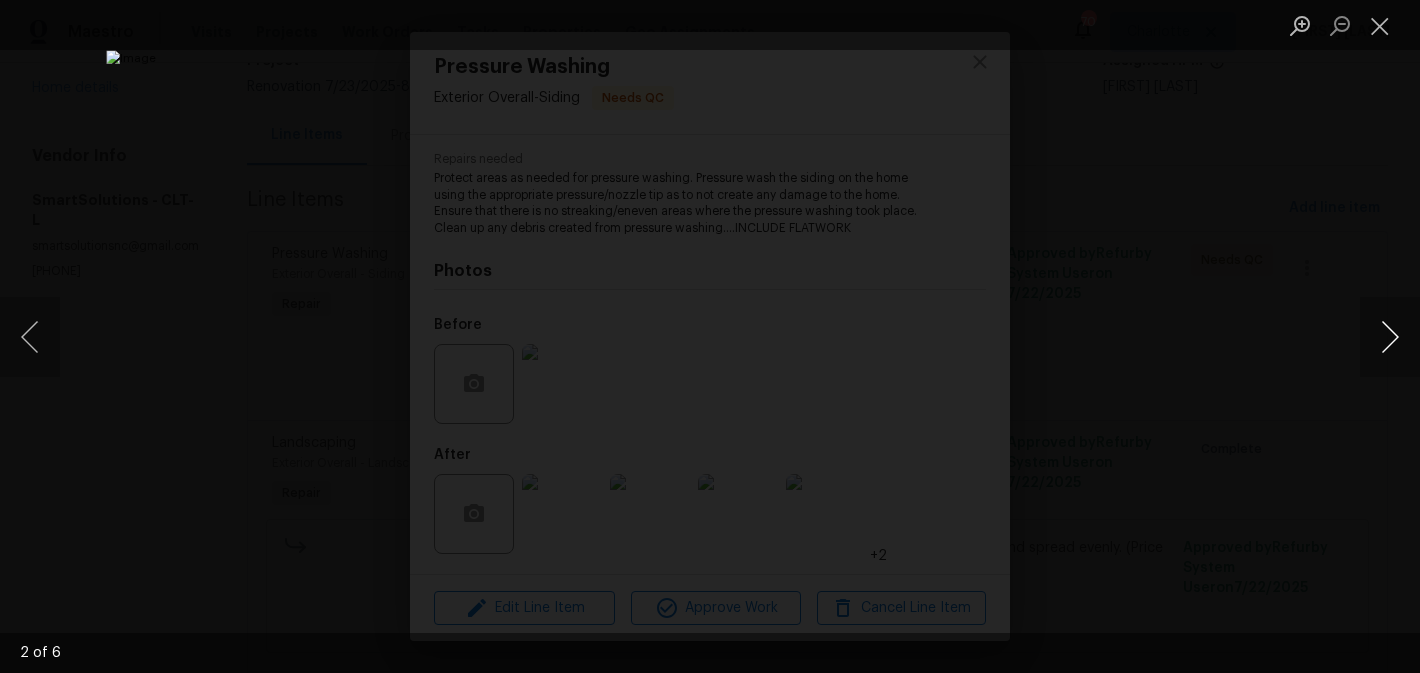 click at bounding box center (1390, 337) 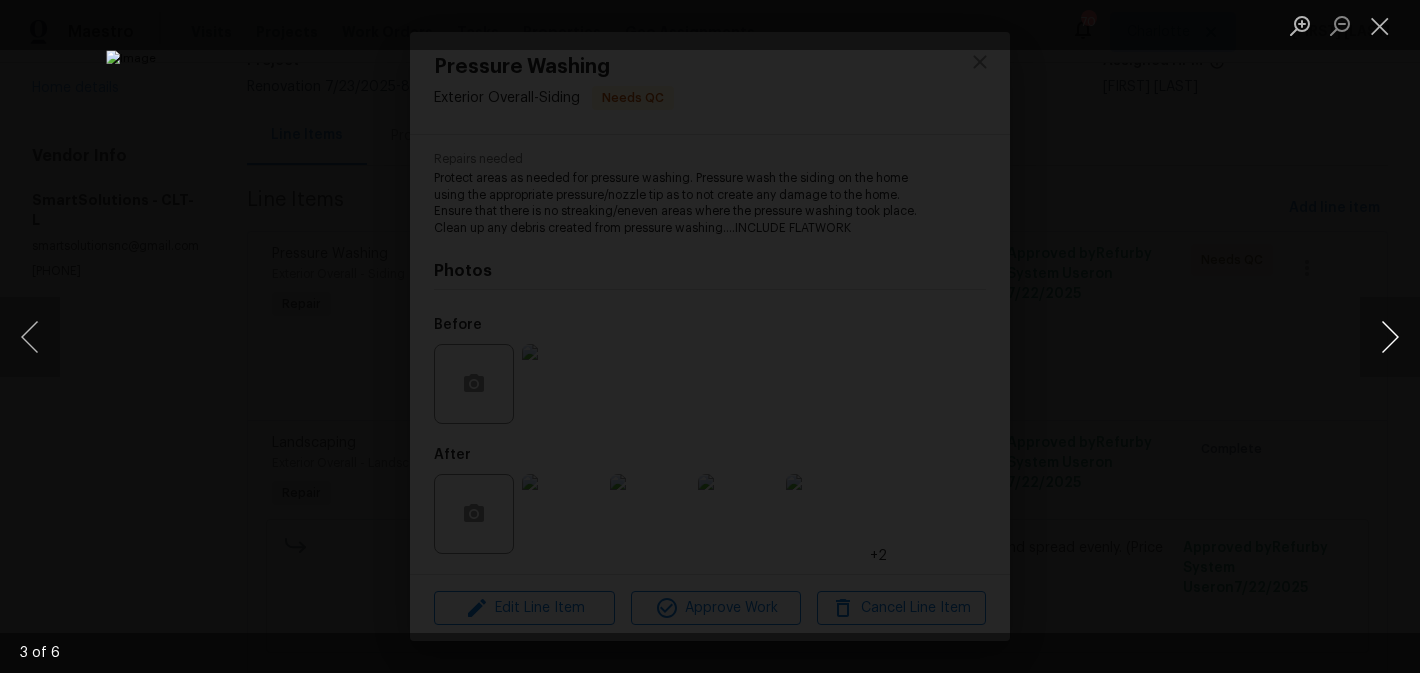 click at bounding box center [1390, 337] 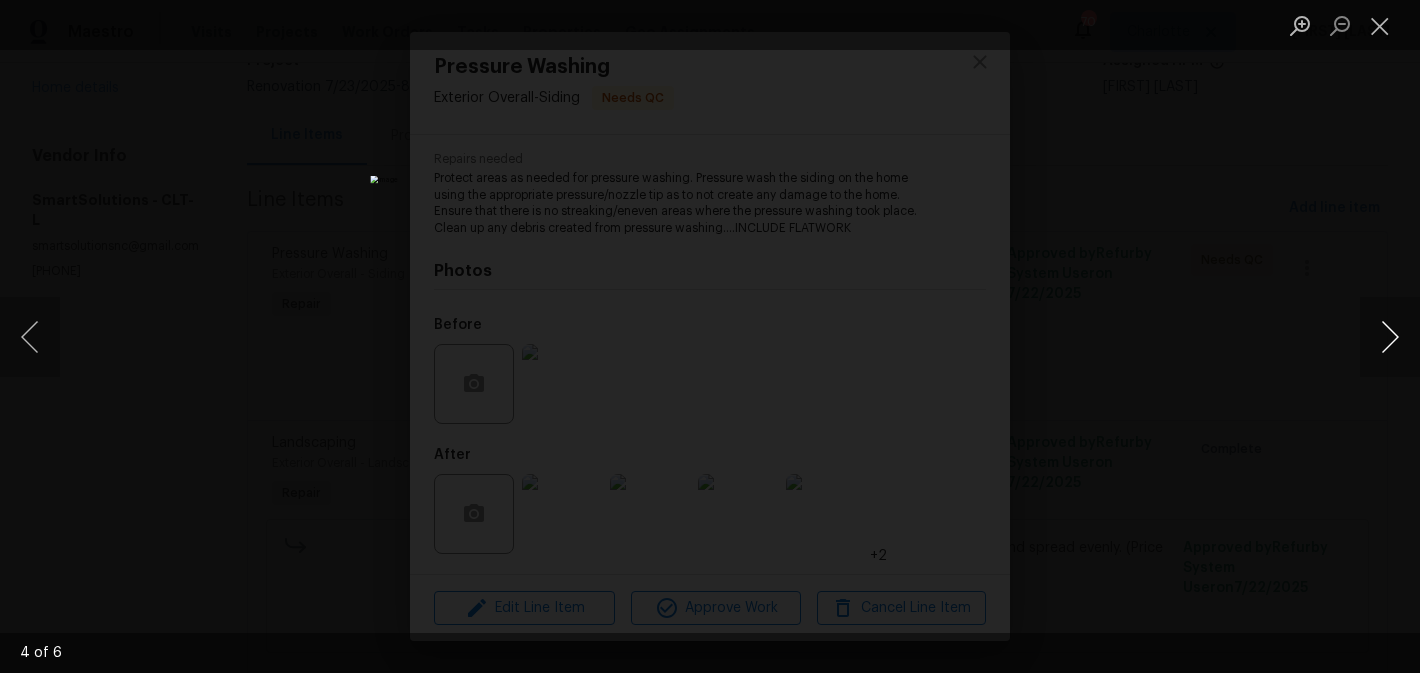 click at bounding box center (1390, 337) 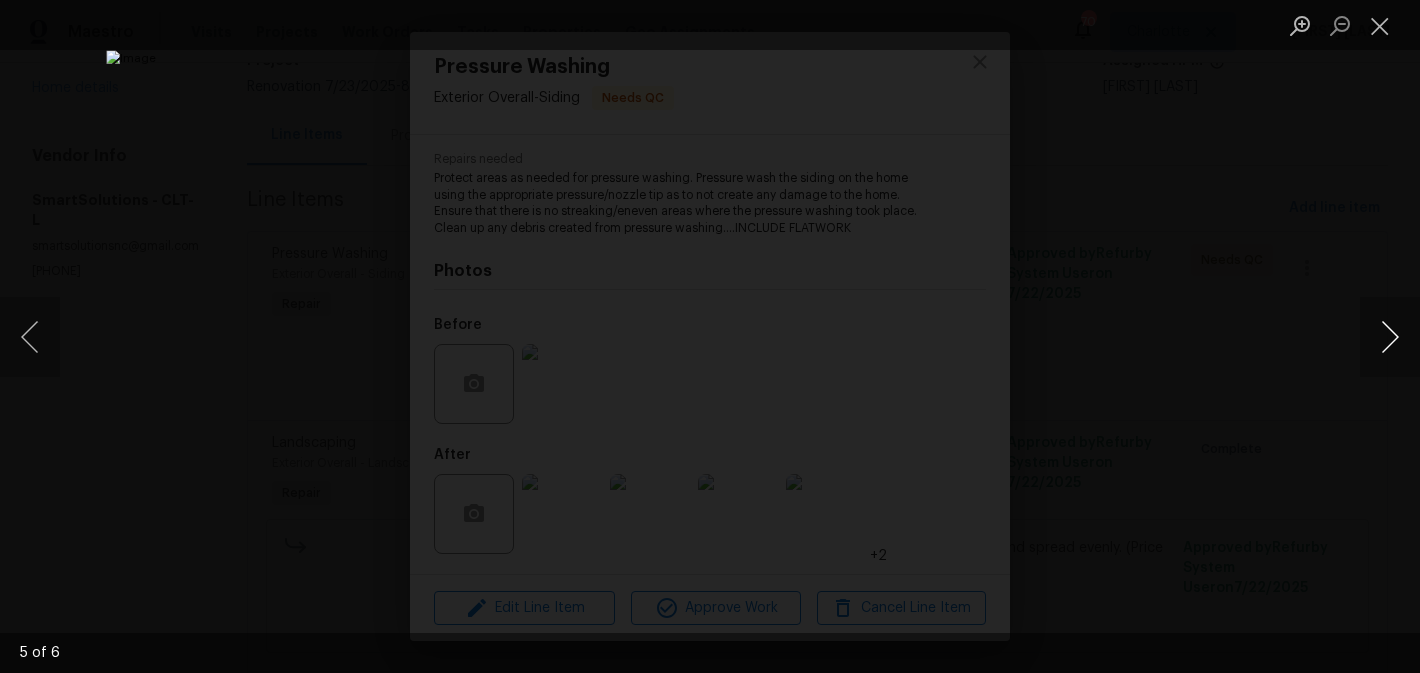 click at bounding box center (1390, 337) 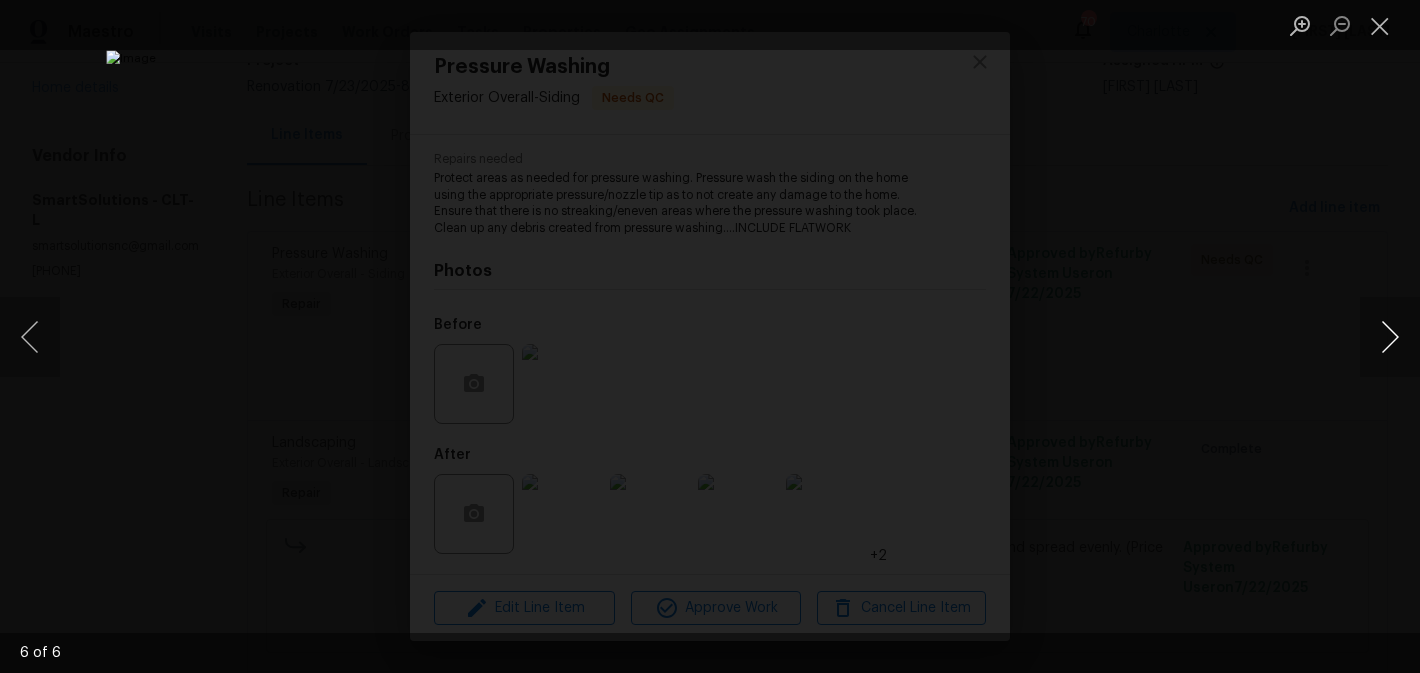 click at bounding box center [1390, 337] 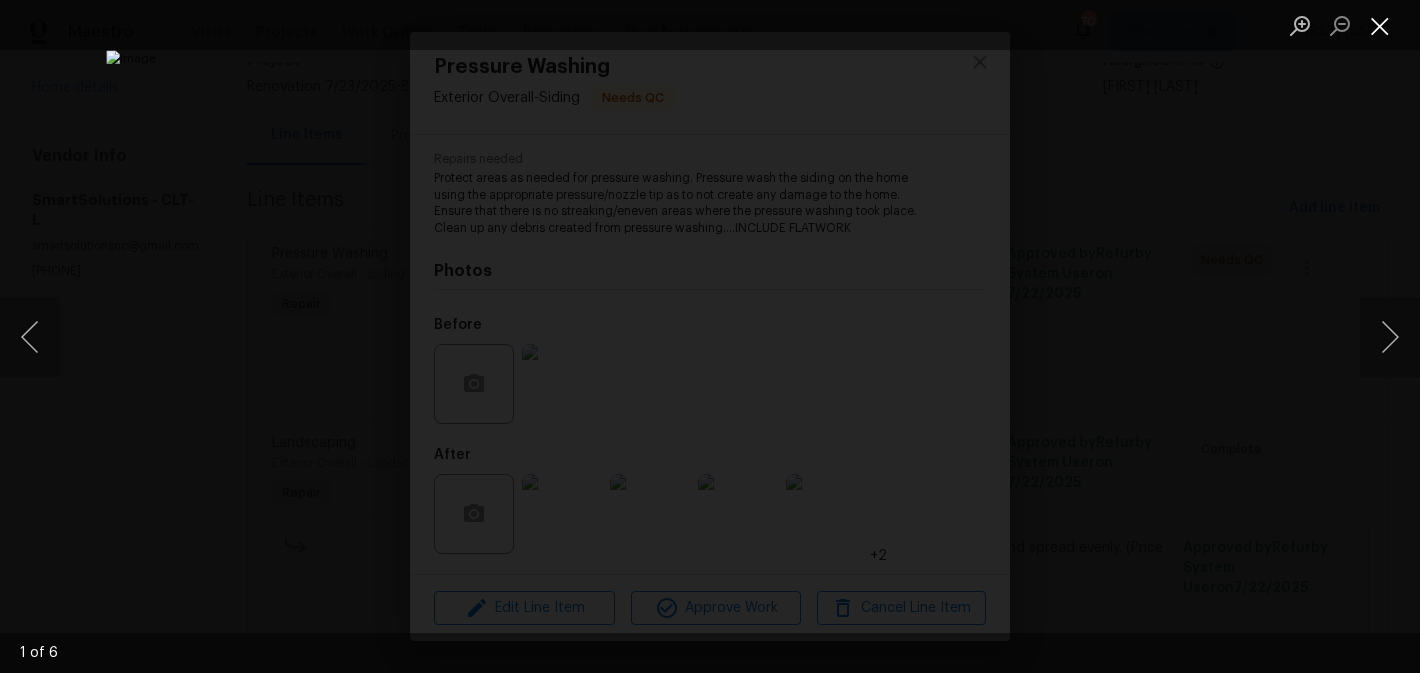 click at bounding box center (1380, 25) 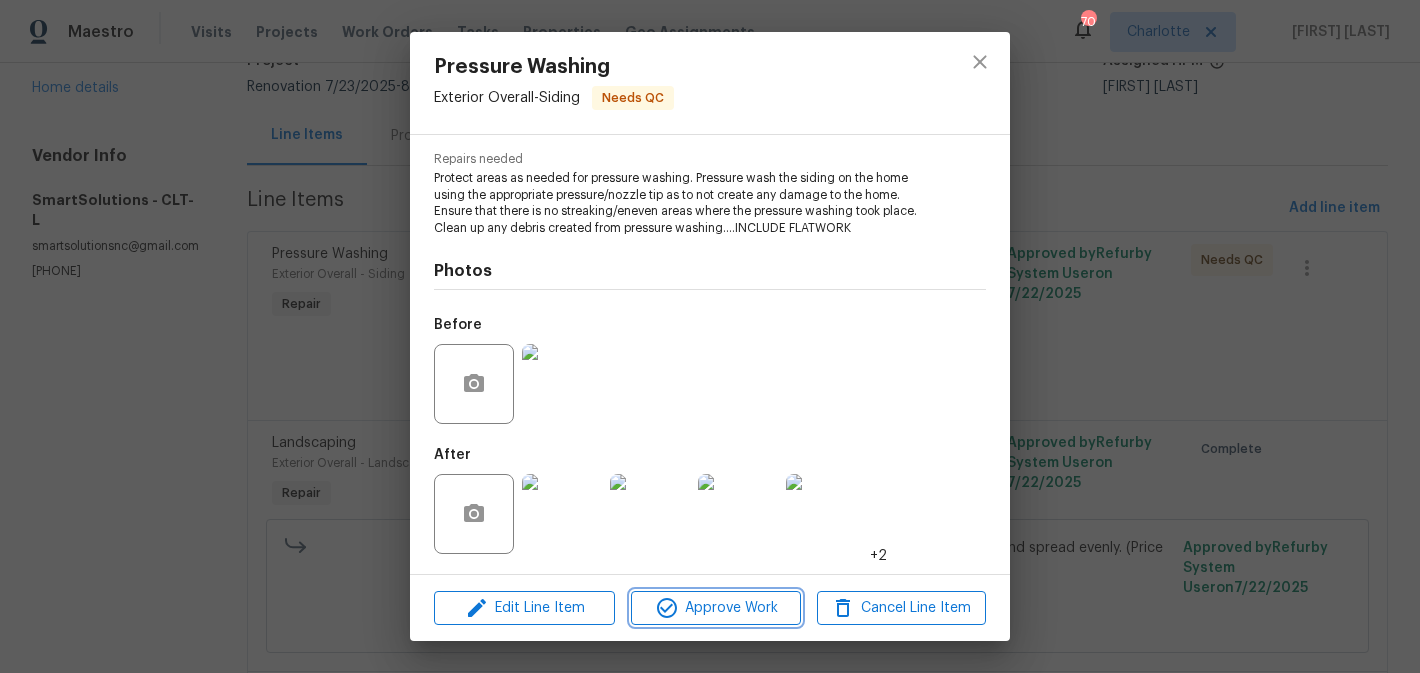click on "Approve Work" at bounding box center (715, 608) 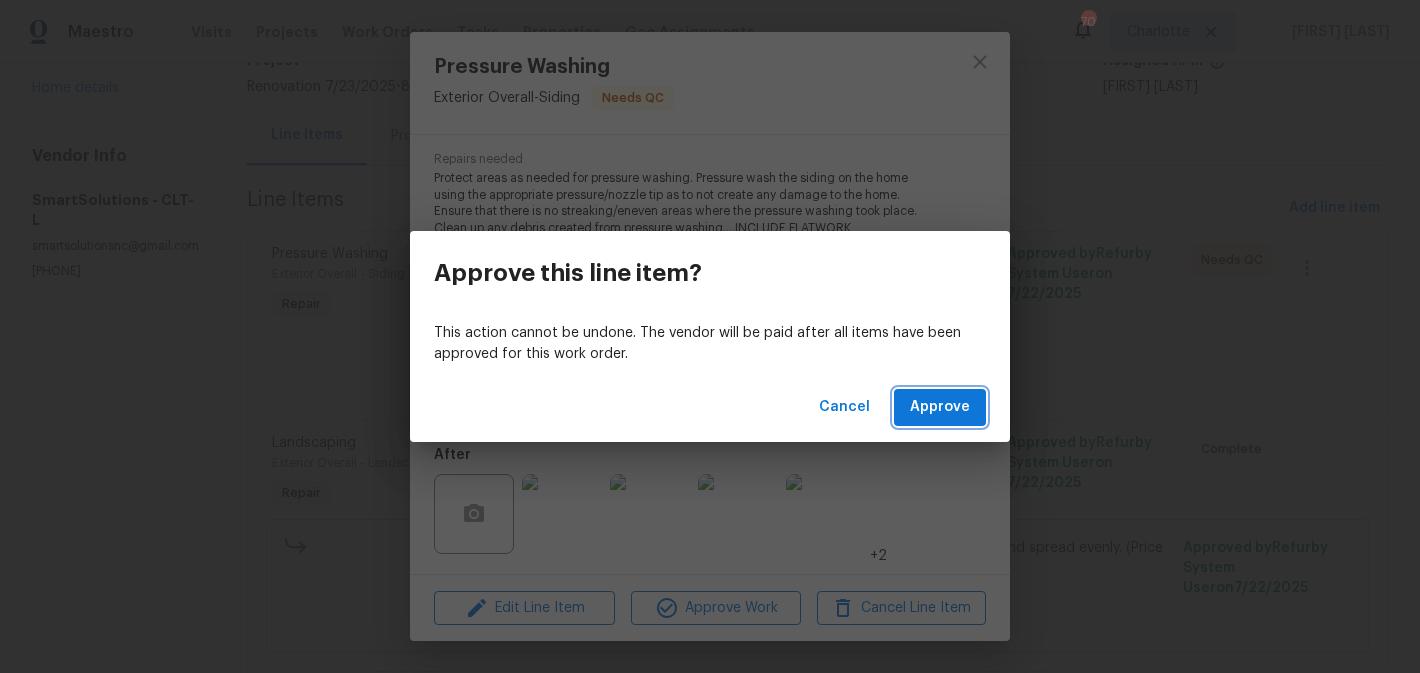 click on "Approve" at bounding box center [940, 407] 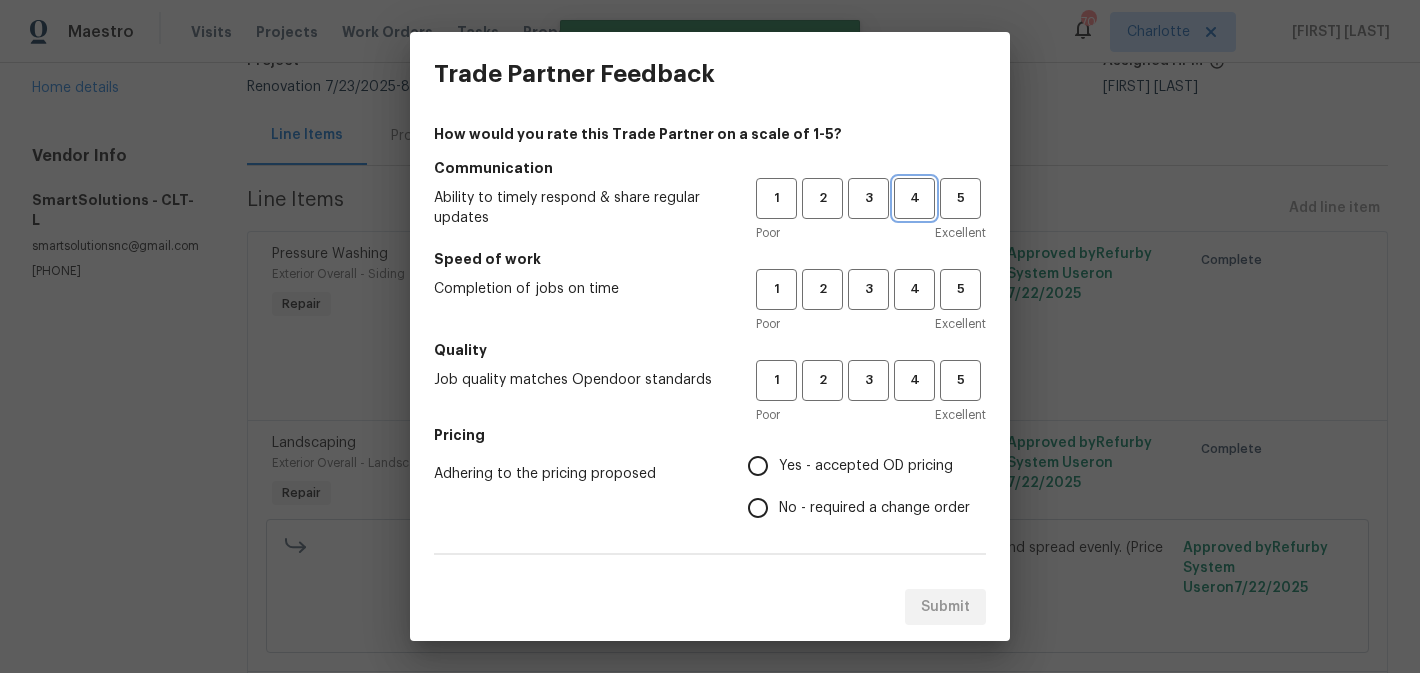 click on "4" at bounding box center (914, 198) 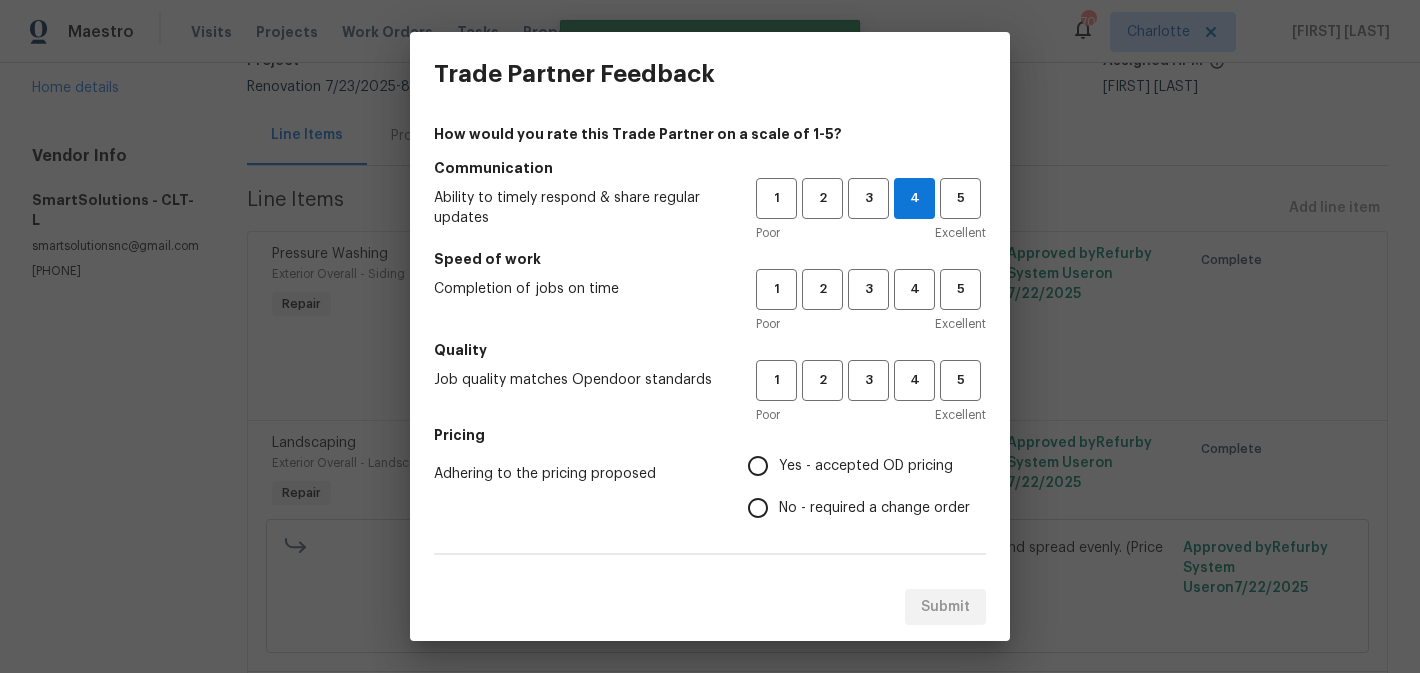click on "Poor Excellent" at bounding box center [871, 324] 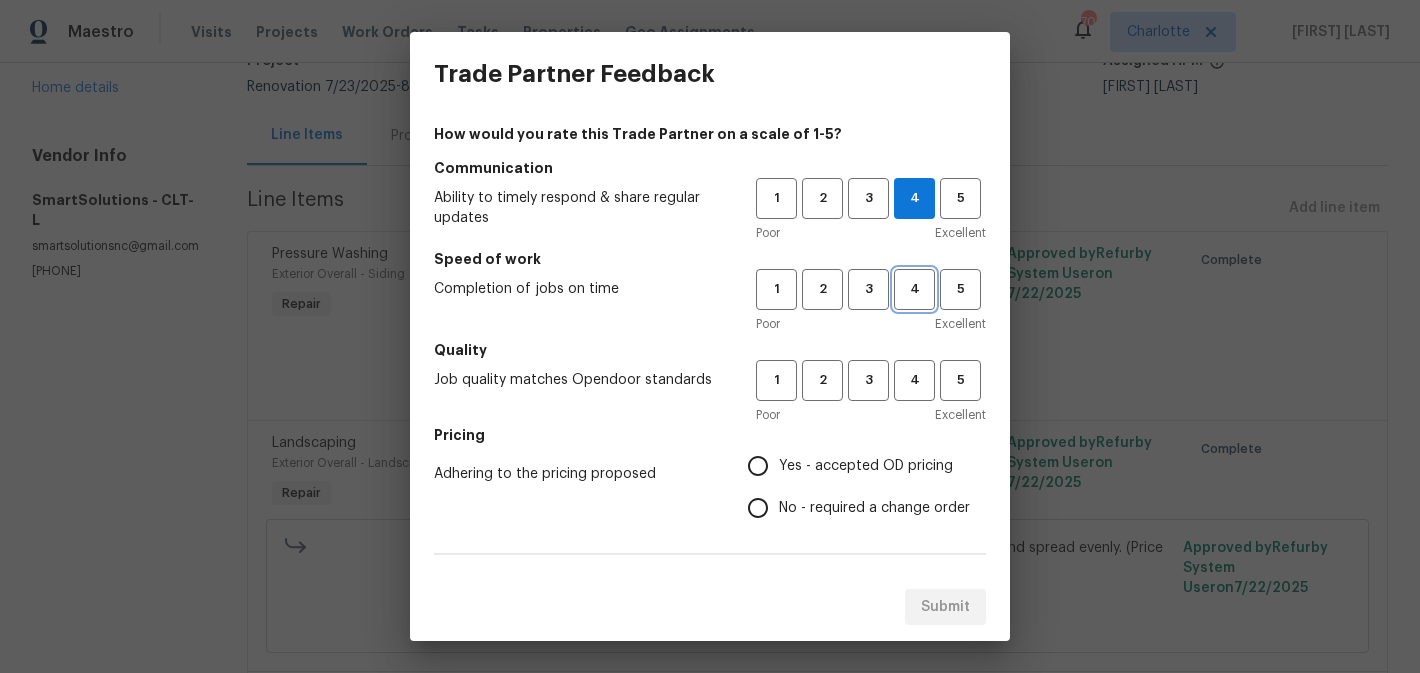 click on "4" at bounding box center (914, 289) 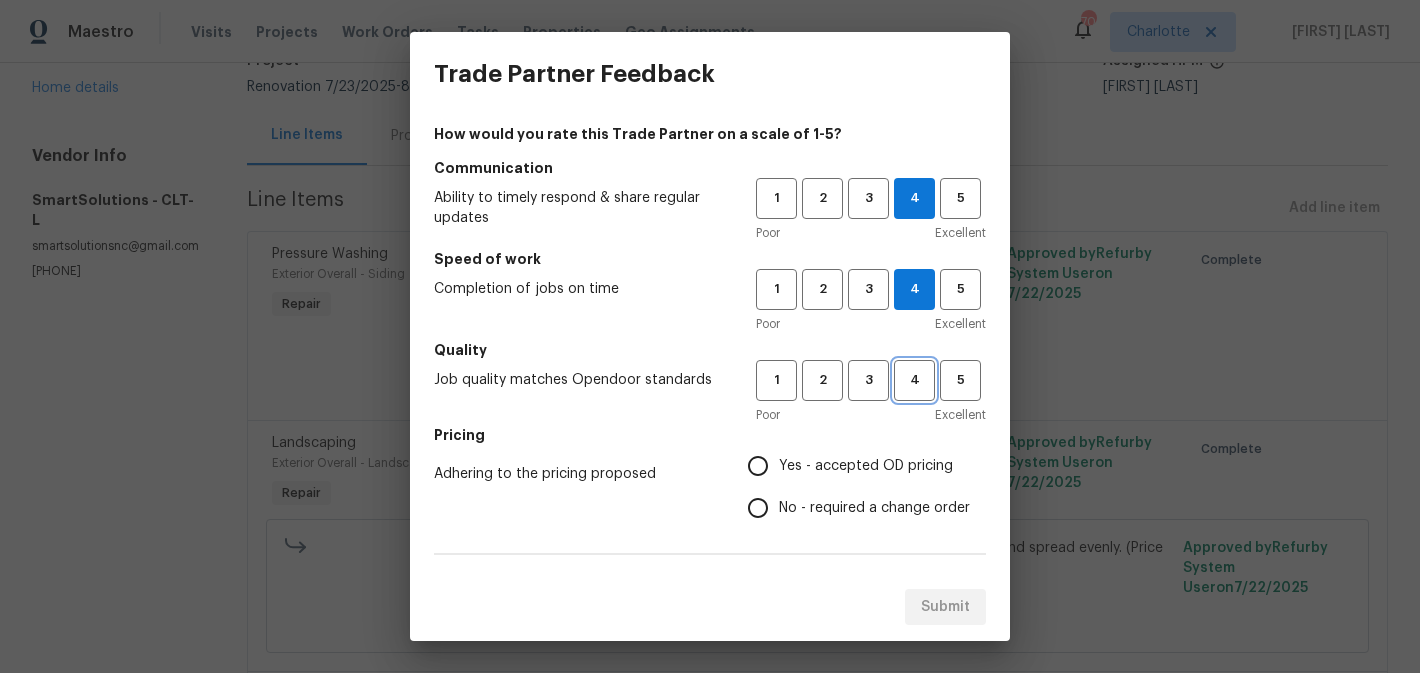 click on "4" at bounding box center (914, 380) 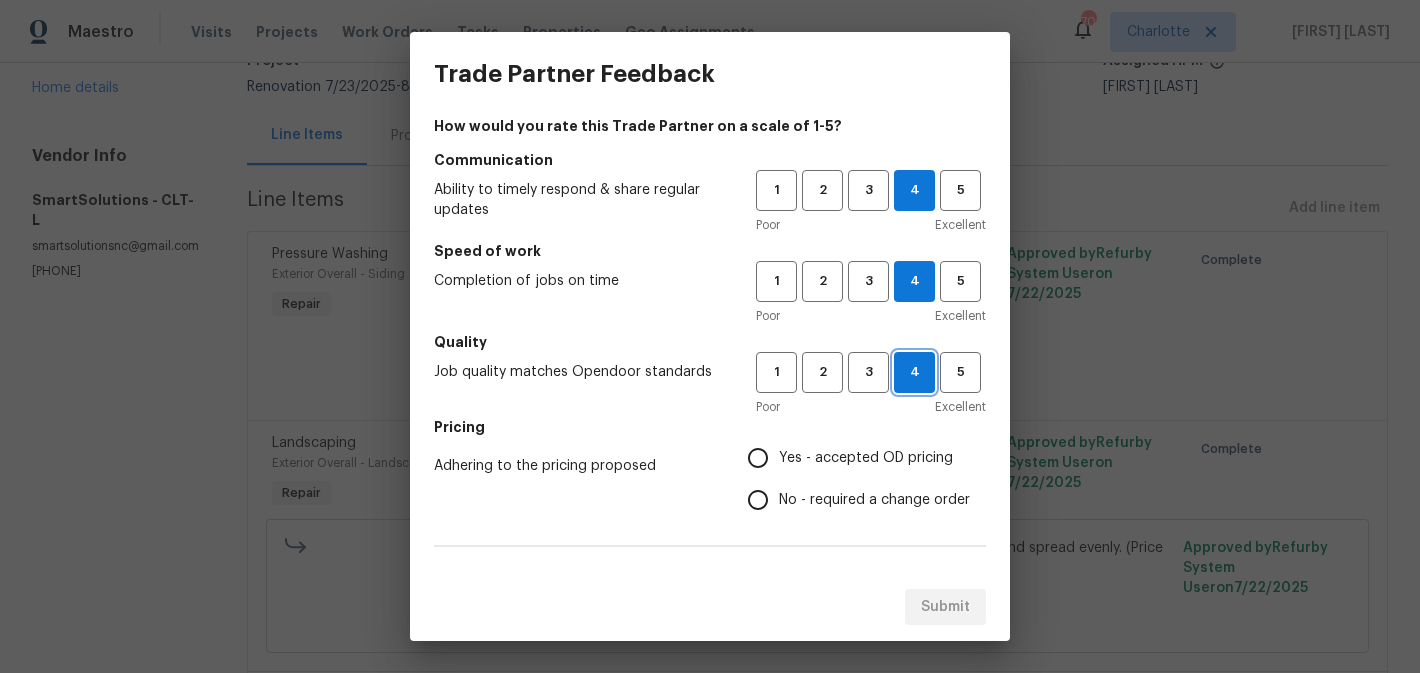 scroll, scrollTop: 10, scrollLeft: 0, axis: vertical 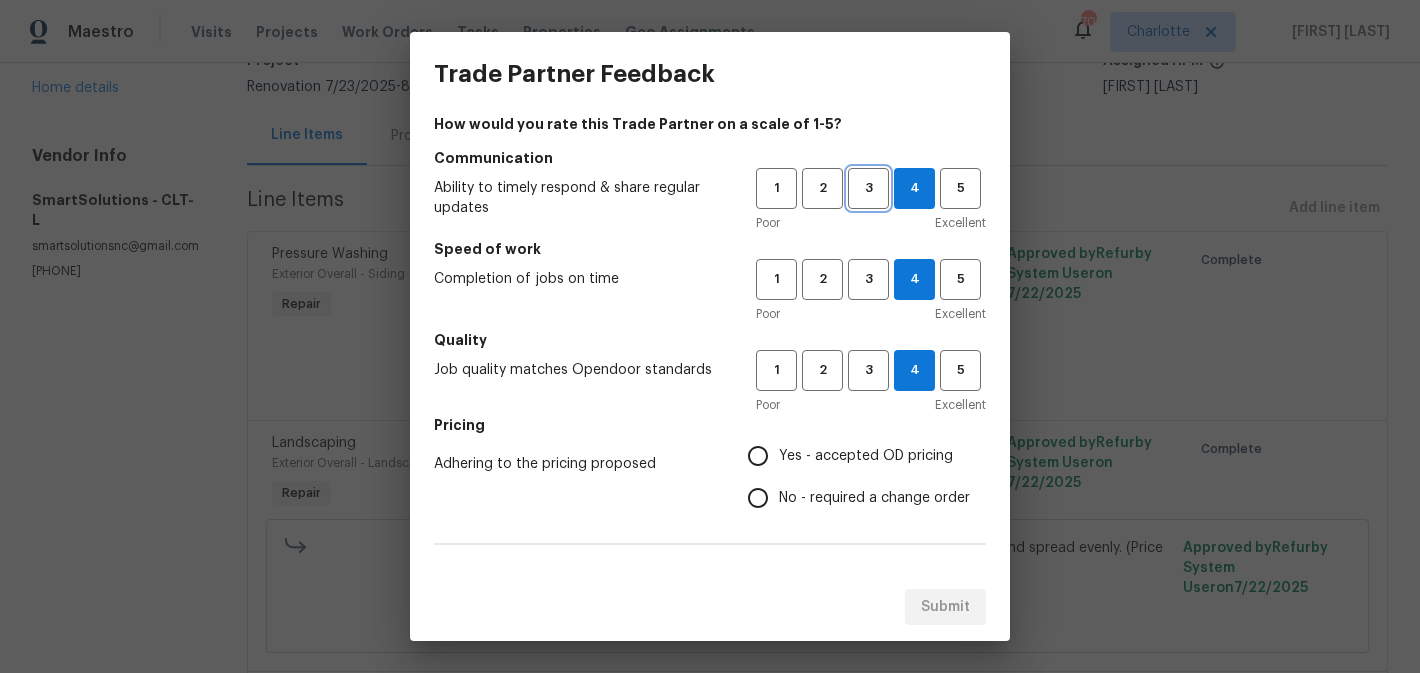 click on "3" at bounding box center [868, 188] 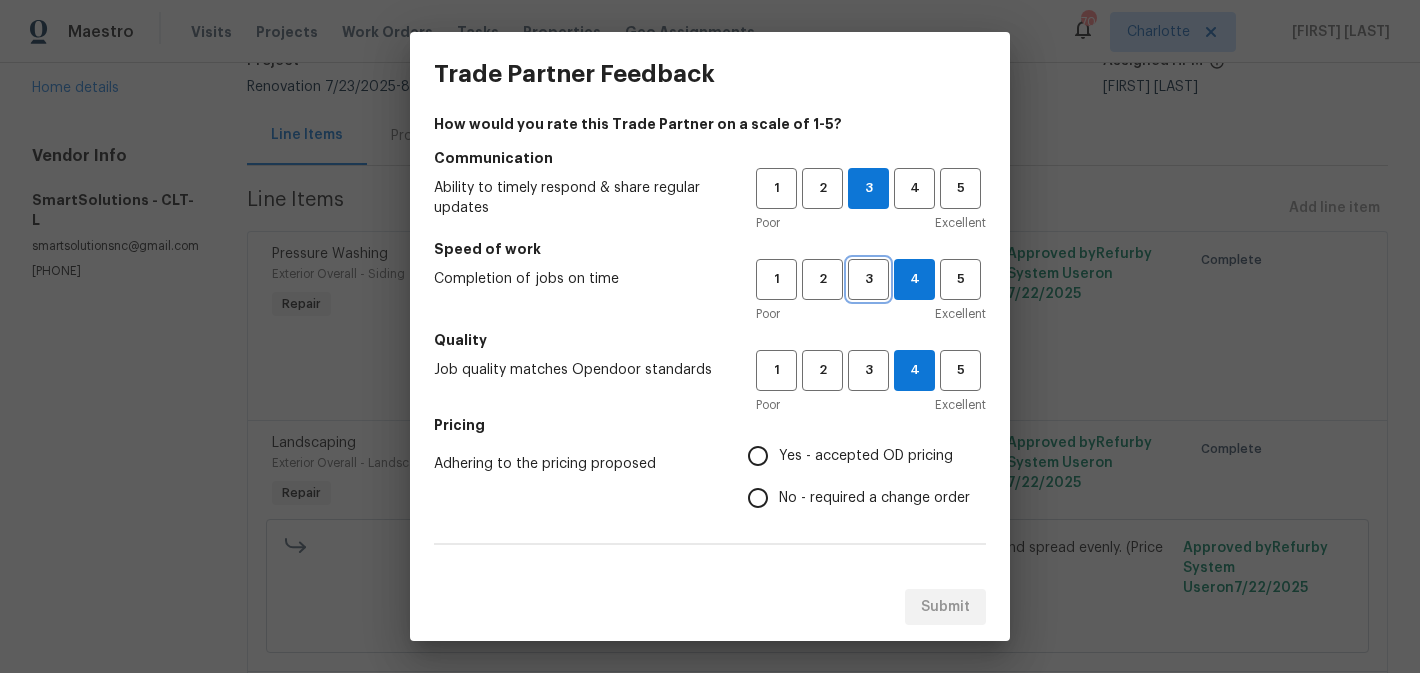 click on "3" at bounding box center [868, 279] 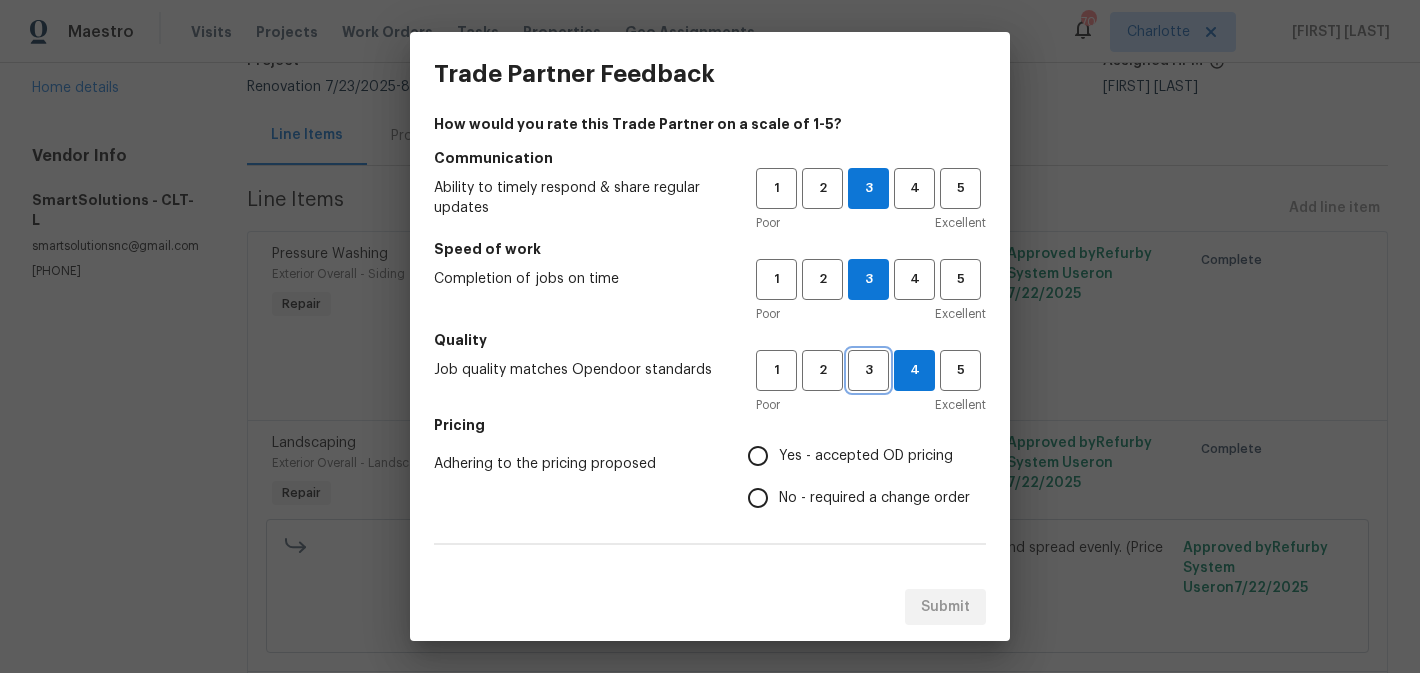 click on "3" at bounding box center [868, 370] 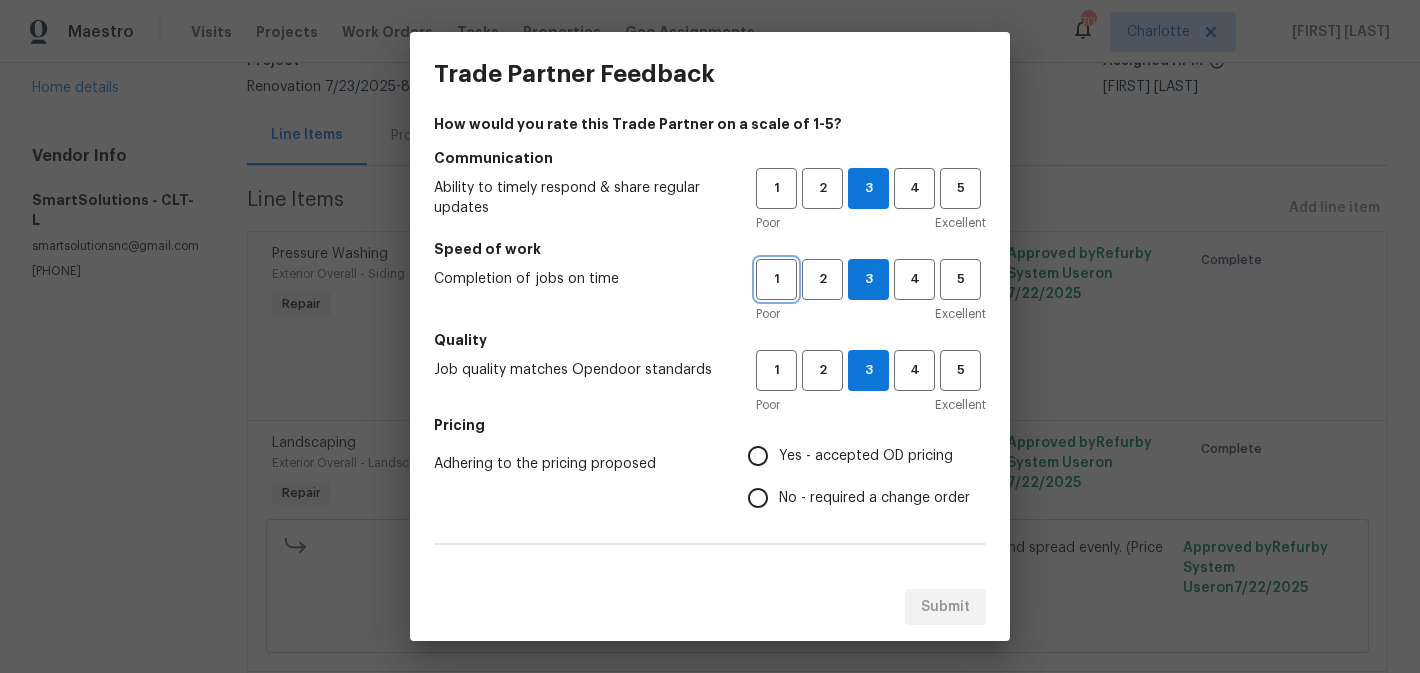 click on "1" at bounding box center (776, 279) 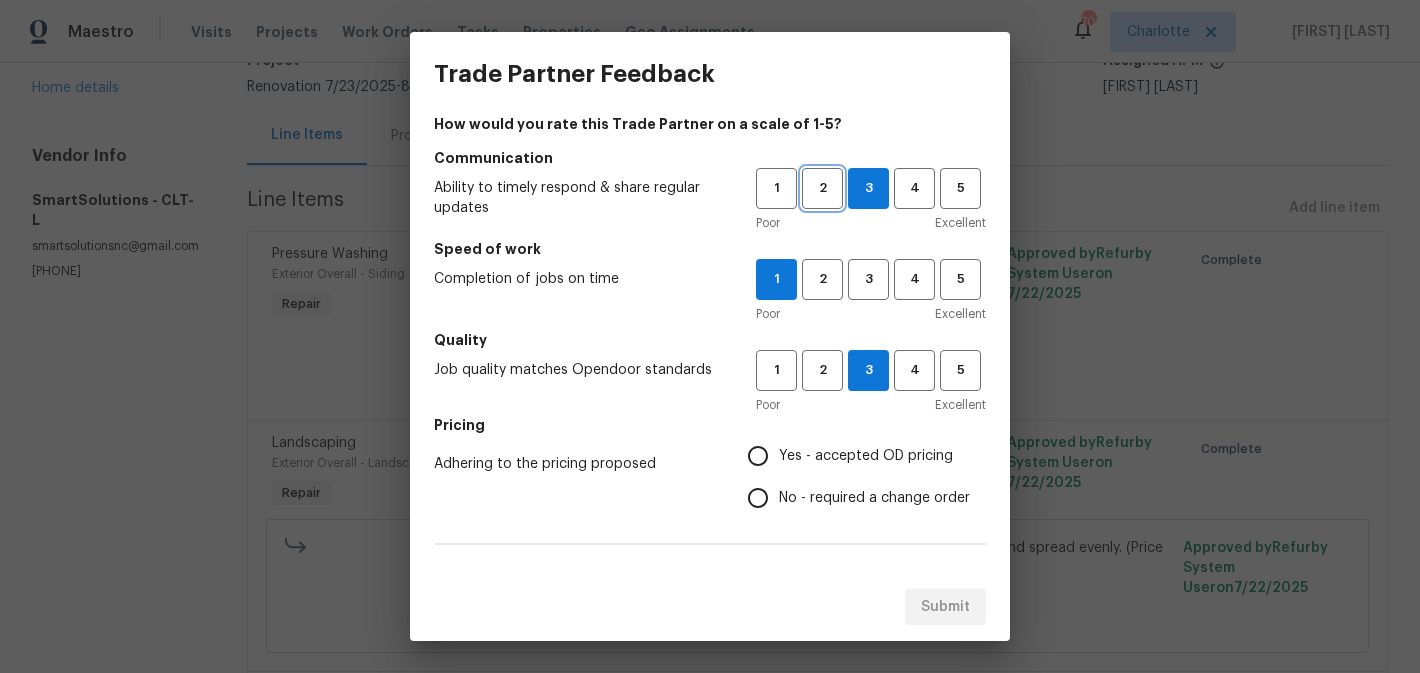 click on "2" at bounding box center (822, 188) 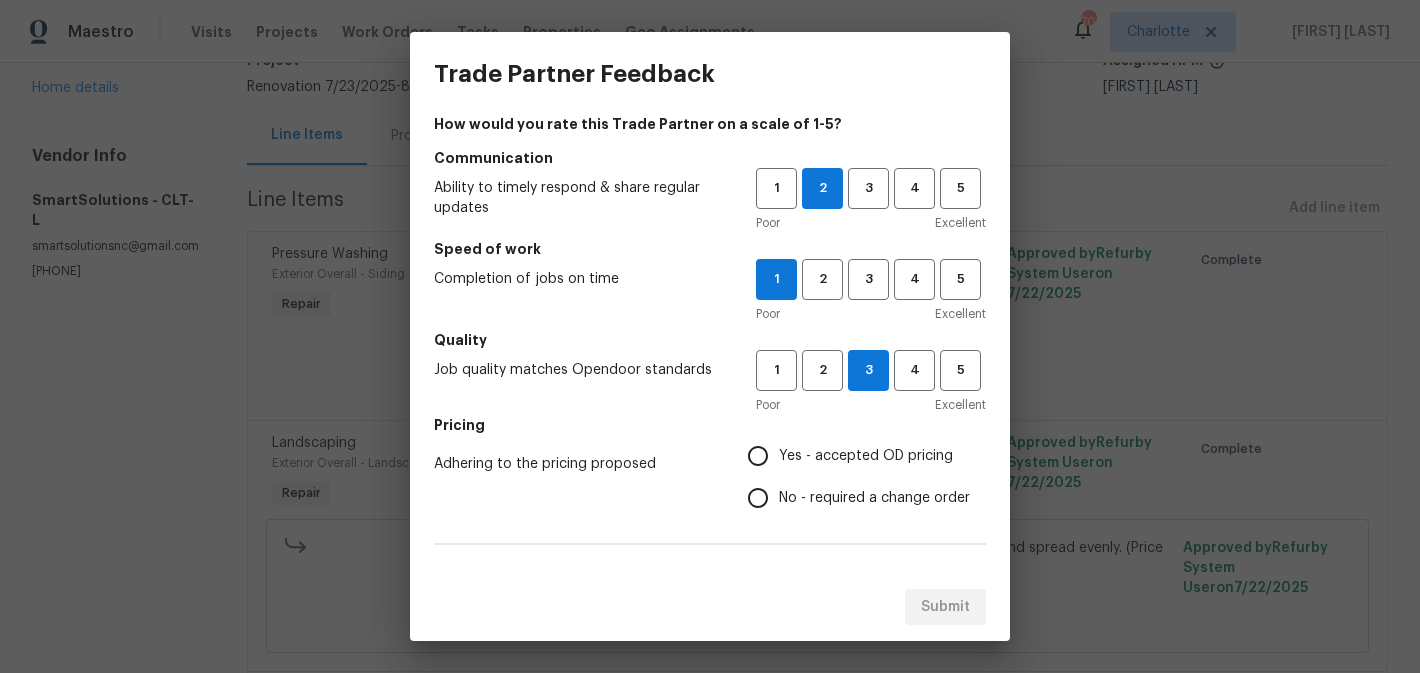 click on "Yes - accepted OD pricing" at bounding box center [866, 456] 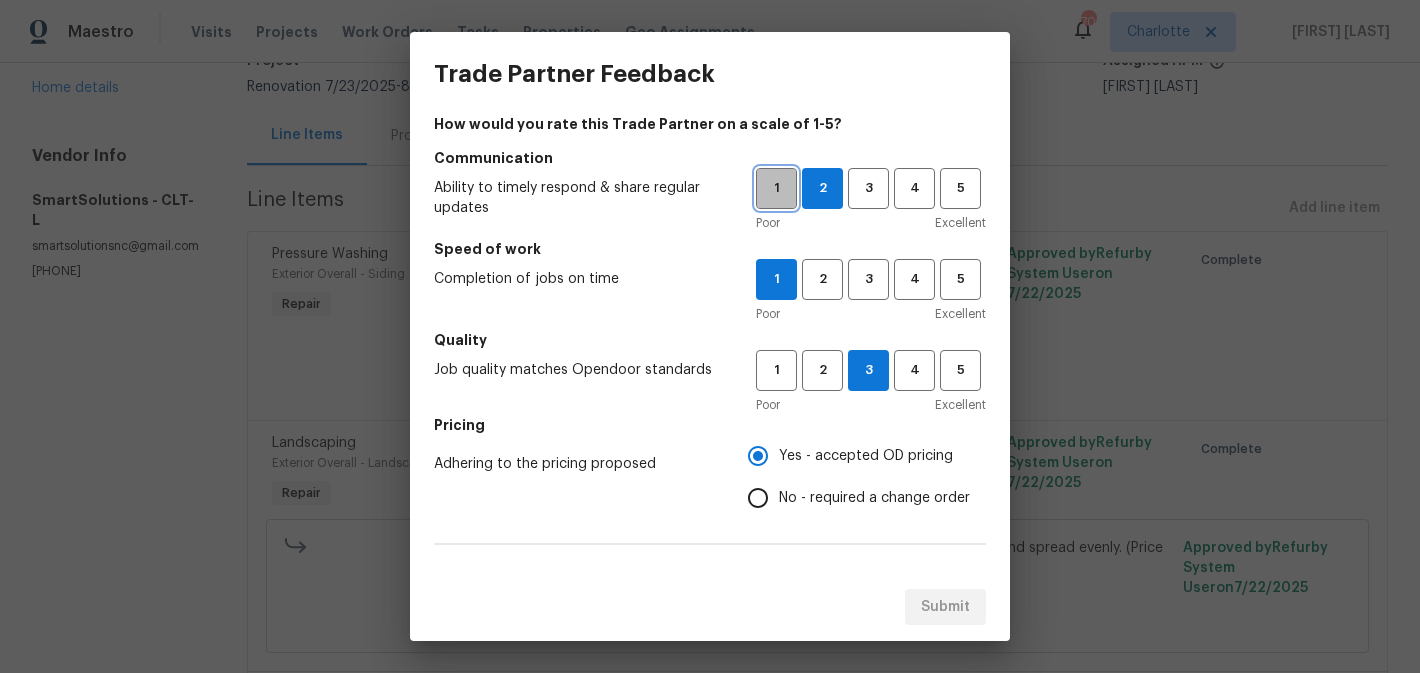click on "1" at bounding box center [776, 188] 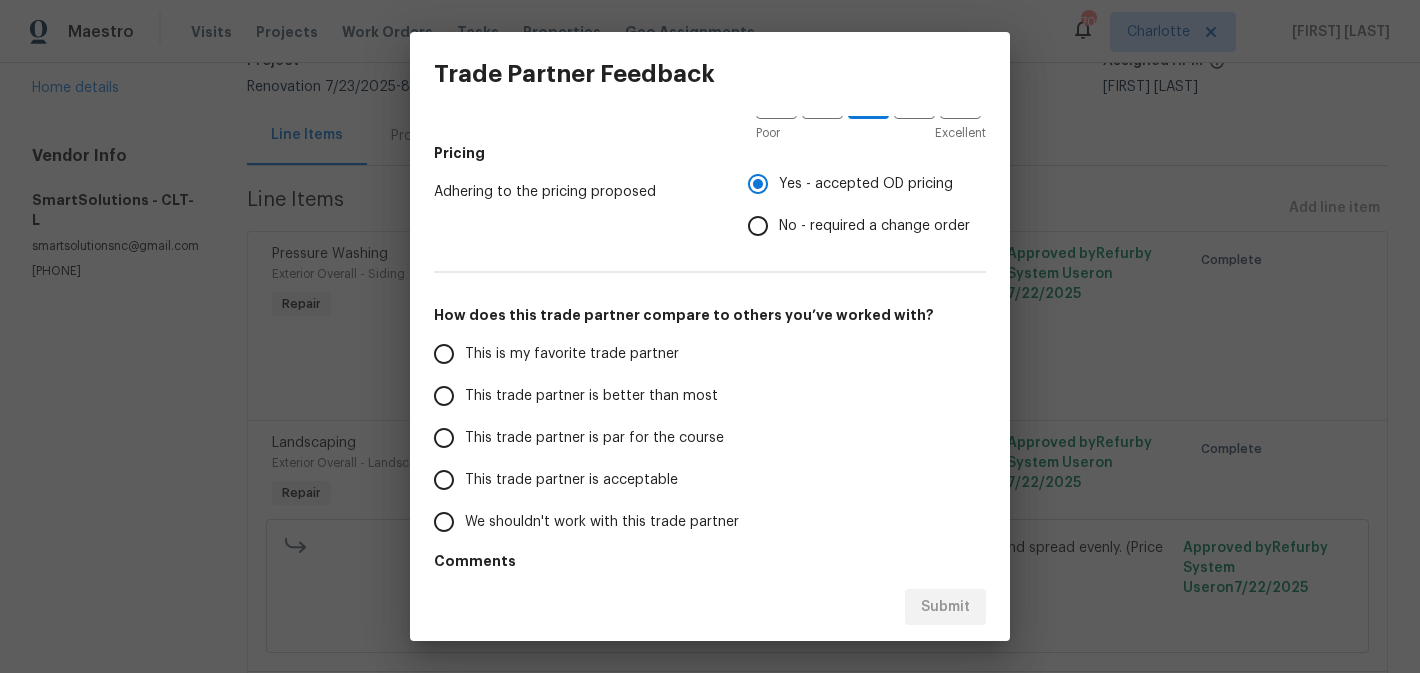 scroll, scrollTop: 342, scrollLeft: 0, axis: vertical 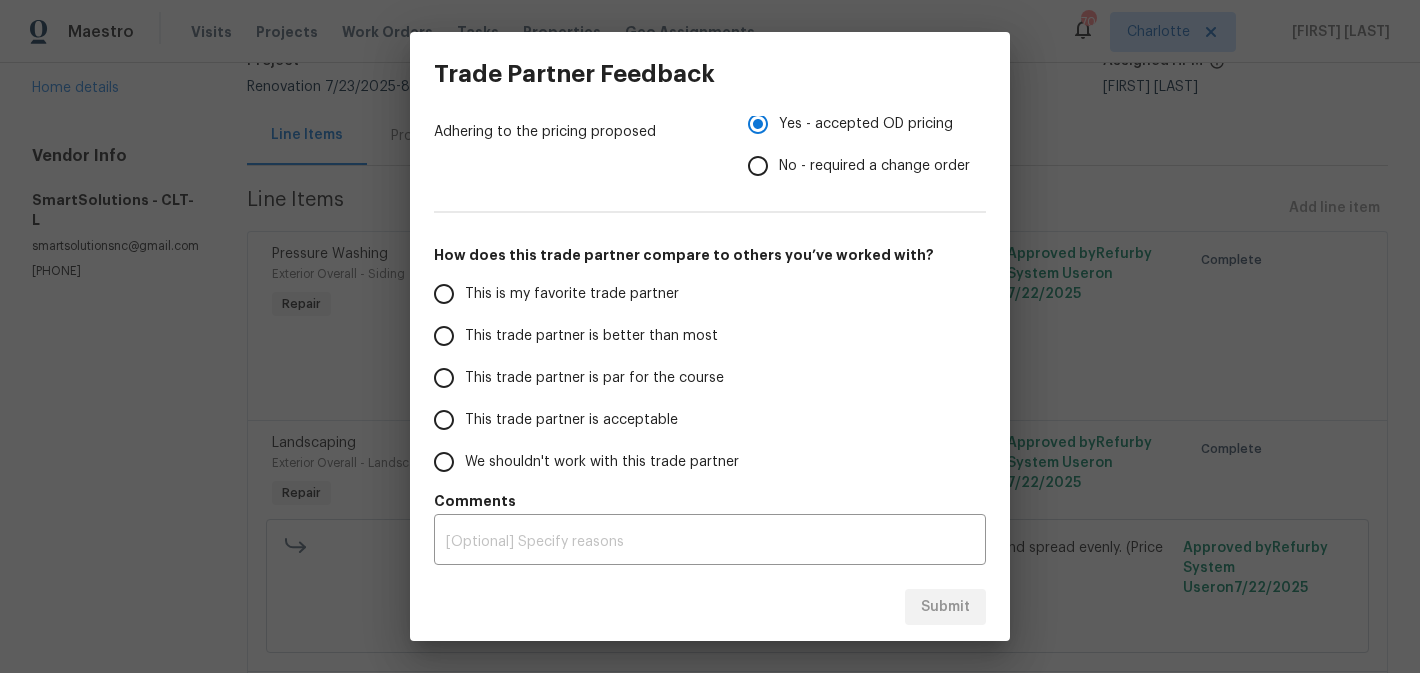 click on "This trade partner is better than most" at bounding box center (444, 336) 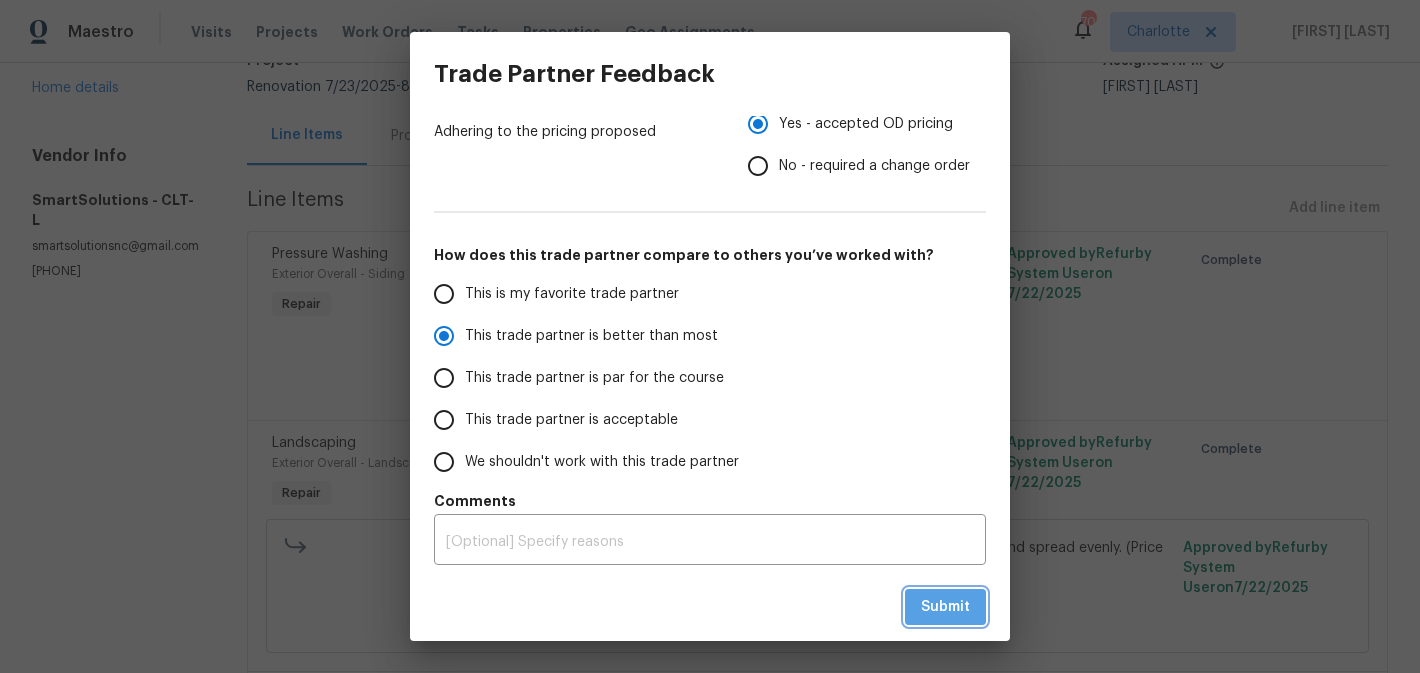 click on "Submit" at bounding box center (945, 607) 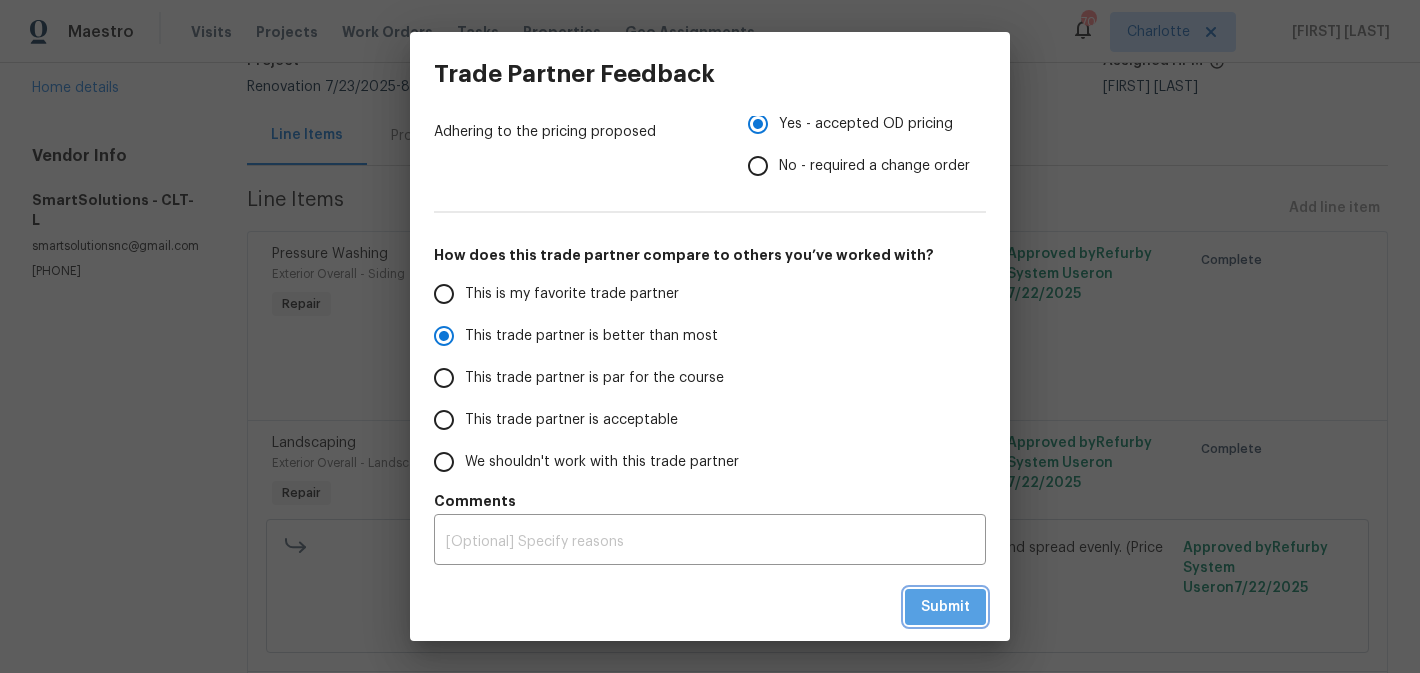 radio on "true" 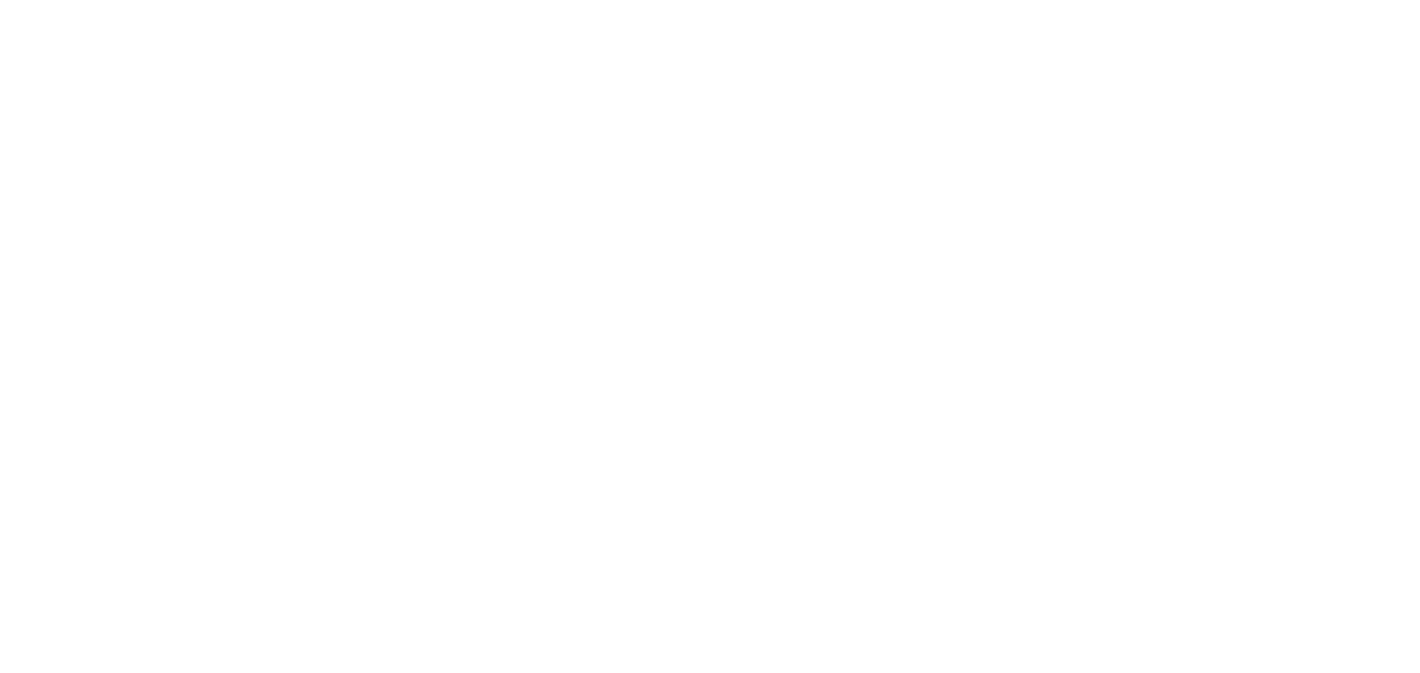 scroll, scrollTop: 0, scrollLeft: 0, axis: both 